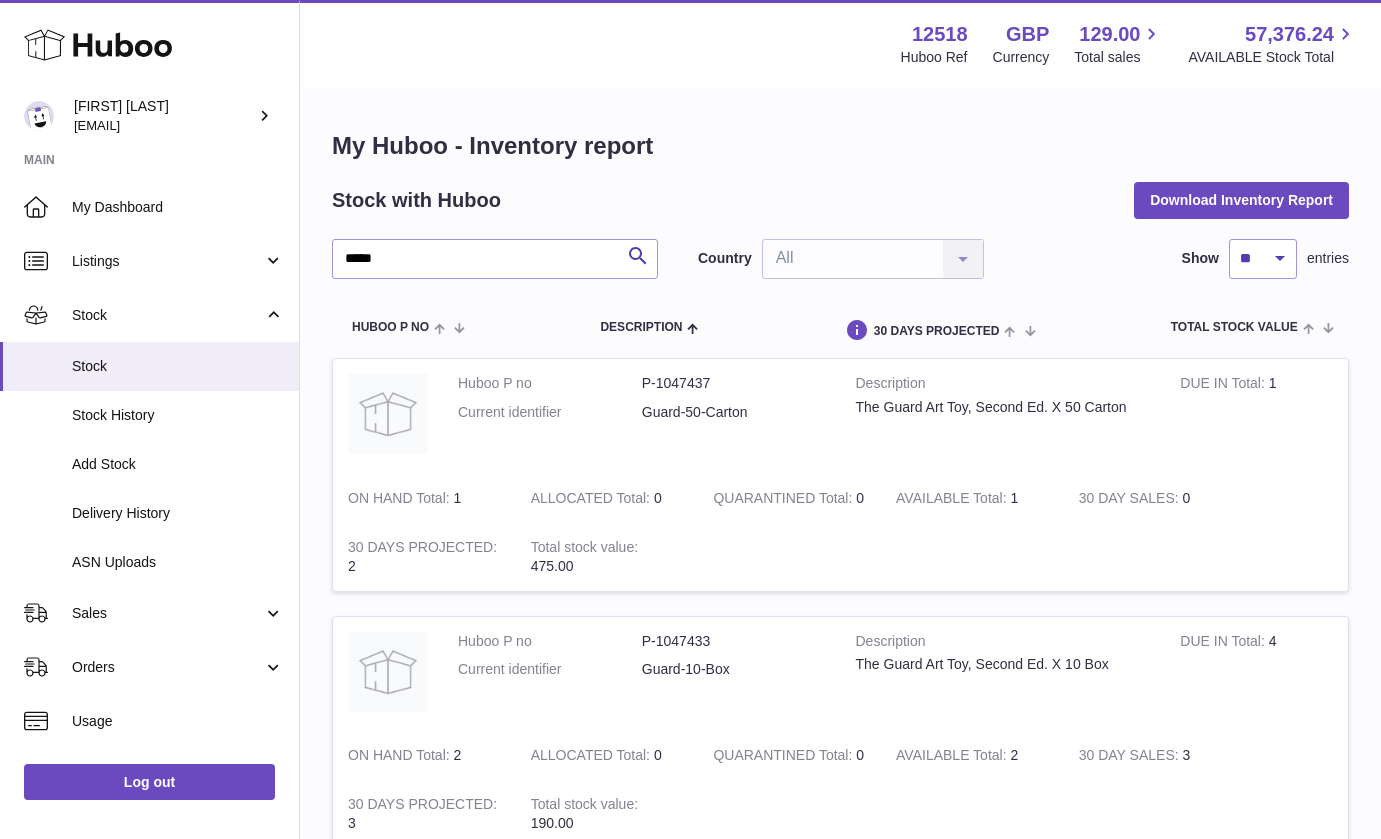 scroll, scrollTop: 605, scrollLeft: 0, axis: vertical 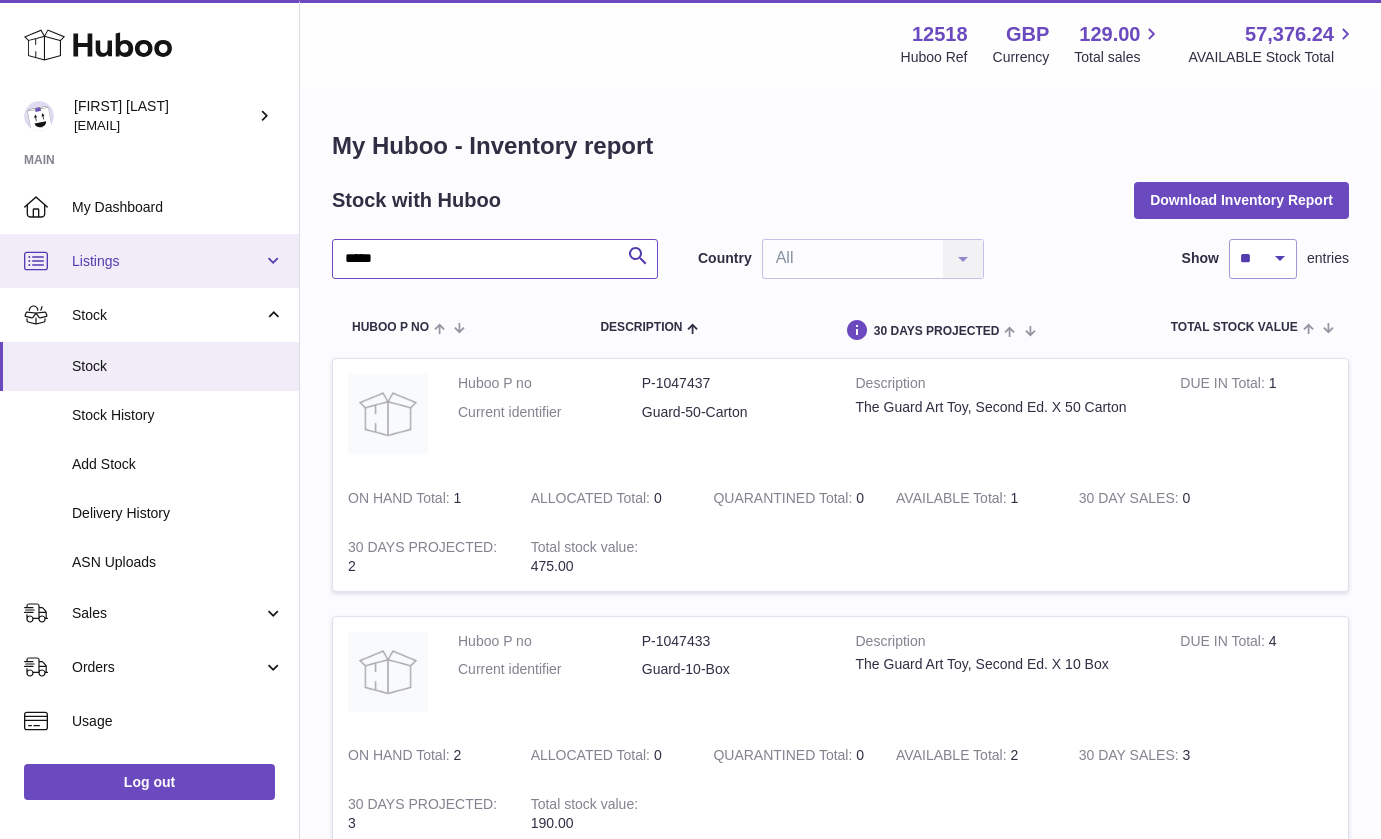 drag, startPoint x: 283, startPoint y: 255, endPoint x: 258, endPoint y: 255, distance: 25 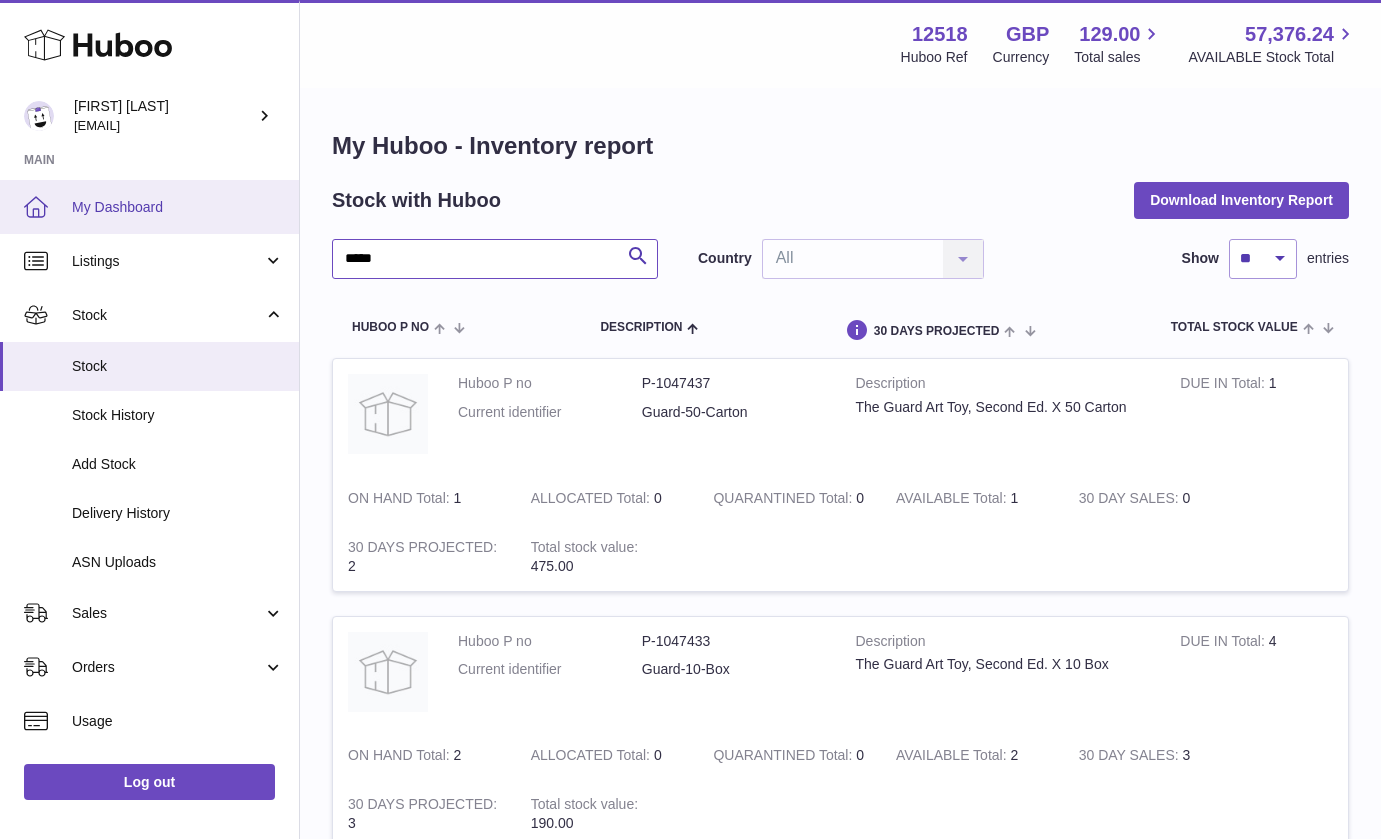 paste on "****" 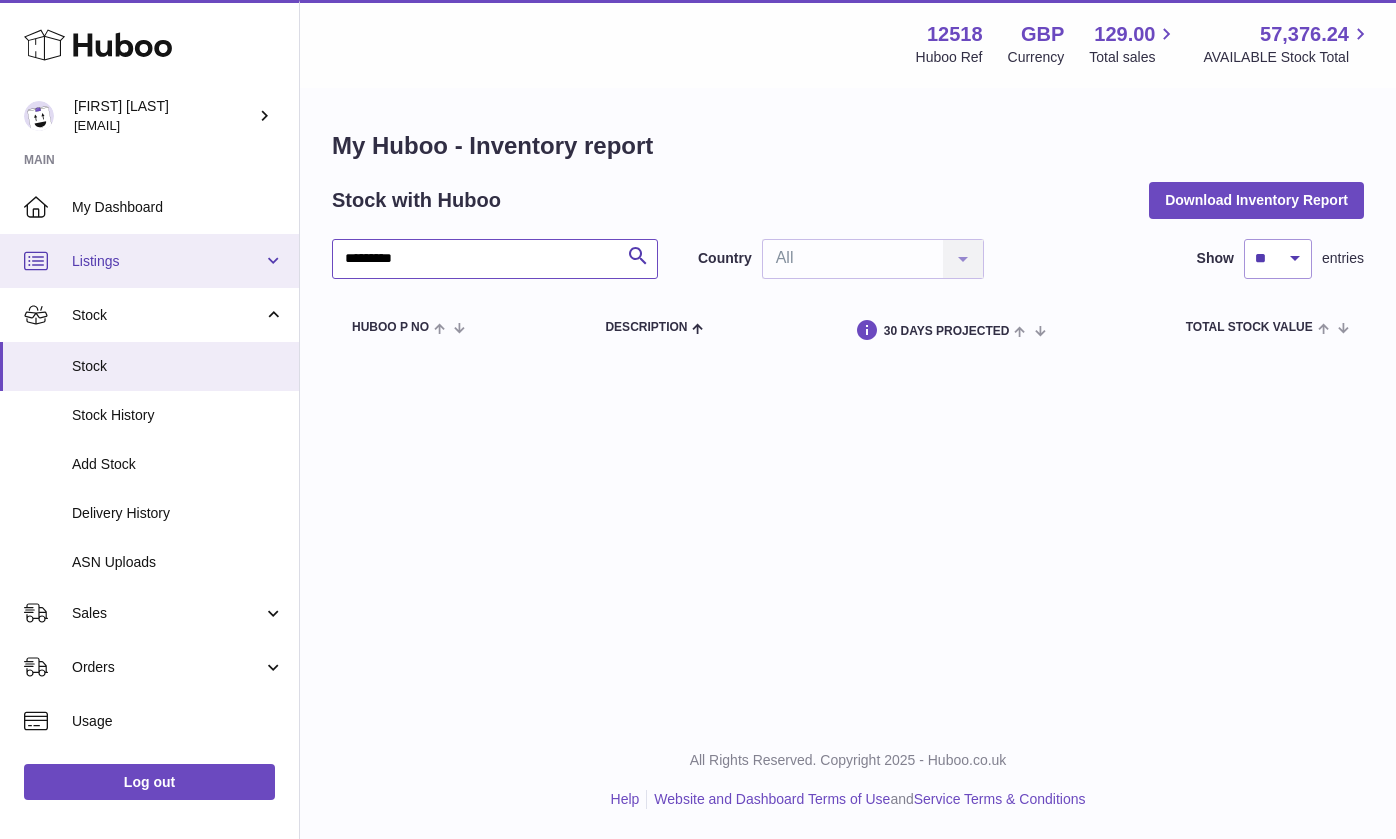 drag, startPoint x: 349, startPoint y: 263, endPoint x: 240, endPoint y: 258, distance: 109.11462 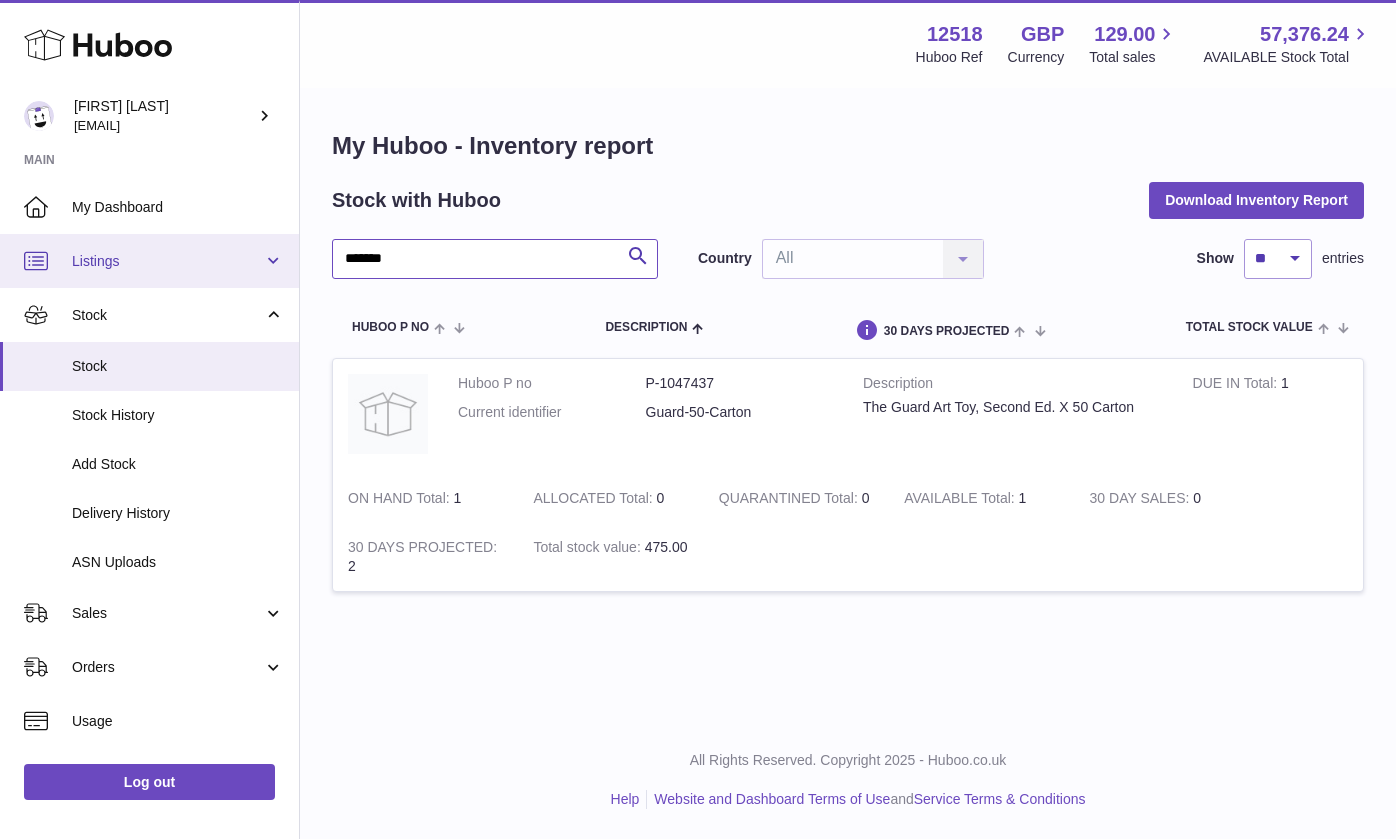 drag, startPoint x: 405, startPoint y: 255, endPoint x: 271, endPoint y: 262, distance: 134.18271 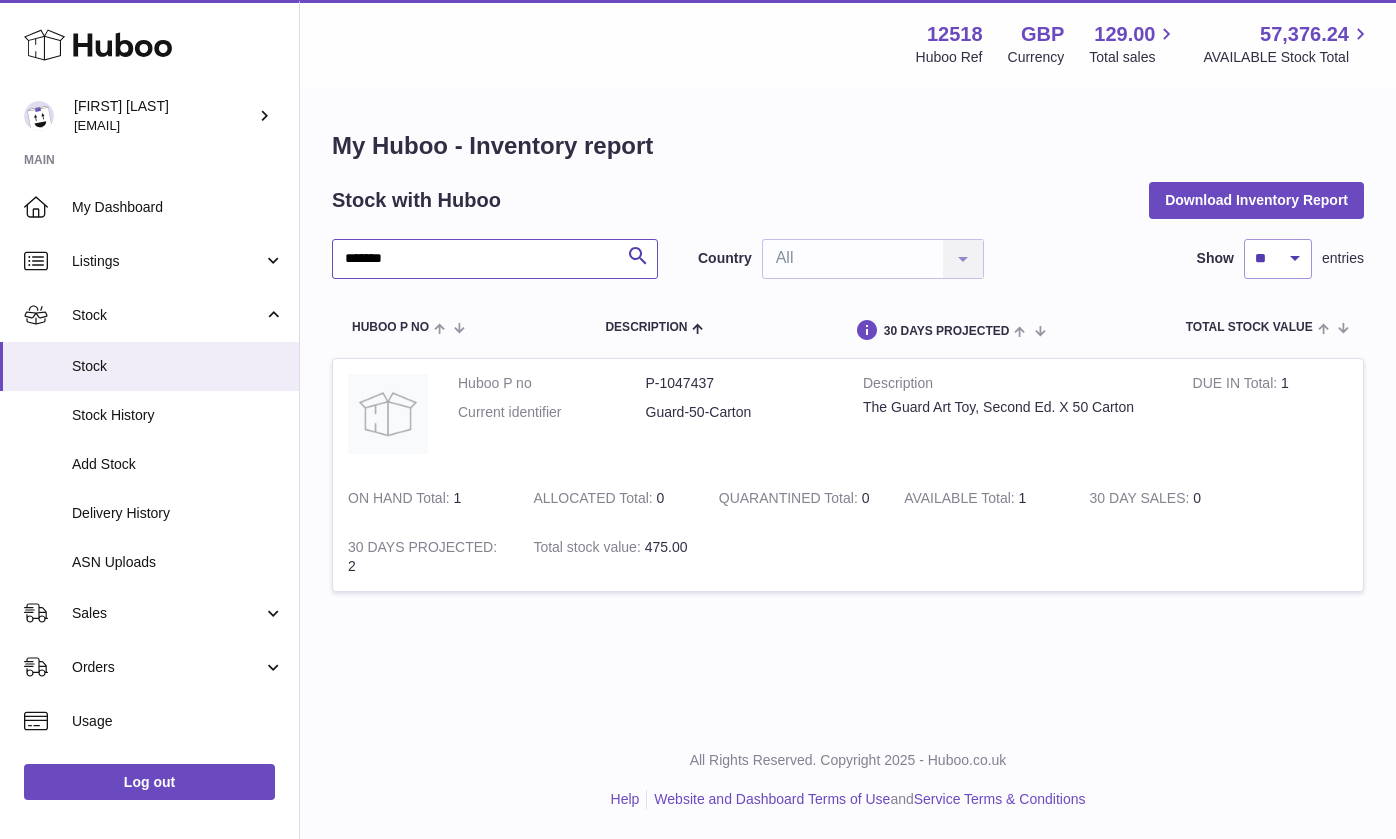 paste on "**" 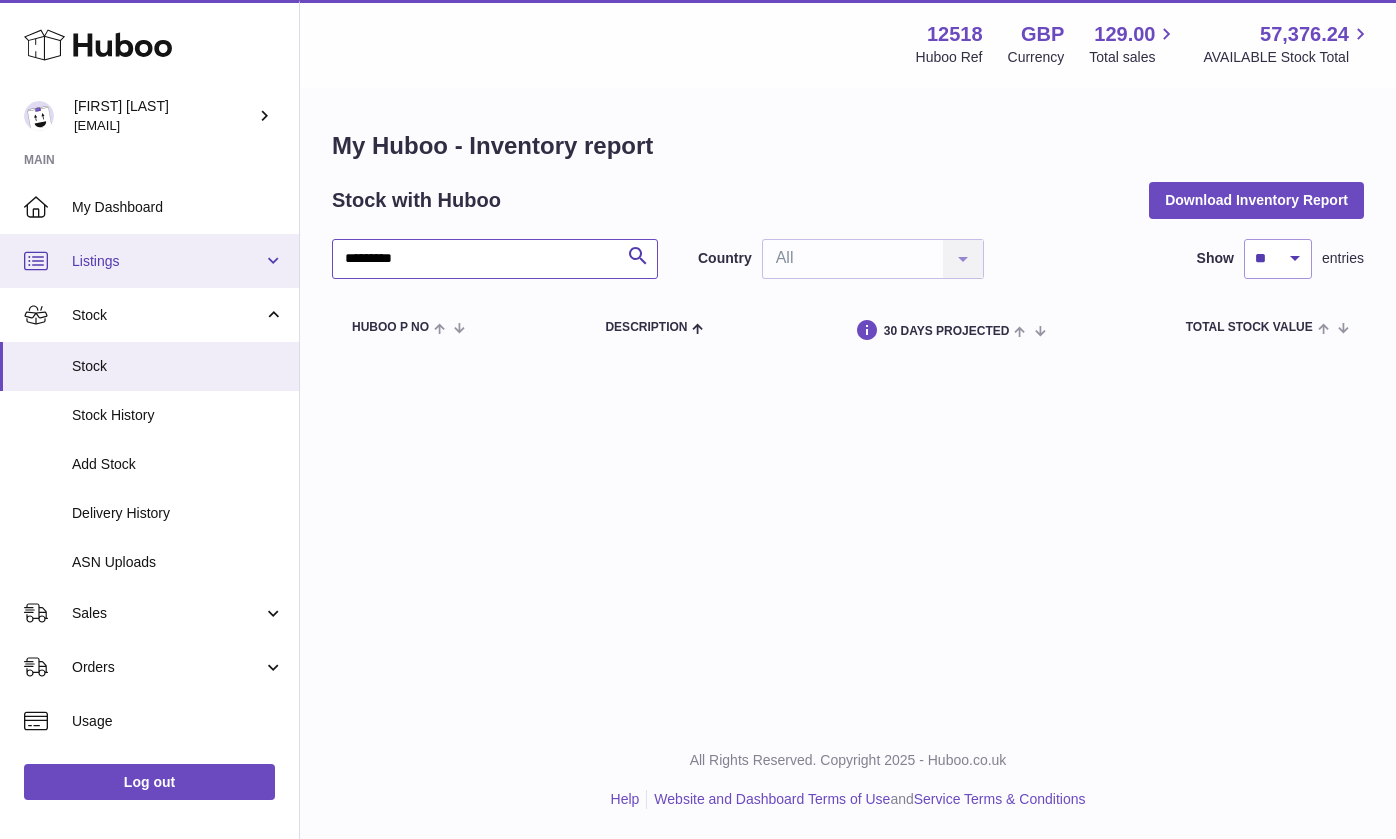 drag, startPoint x: 350, startPoint y: 258, endPoint x: 285, endPoint y: 247, distance: 65.9242 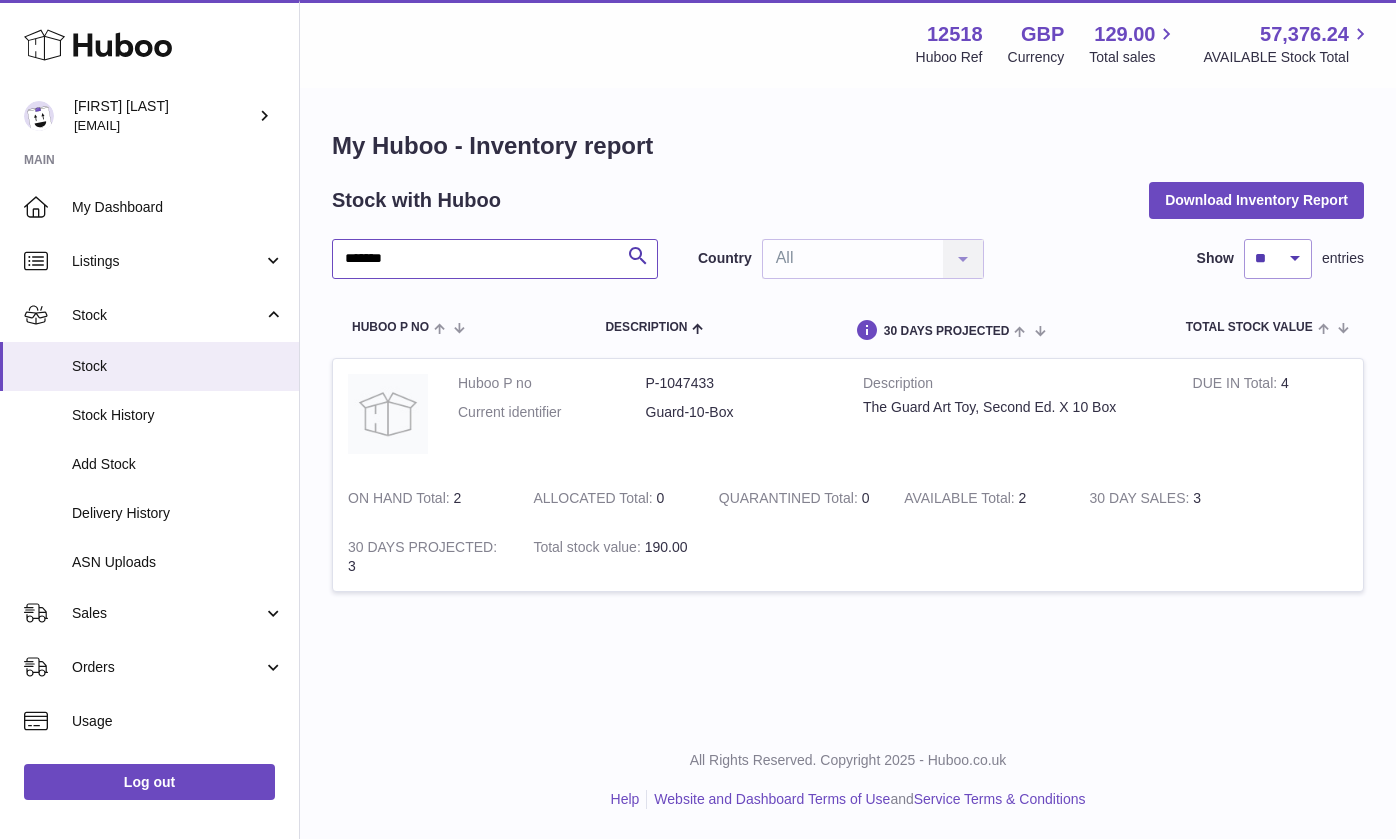 drag, startPoint x: 295, startPoint y: 250, endPoint x: 354, endPoint y: 248, distance: 59.03389 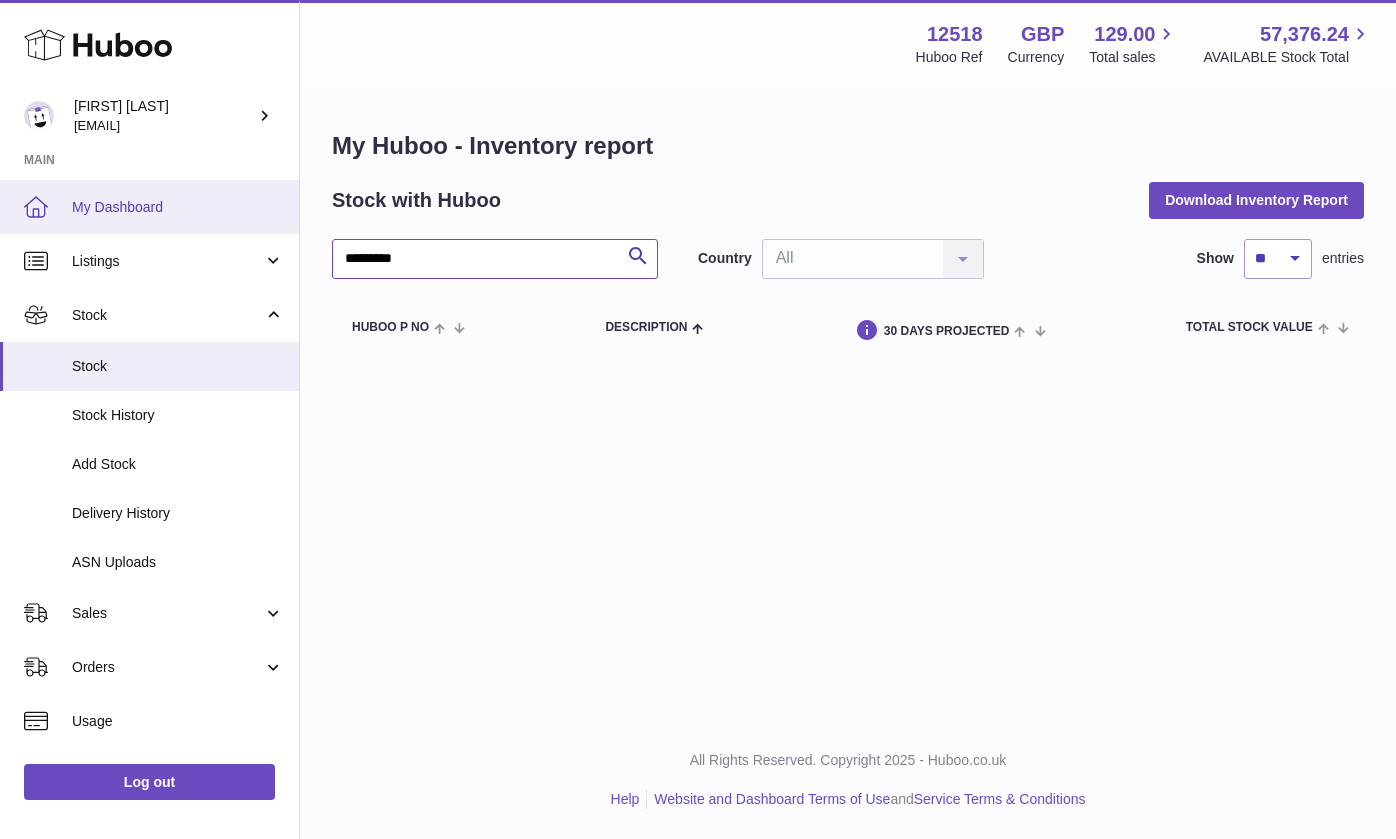 drag, startPoint x: 355, startPoint y: 257, endPoint x: 282, endPoint y: 211, distance: 86.28442 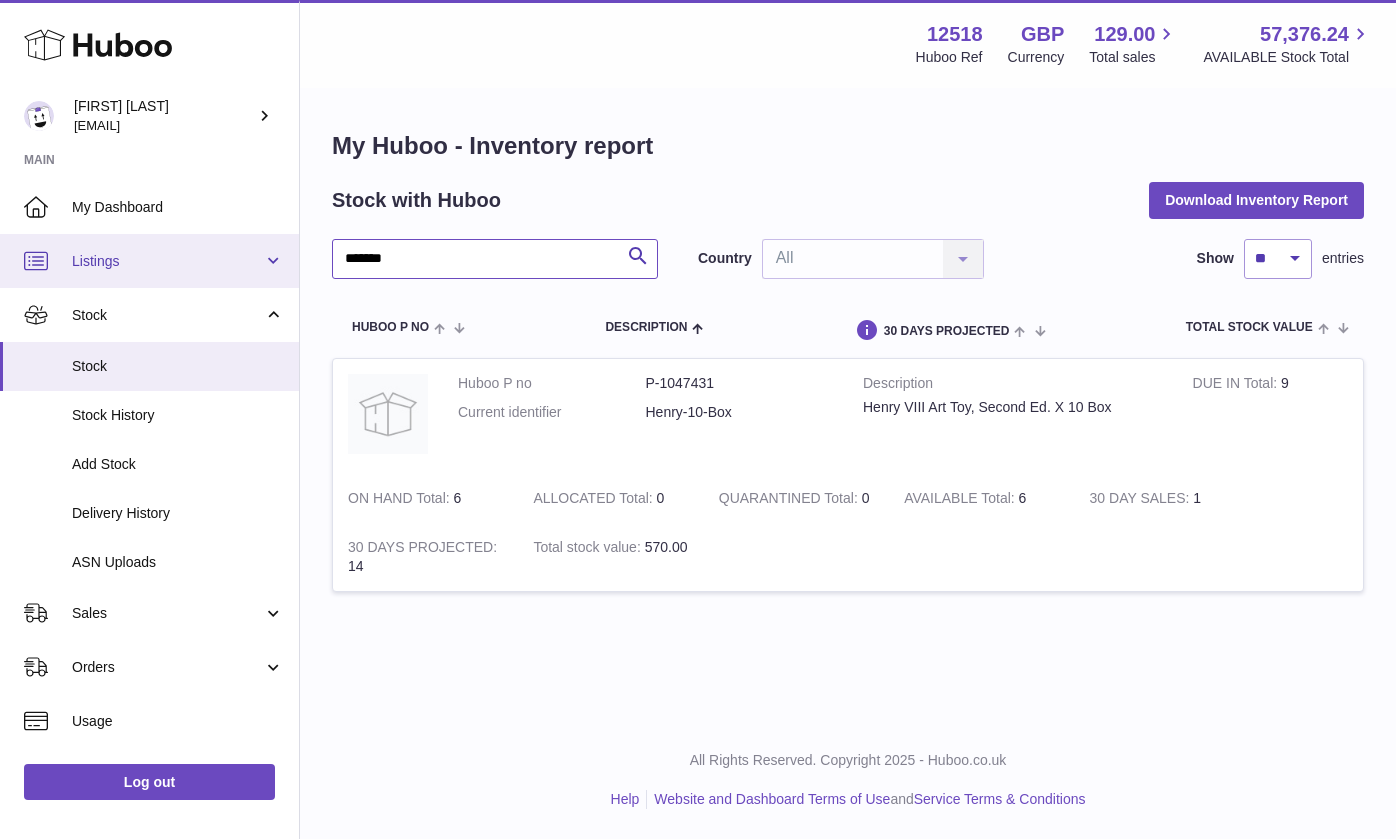 drag, startPoint x: 448, startPoint y: 254, endPoint x: 273, endPoint y: 242, distance: 175.41095 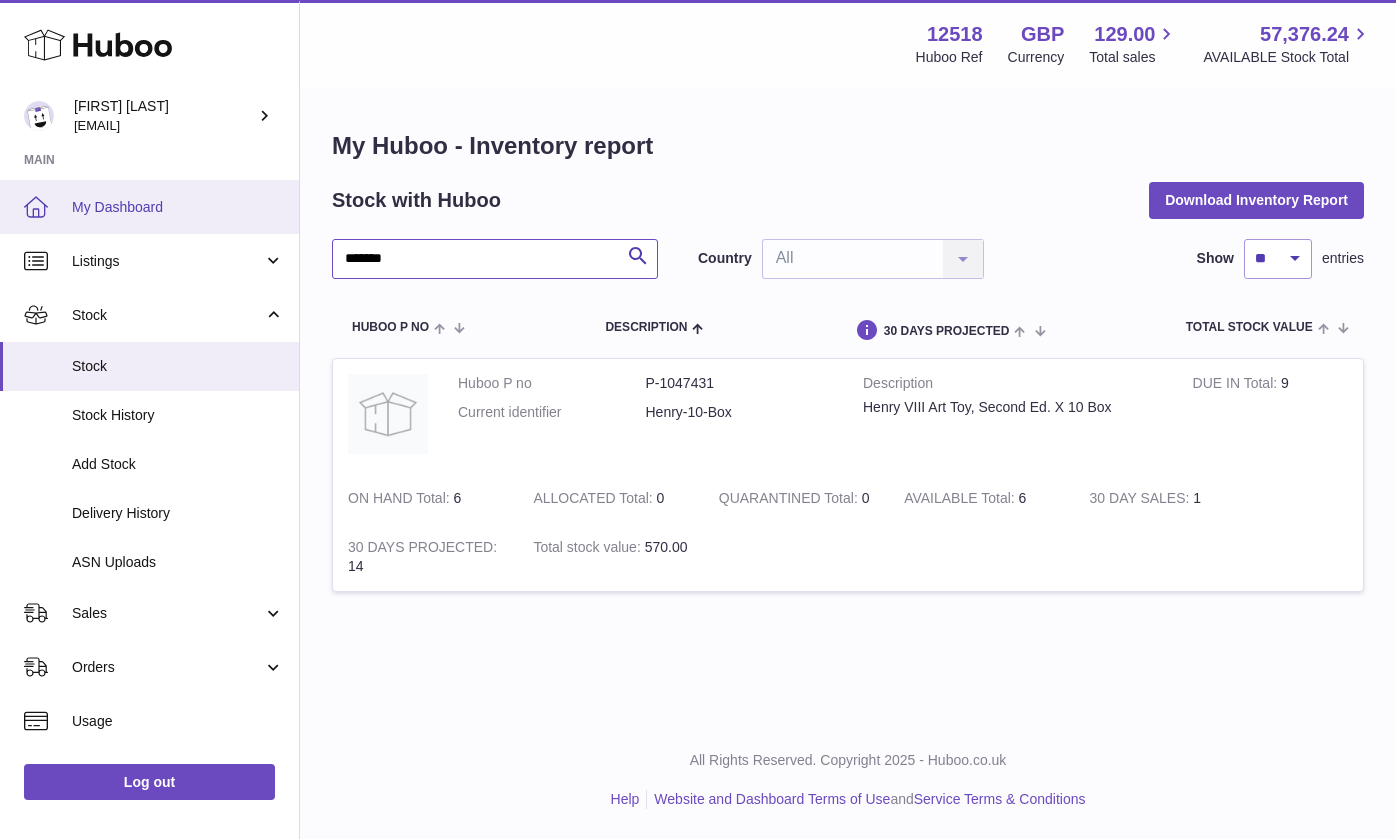 paste 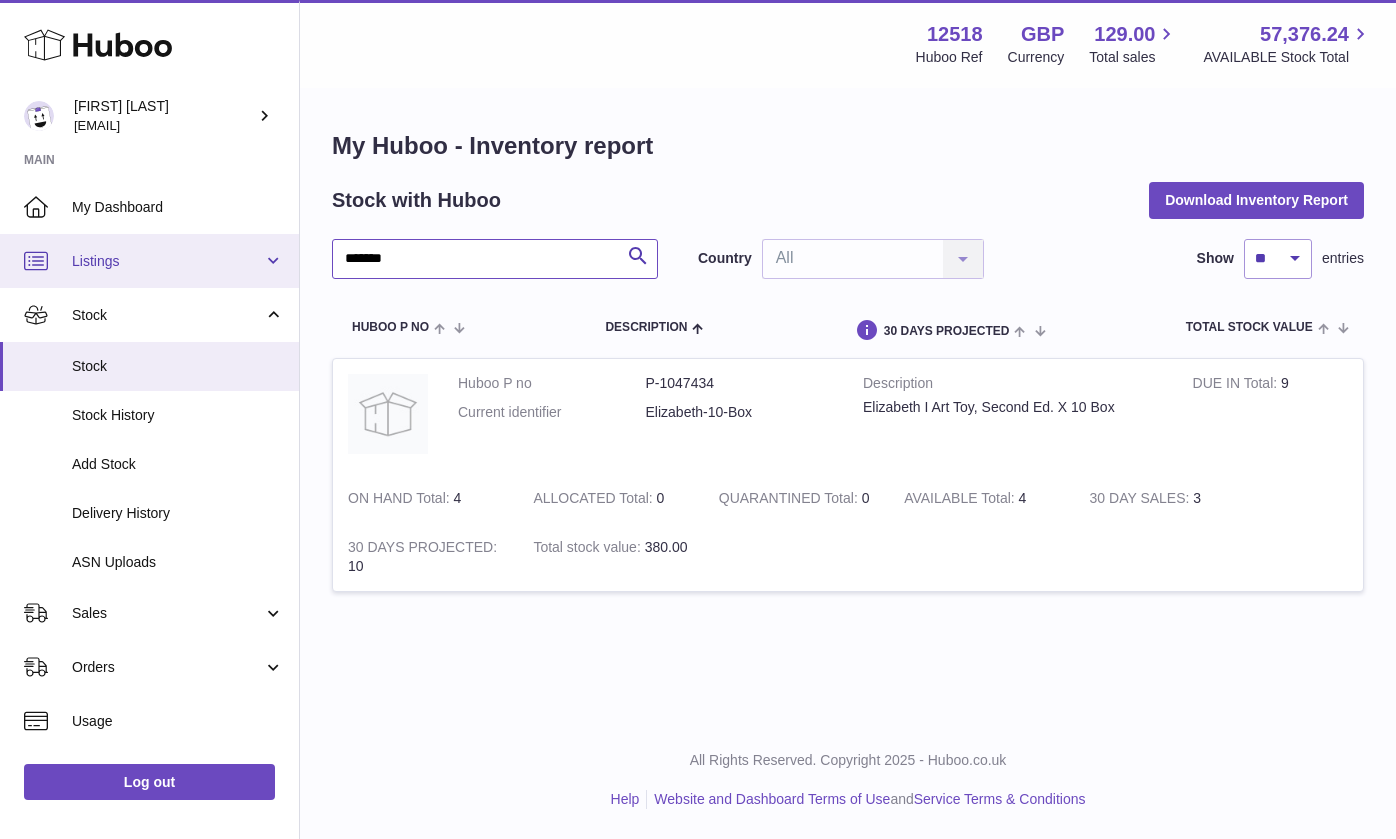 drag, startPoint x: 361, startPoint y: 254, endPoint x: 277, endPoint y: 254, distance: 84 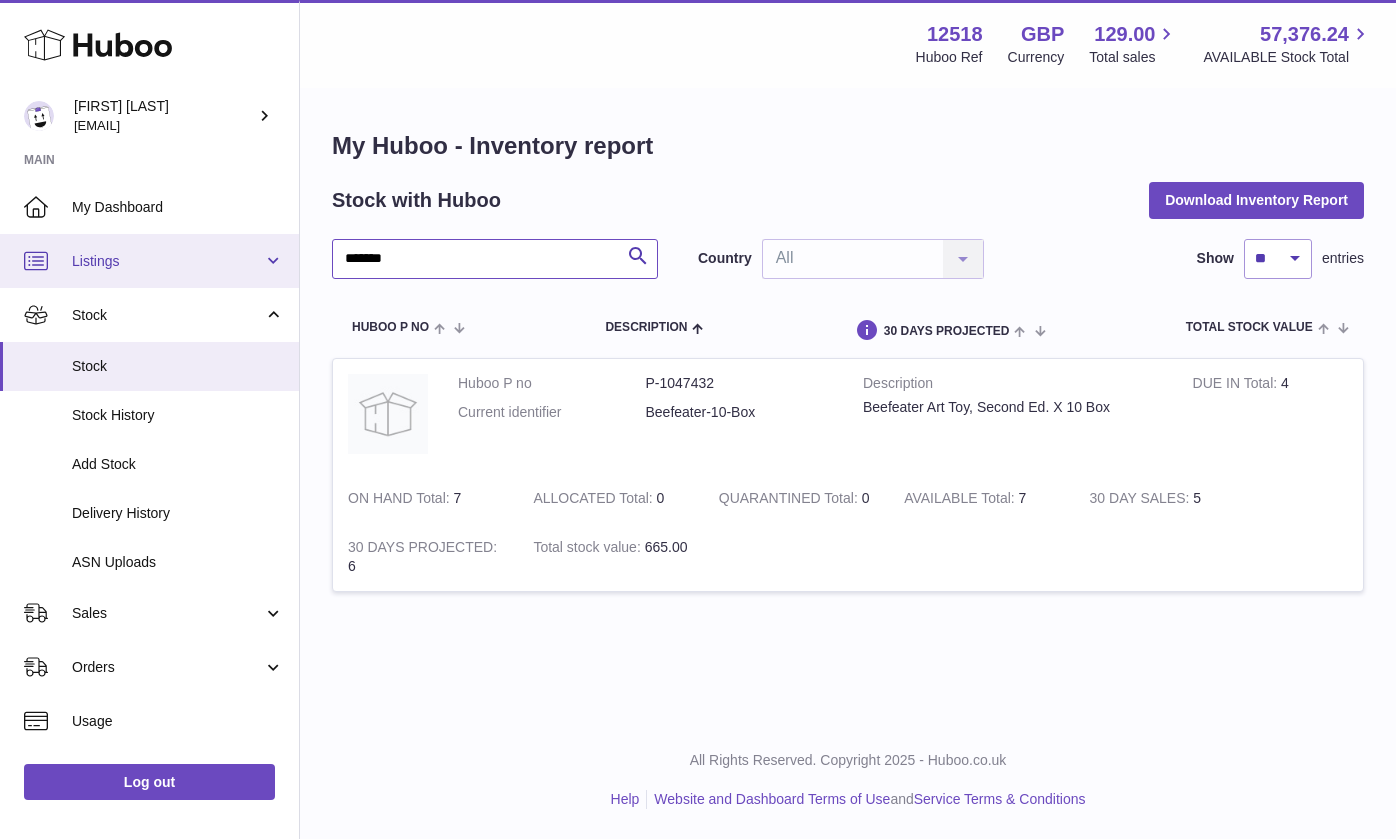 drag, startPoint x: 431, startPoint y: 265, endPoint x: 241, endPoint y: 260, distance: 190.06578 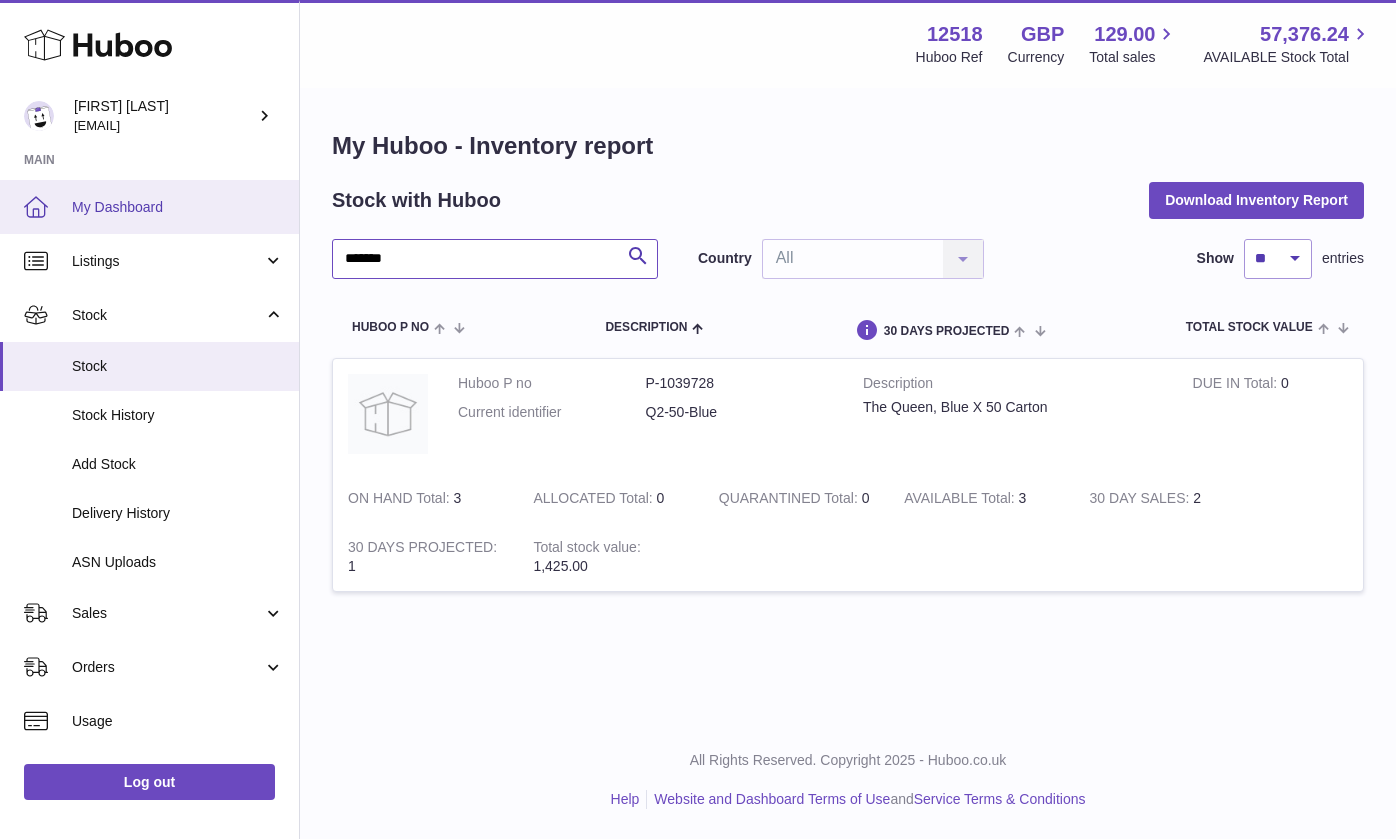 drag, startPoint x: 360, startPoint y: 251, endPoint x: 292, endPoint y: 226, distance: 72.44998 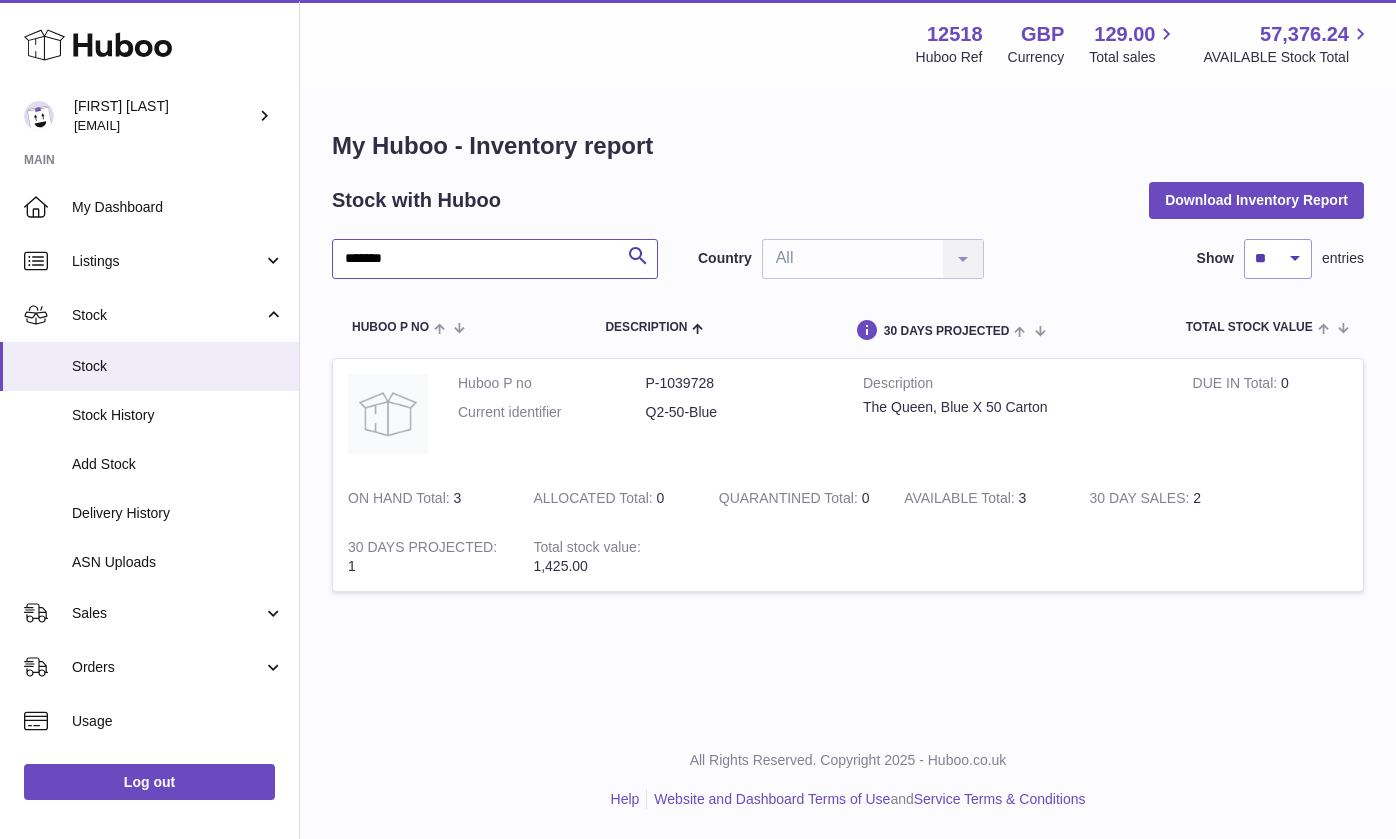 paste 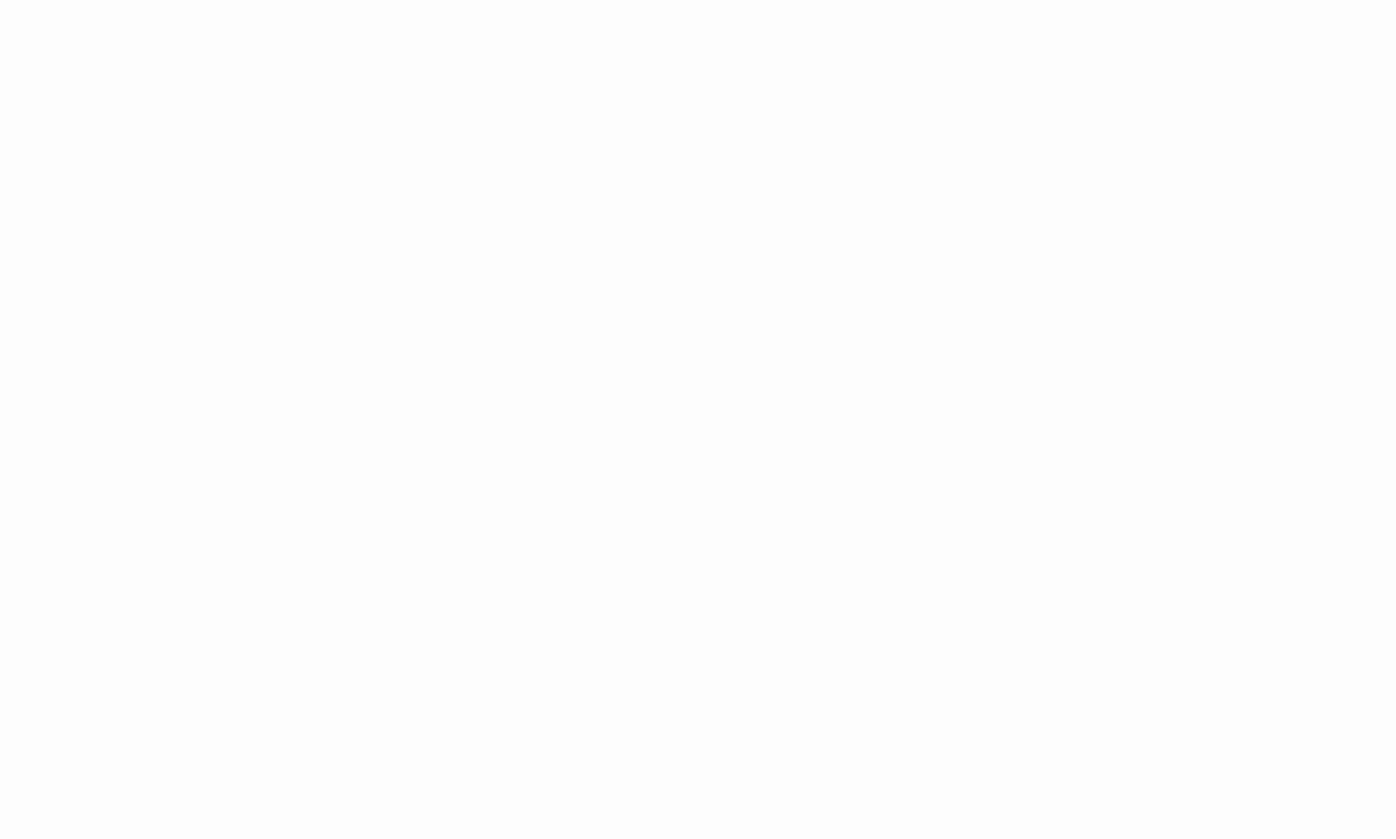scroll, scrollTop: 0, scrollLeft: 0, axis: both 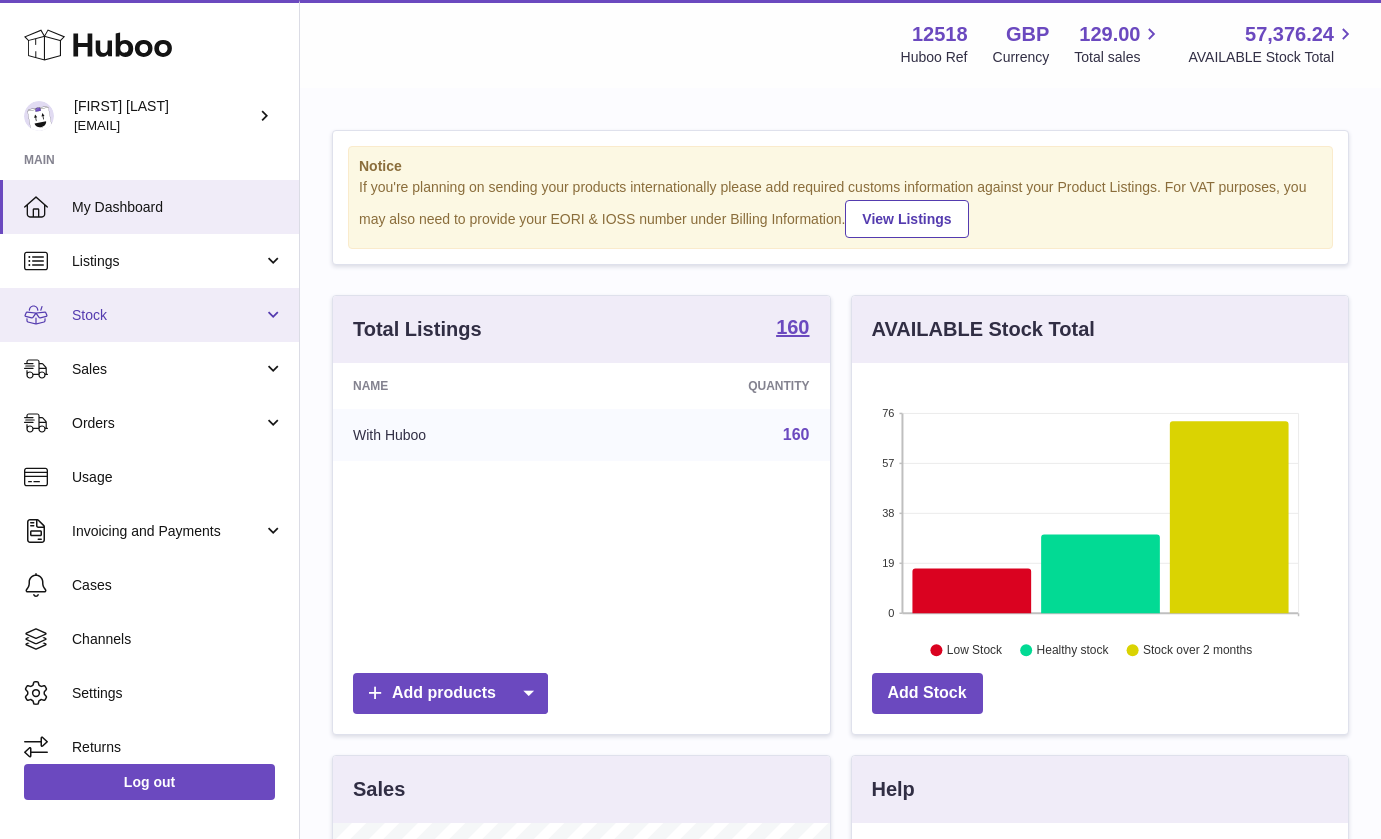 drag, startPoint x: 158, startPoint y: 320, endPoint x: 107, endPoint y: 330, distance: 51.971146 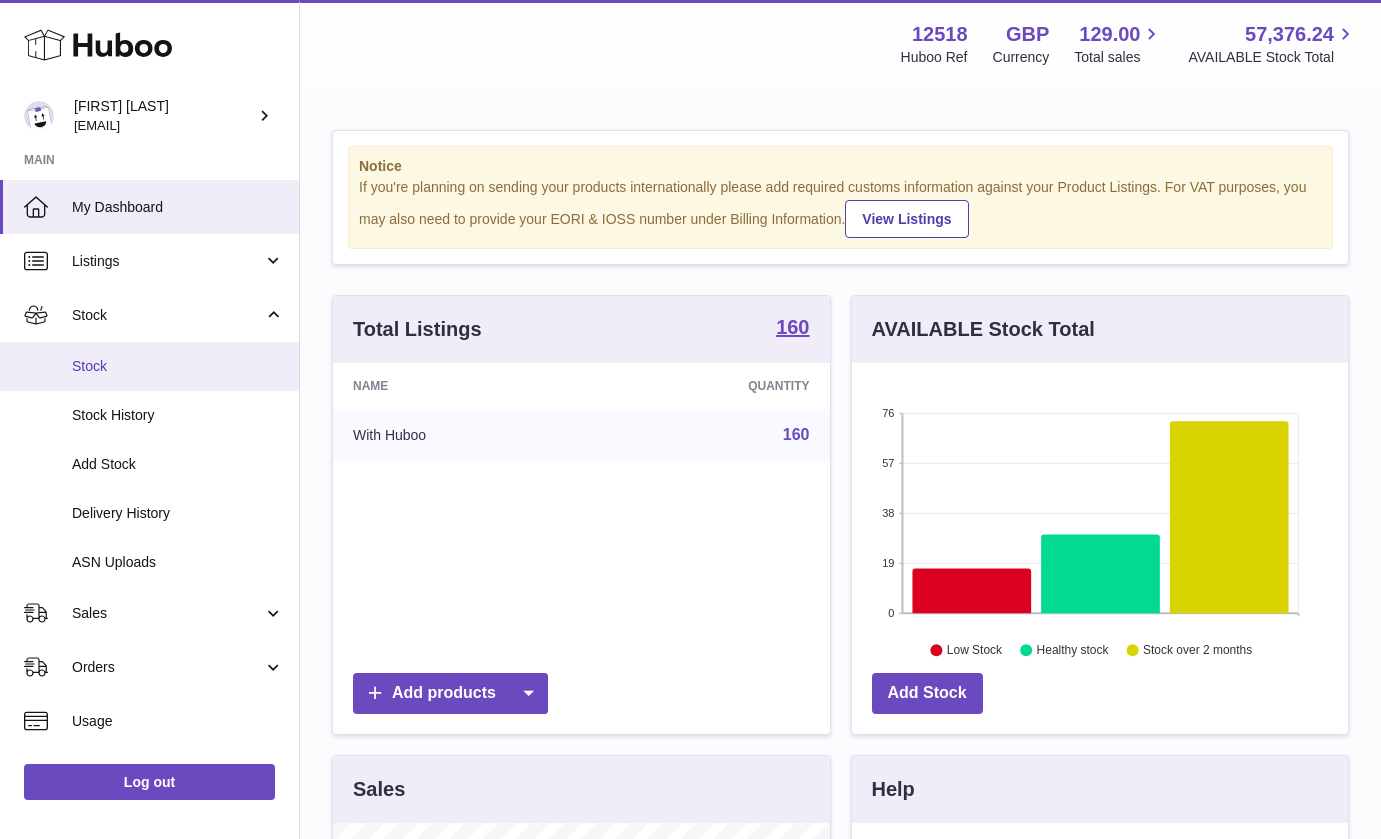 click on "Stock" at bounding box center [178, 366] 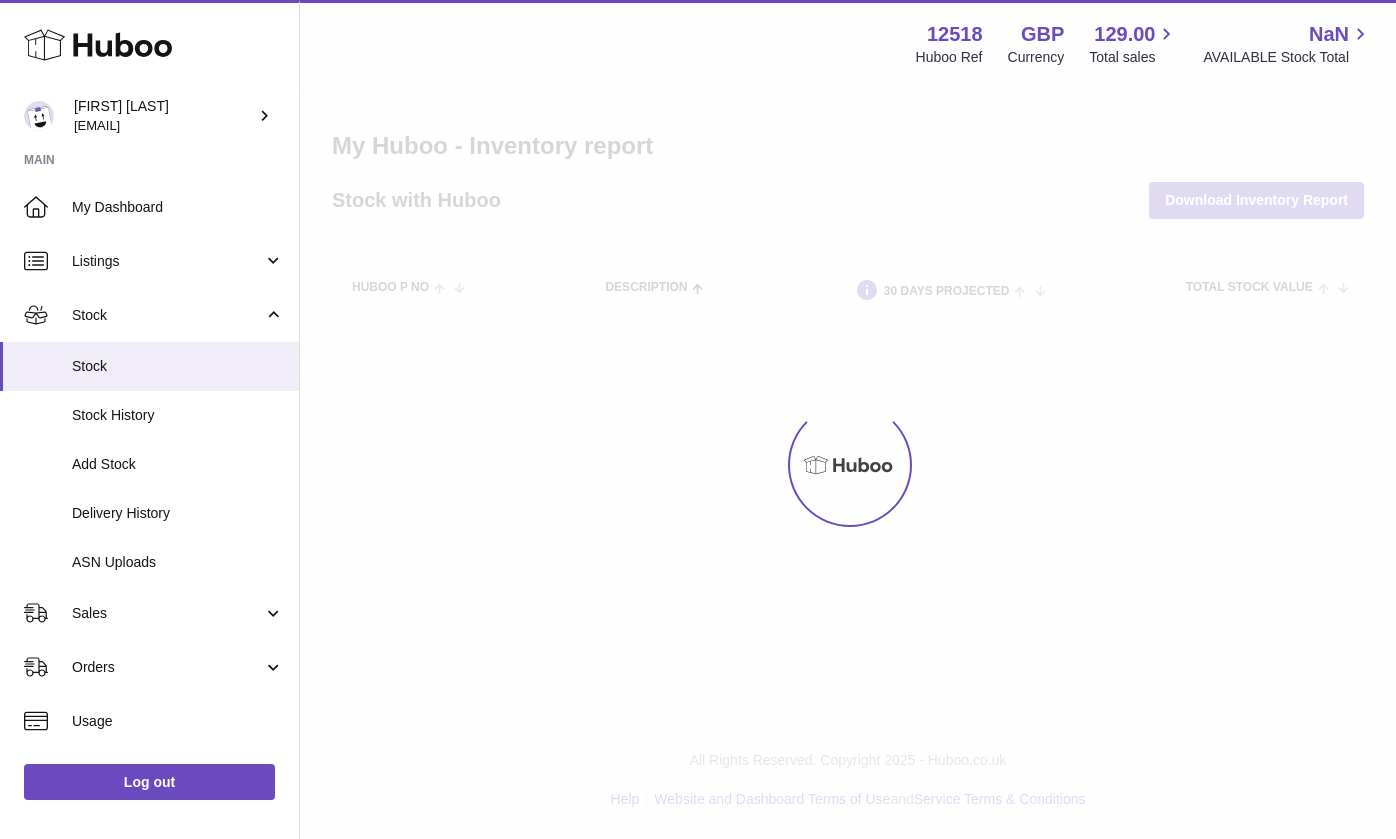 scroll, scrollTop: 0, scrollLeft: 0, axis: both 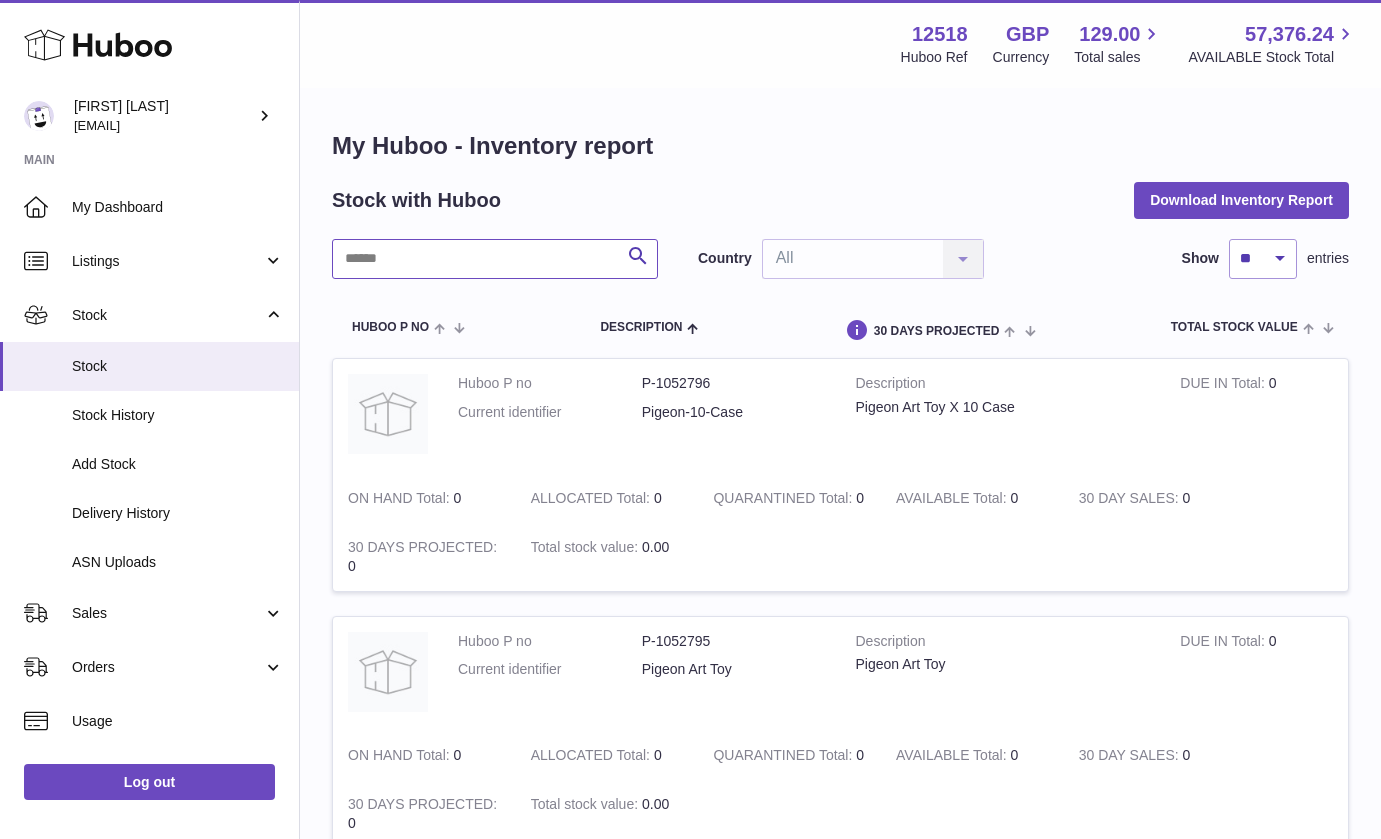 click at bounding box center [495, 259] 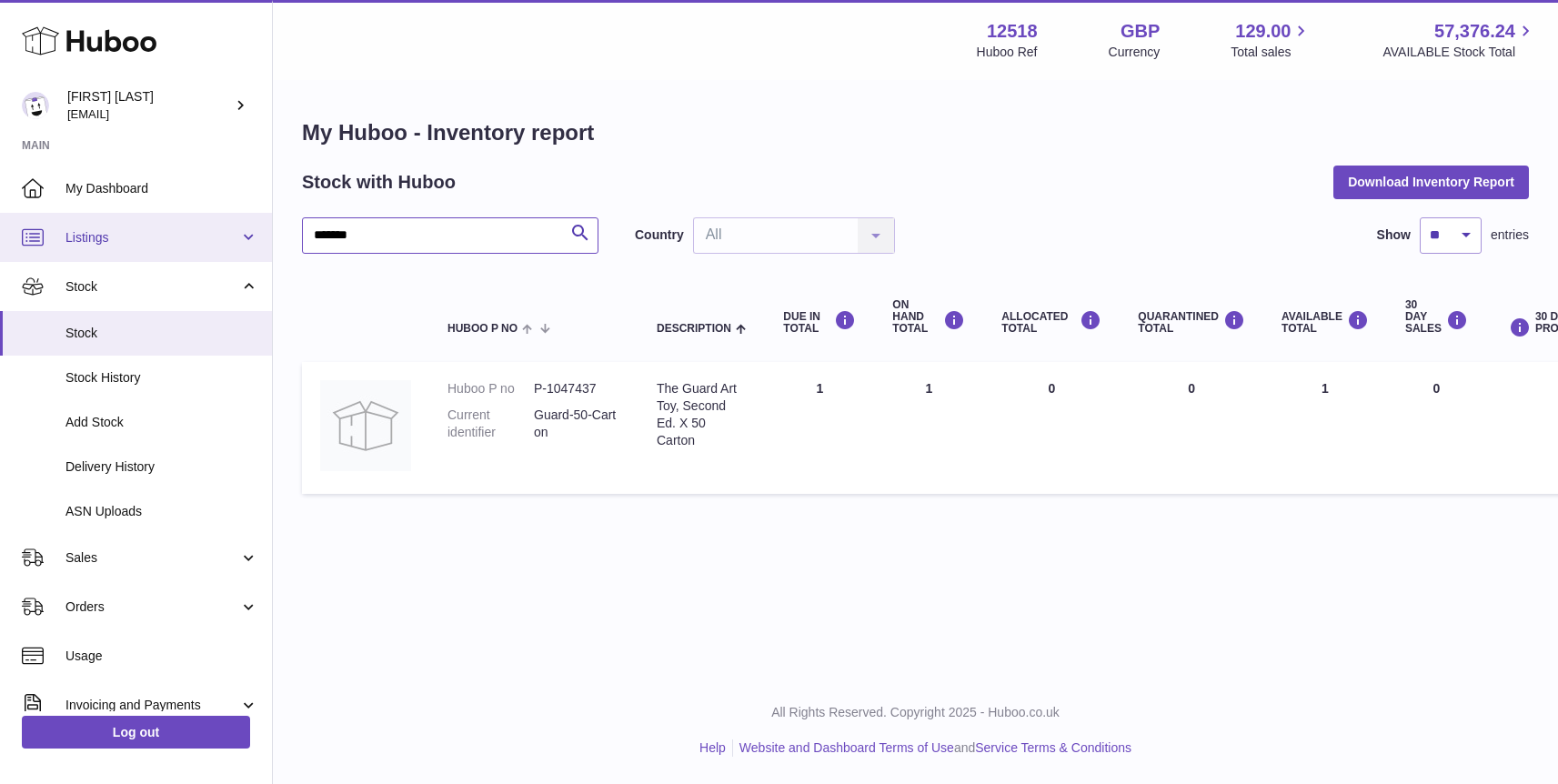 drag, startPoint x: 357, startPoint y: 240, endPoint x: 260, endPoint y: 237, distance: 97.04638 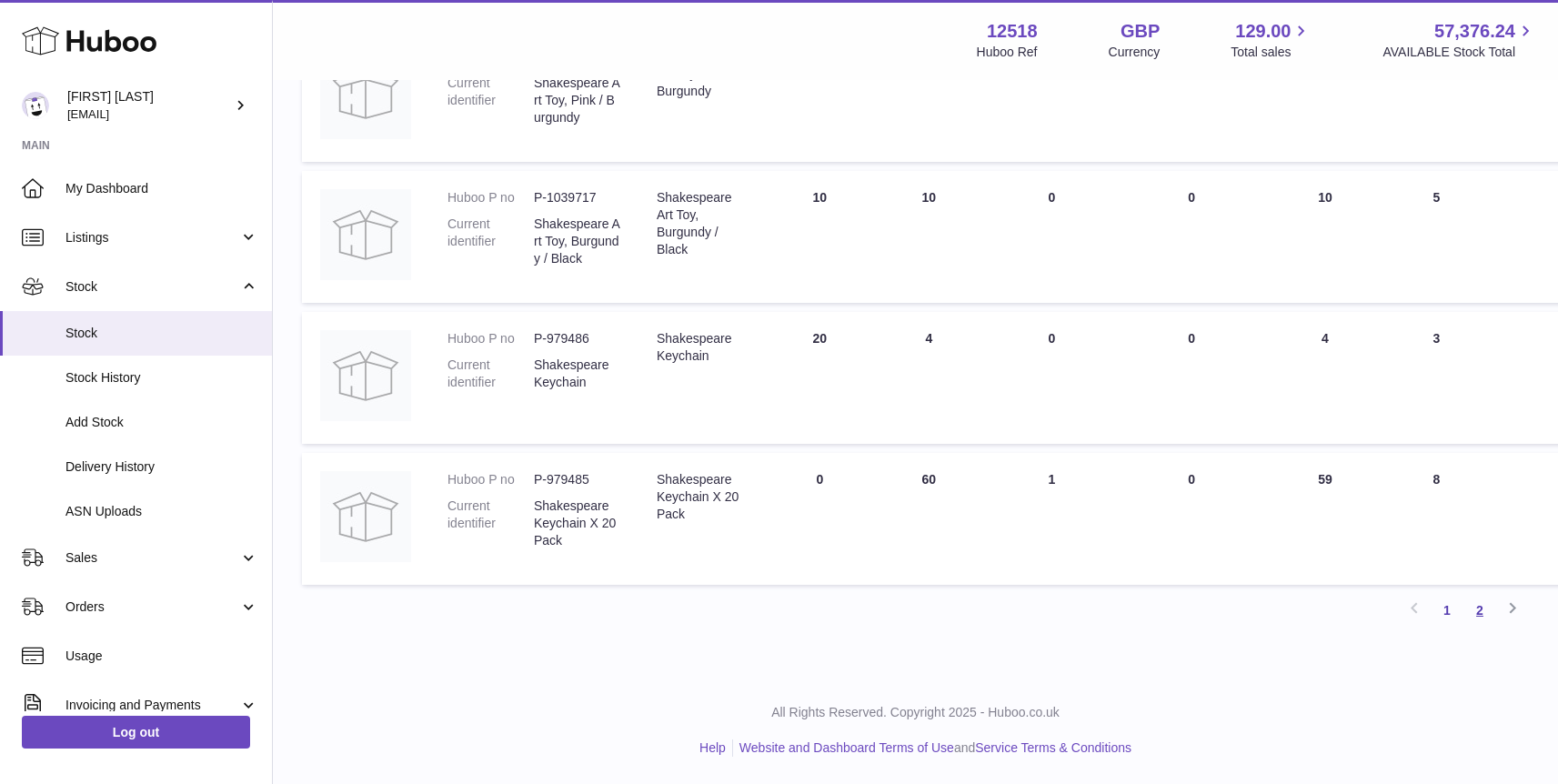 click on "2" at bounding box center [1480, 610] 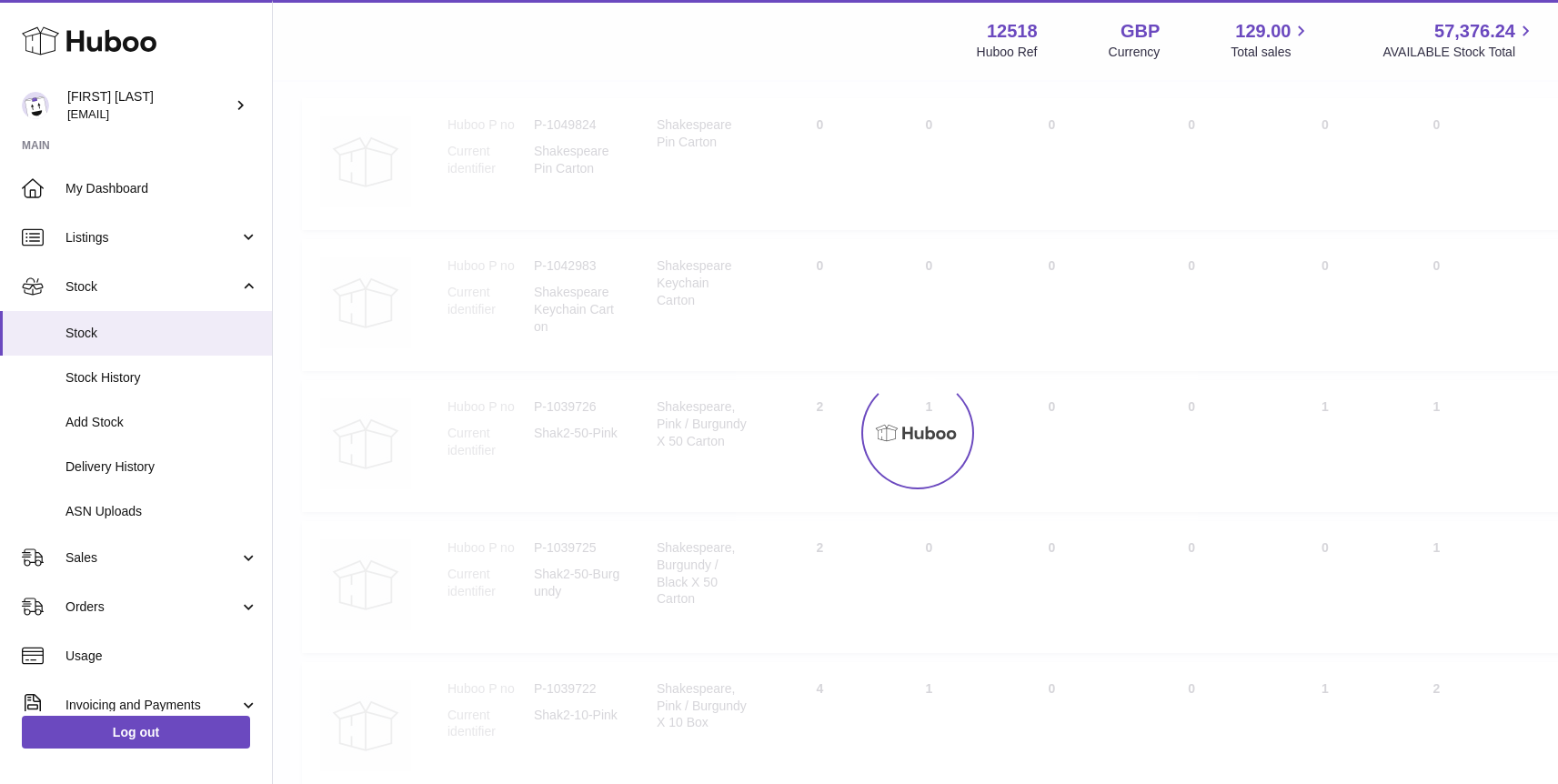 scroll, scrollTop: 82, scrollLeft: 0, axis: vertical 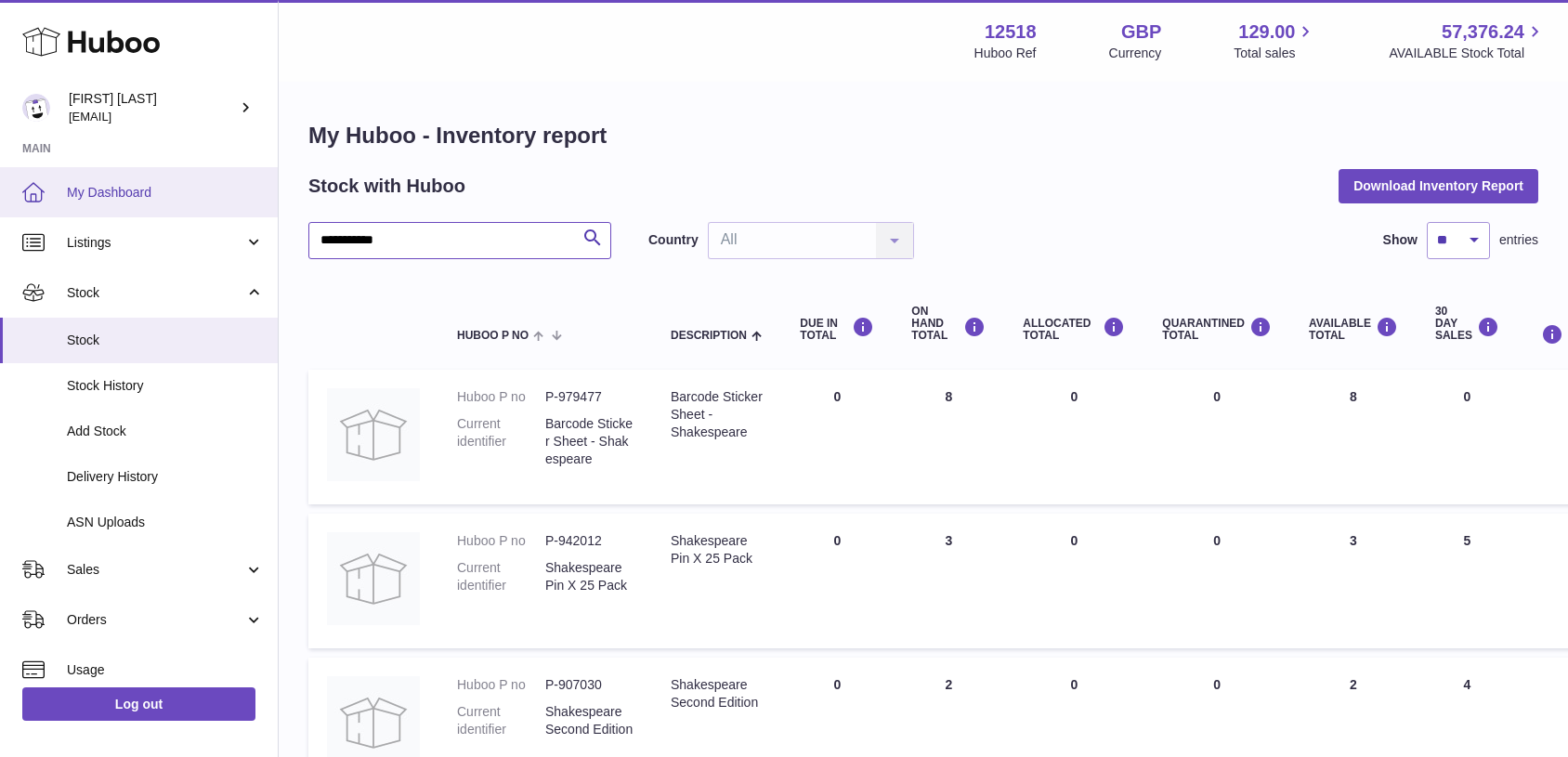 drag, startPoint x: 391, startPoint y: 241, endPoint x: 249, endPoint y: 215, distance: 144.36066 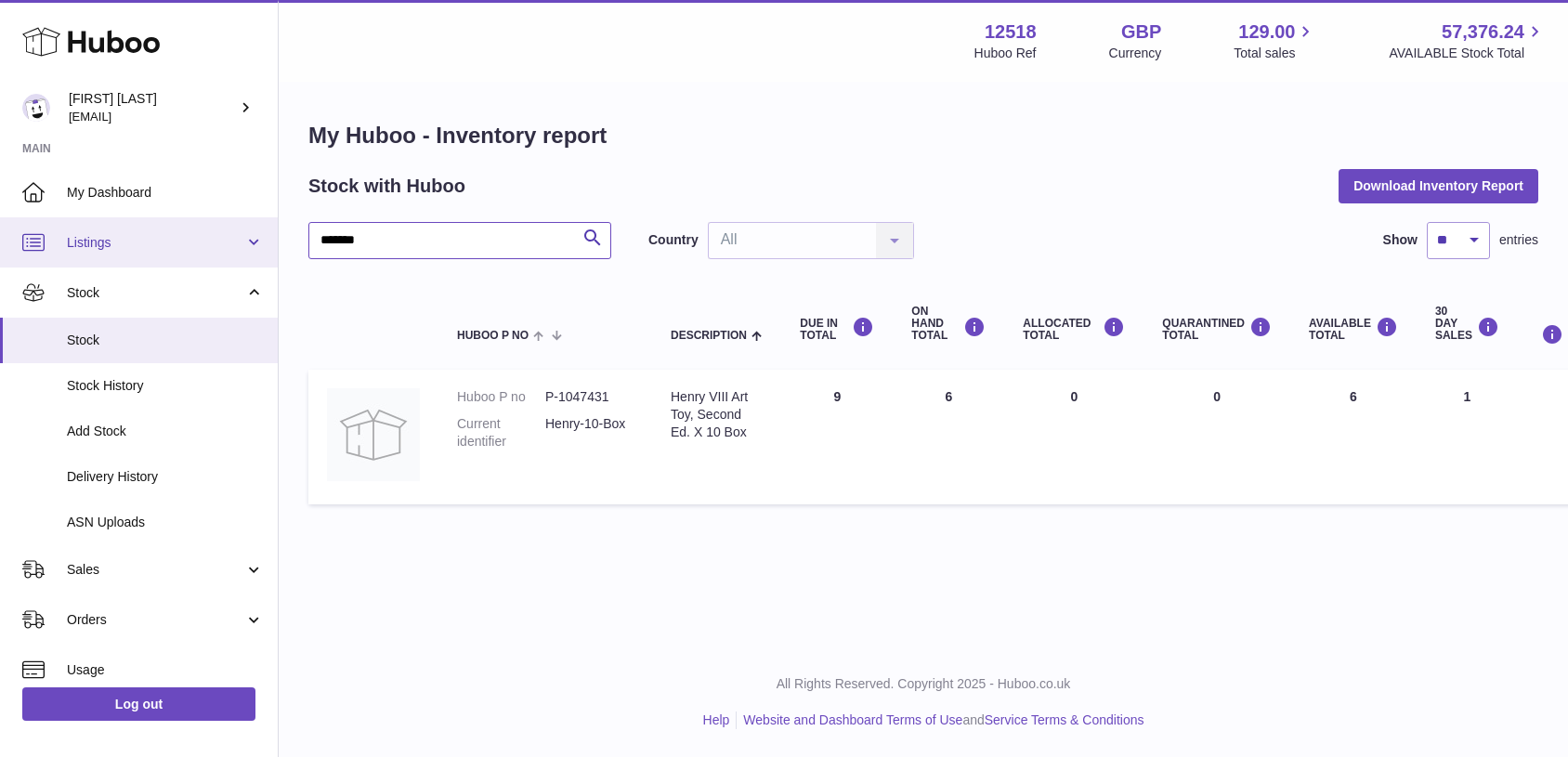 drag, startPoint x: 412, startPoint y: 244, endPoint x: 237, endPoint y: 235, distance: 175.23128 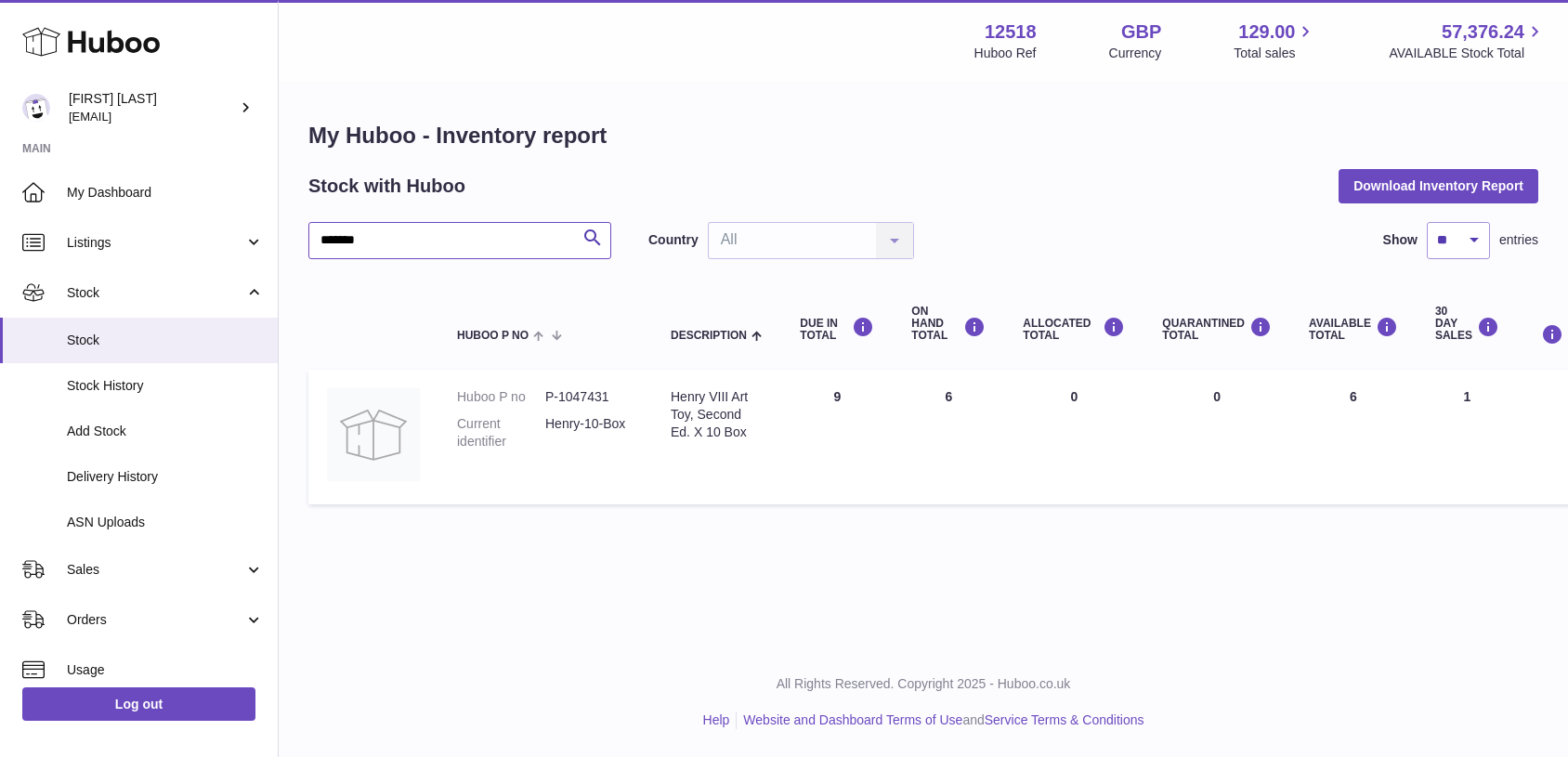 paste 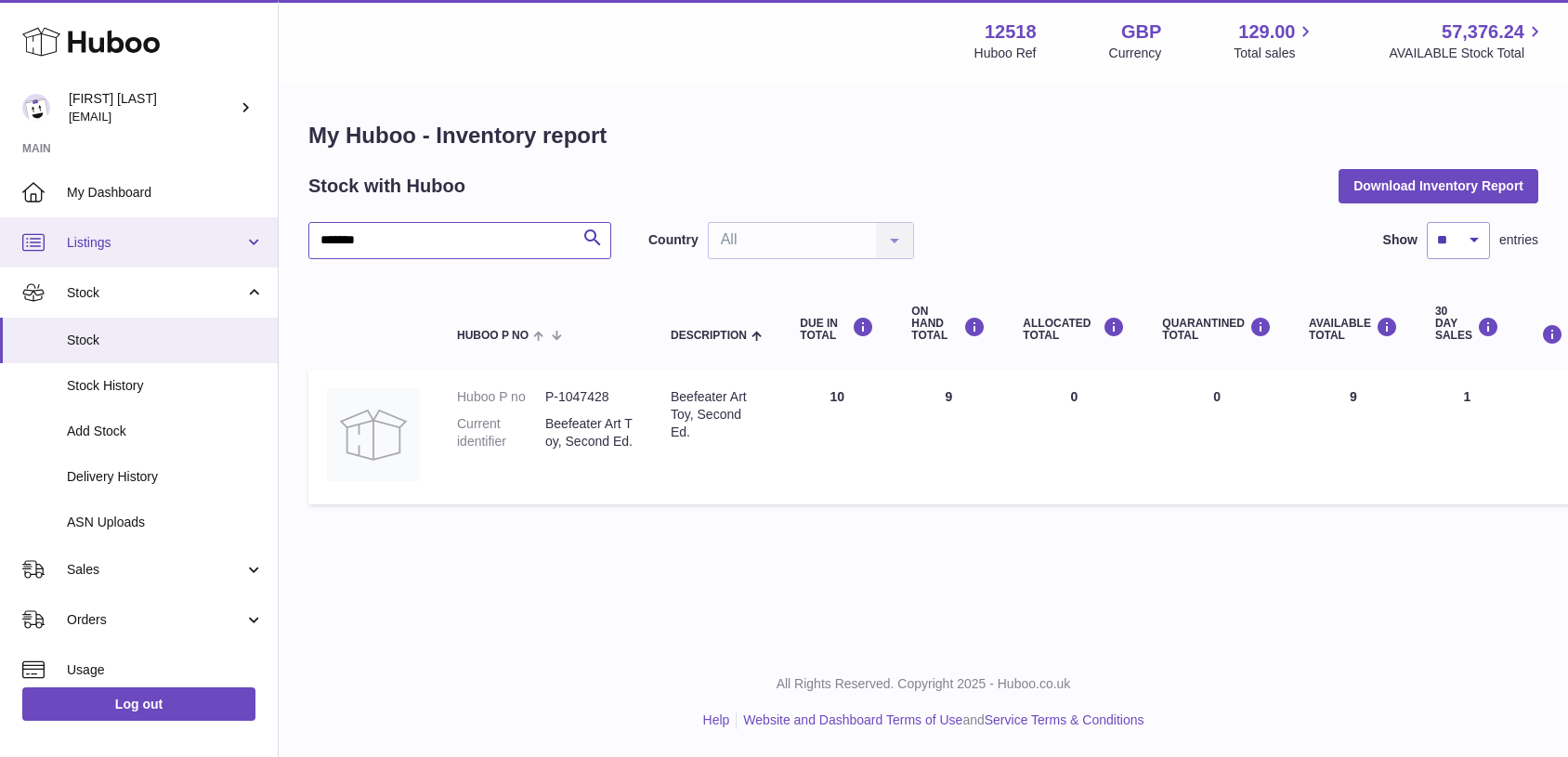 drag, startPoint x: 382, startPoint y: 245, endPoint x: 270, endPoint y: 240, distance: 112.11155 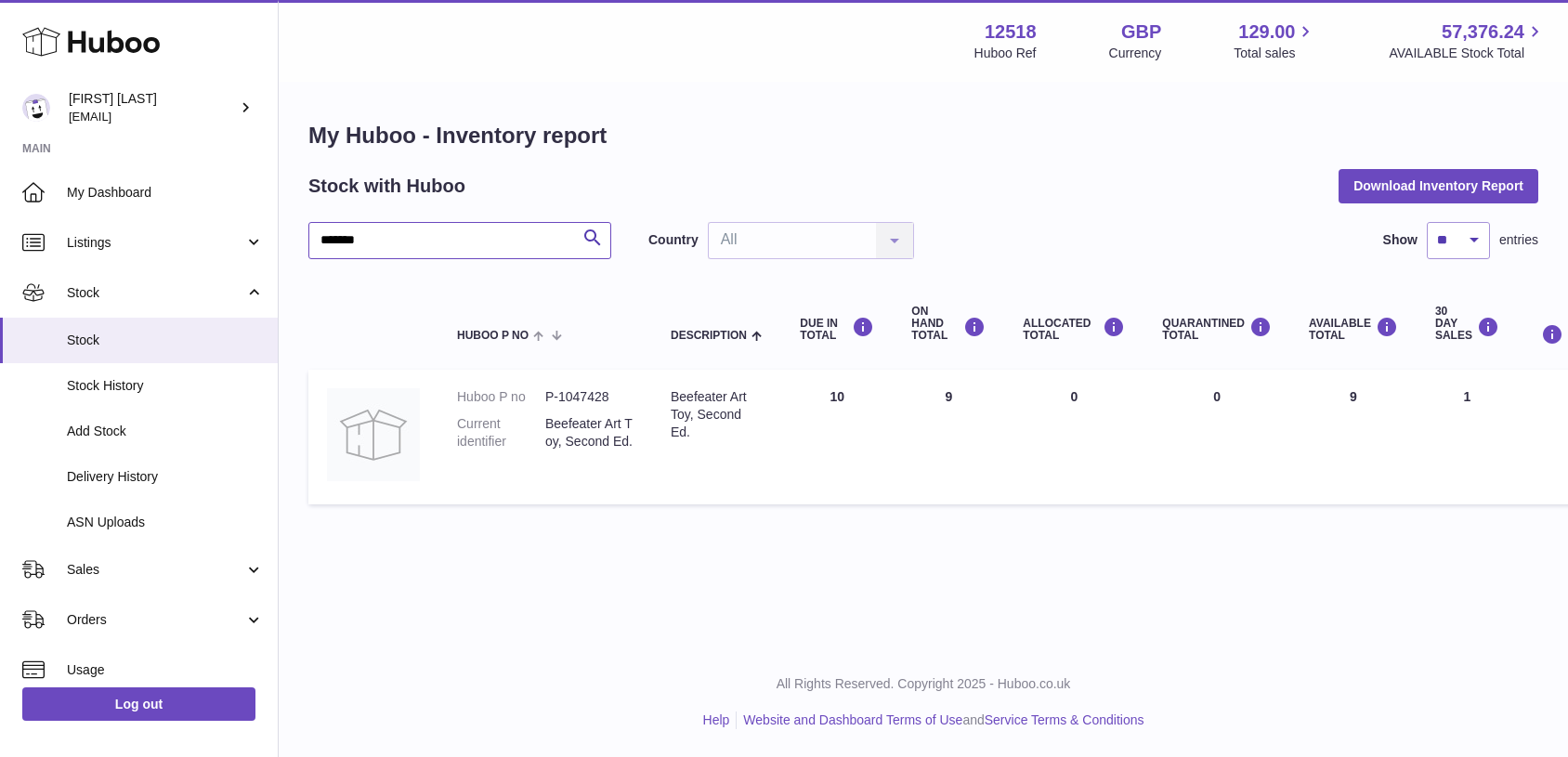 paste 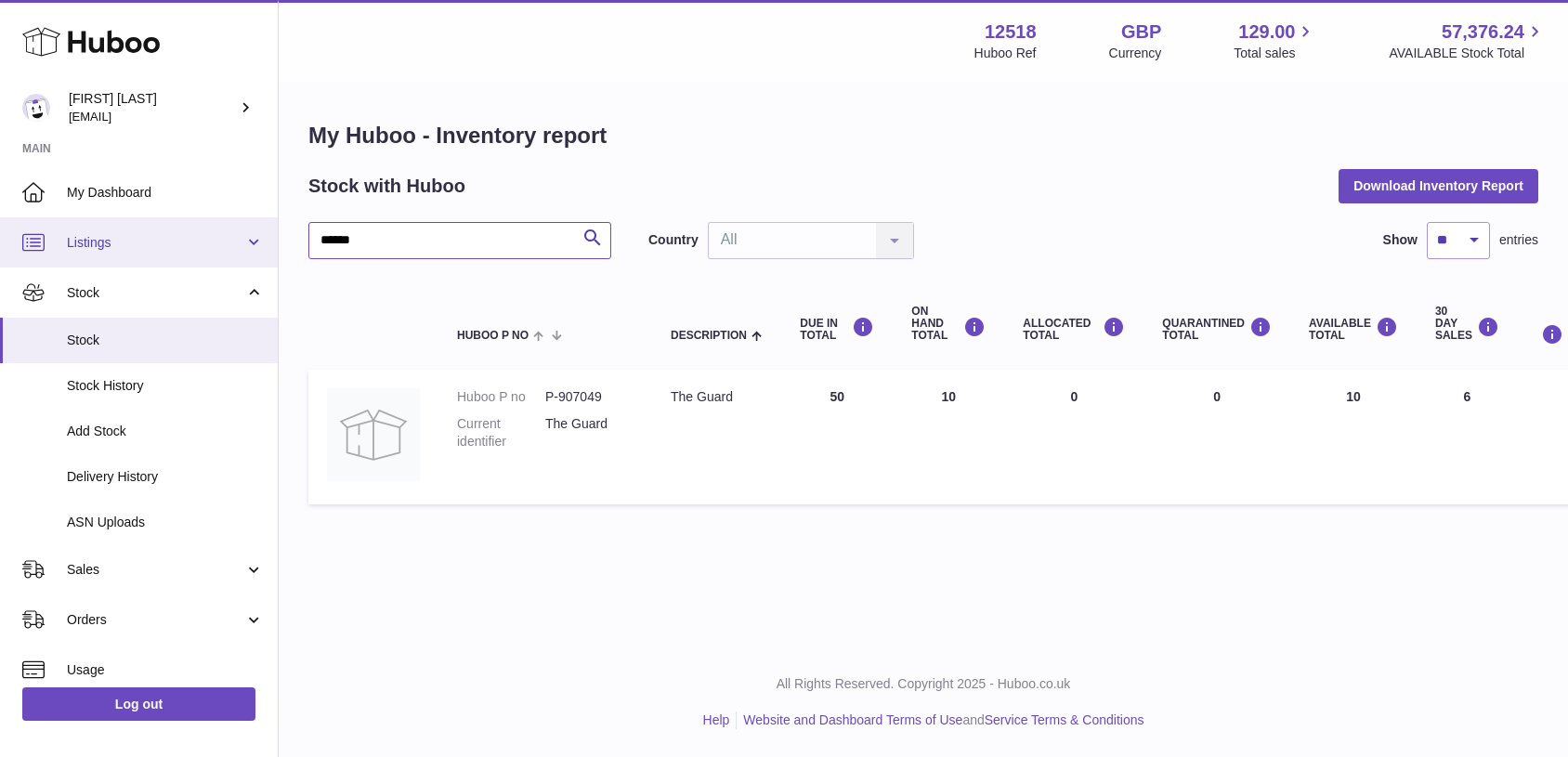 drag, startPoint x: 388, startPoint y: 248, endPoint x: 212, endPoint y: 232, distance: 176.726 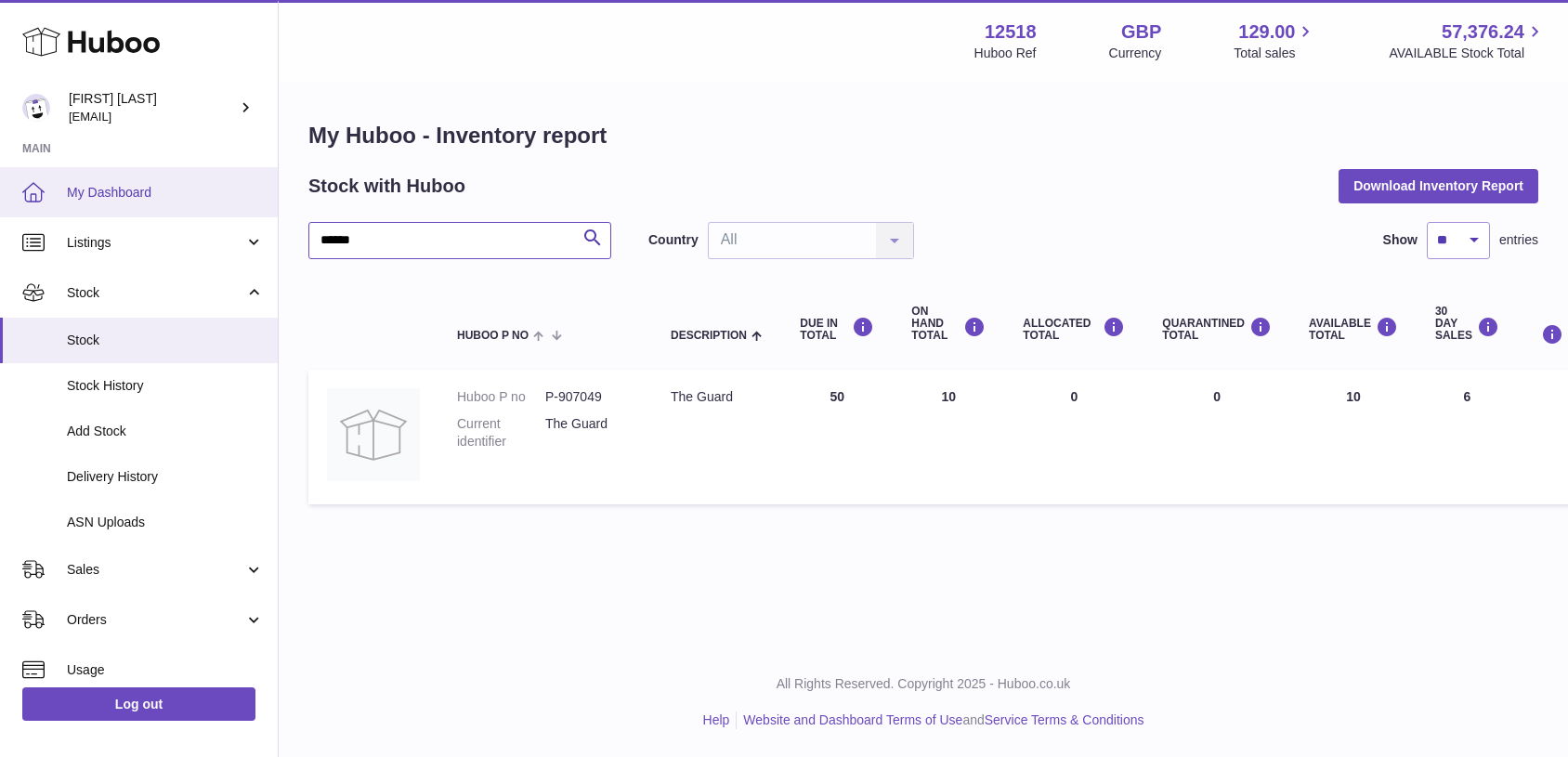paste on "*" 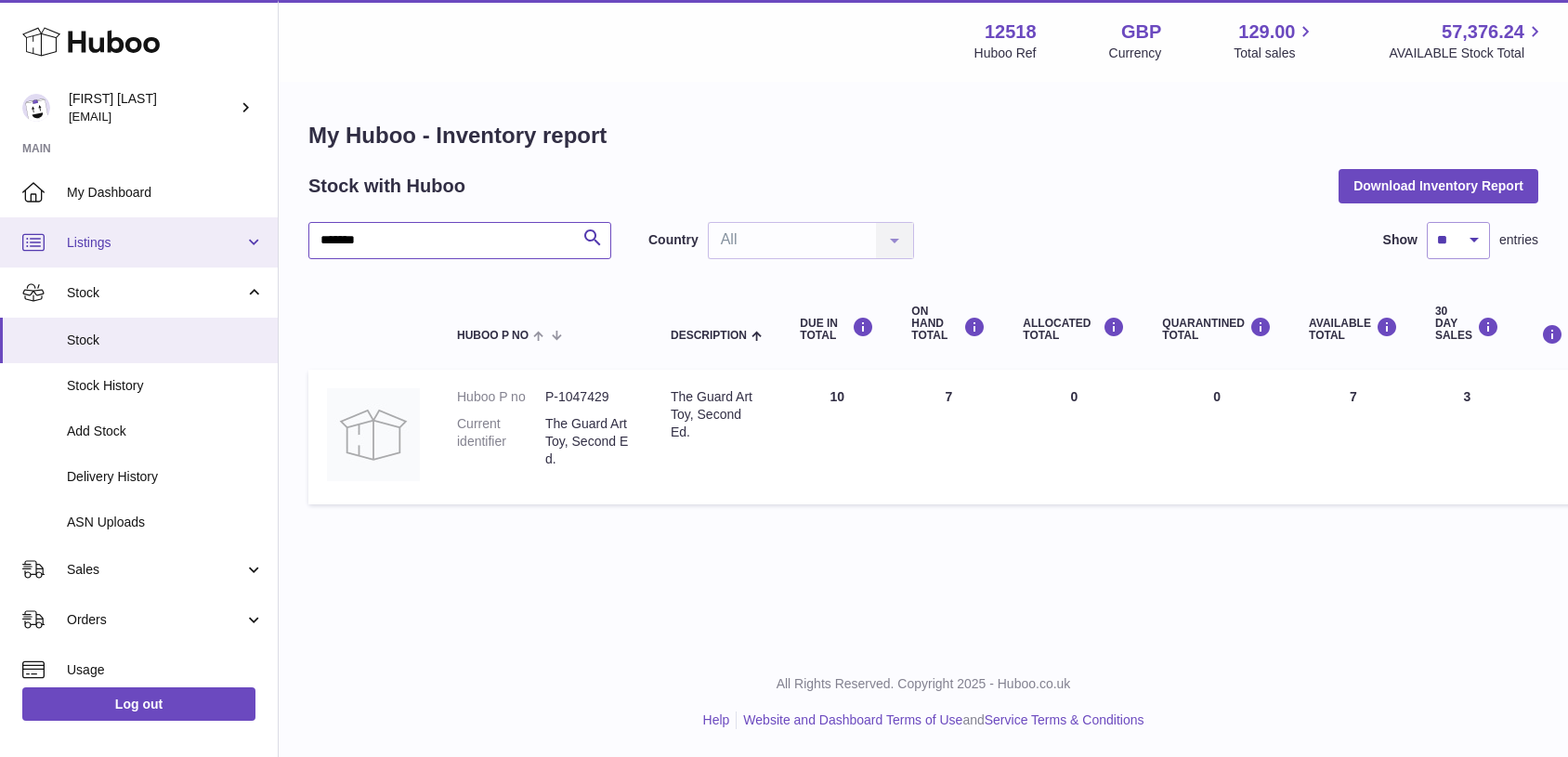 drag, startPoint x: 415, startPoint y: 238, endPoint x: 268, endPoint y: 234, distance: 147.05441 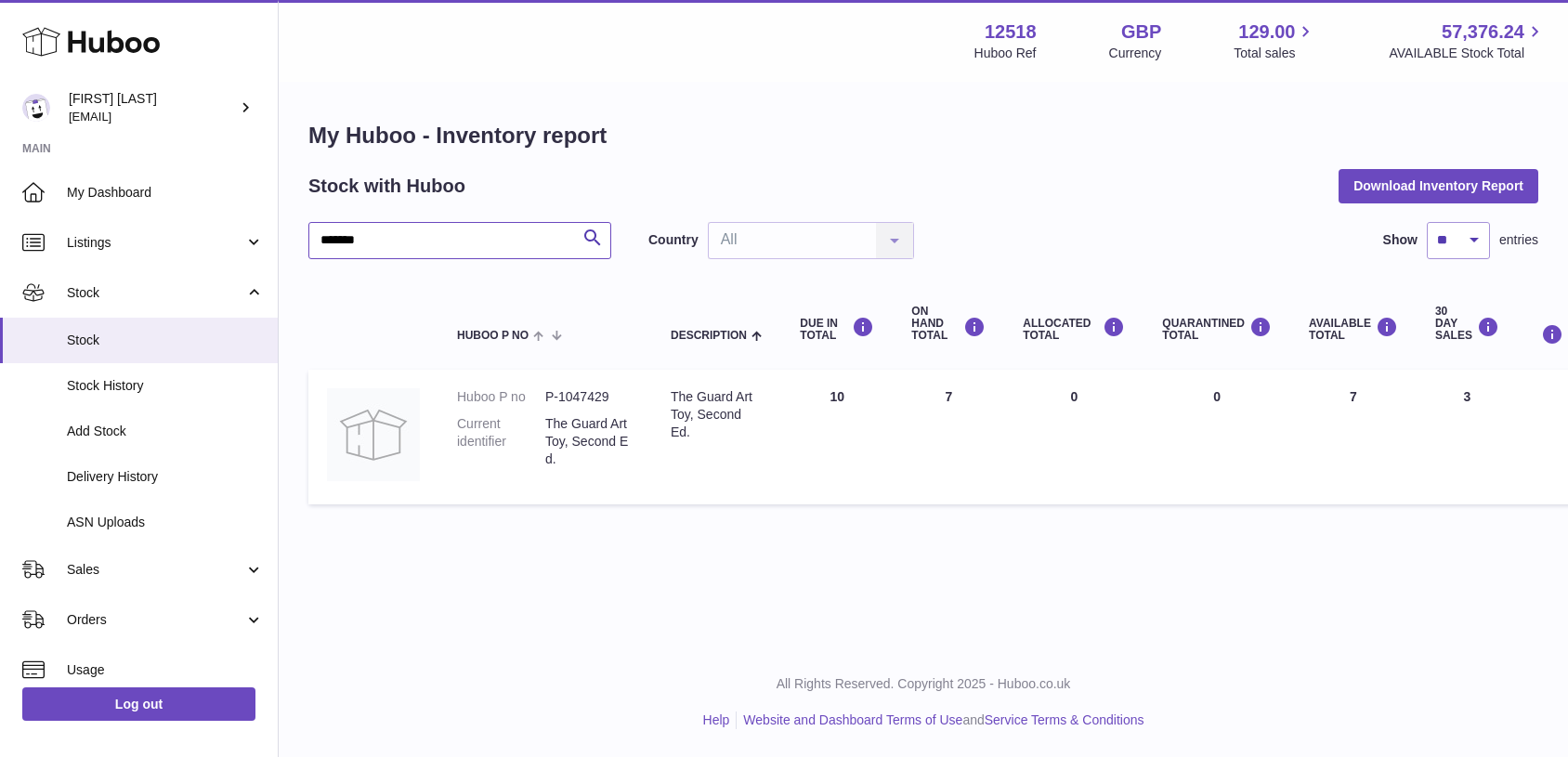 paste 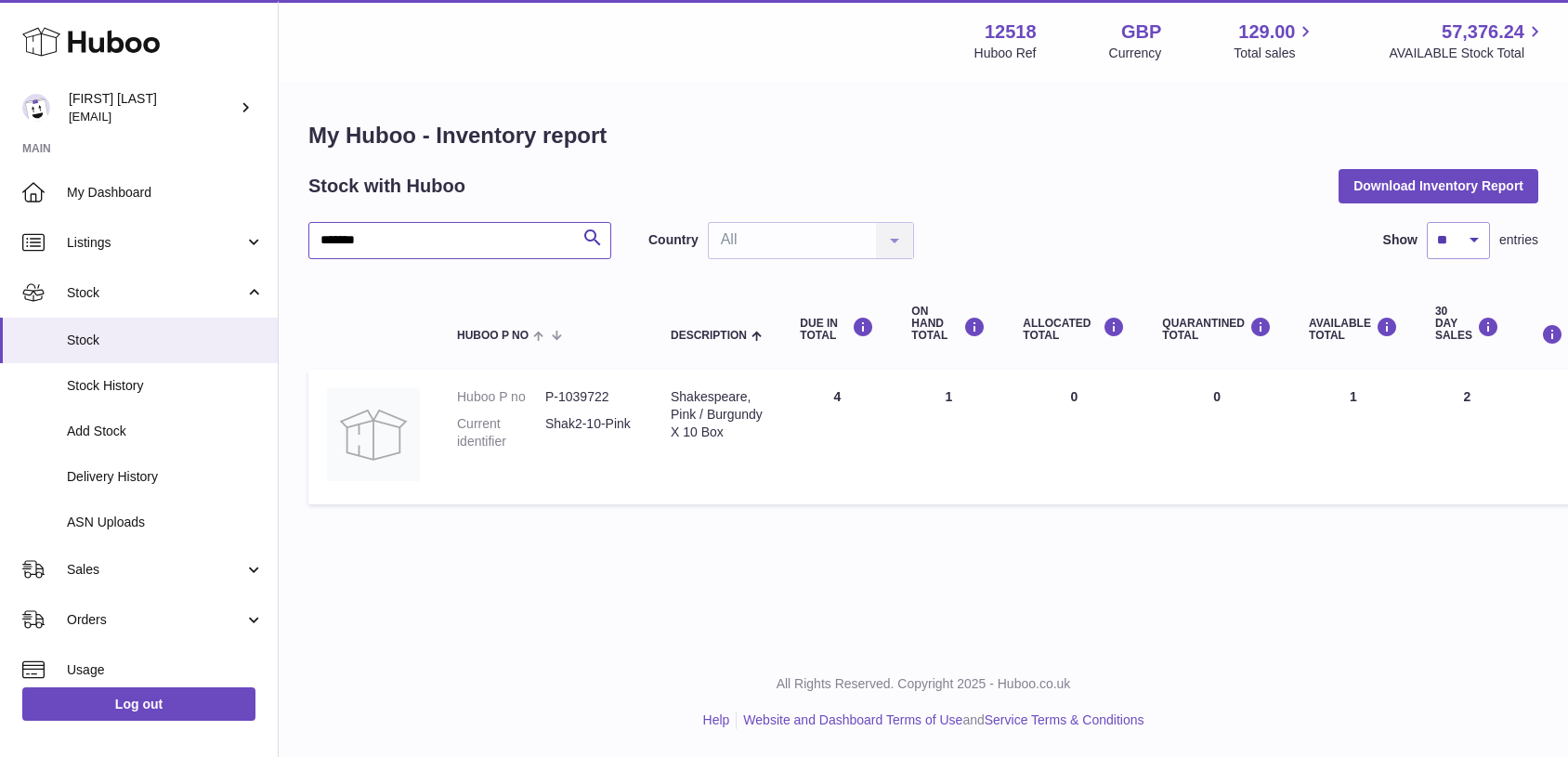 drag, startPoint x: 361, startPoint y: 236, endPoint x: 278, endPoint y: 215, distance: 85.61542 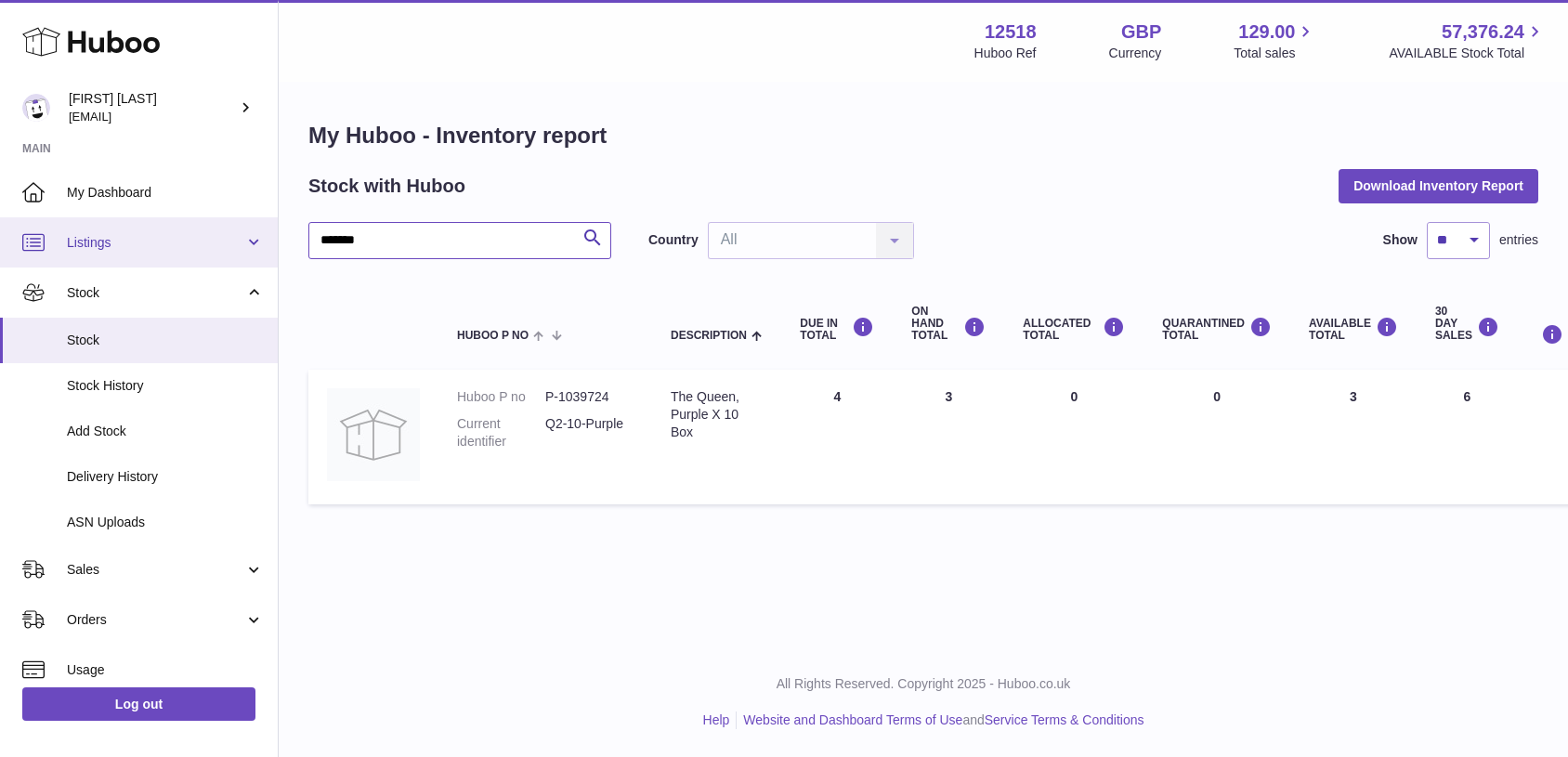 drag, startPoint x: 429, startPoint y: 236, endPoint x: 267, endPoint y: 230, distance: 162.11107 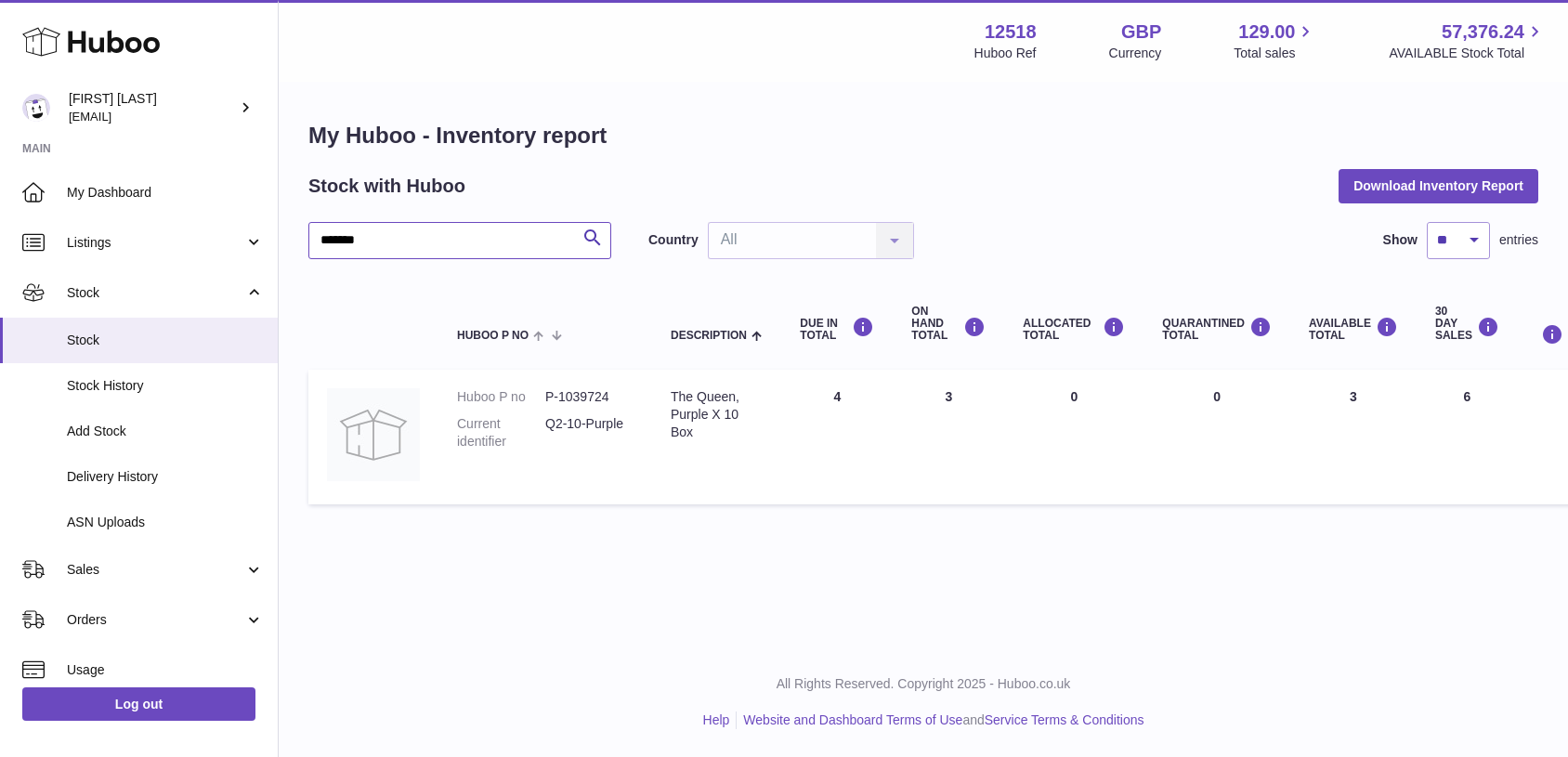 paste 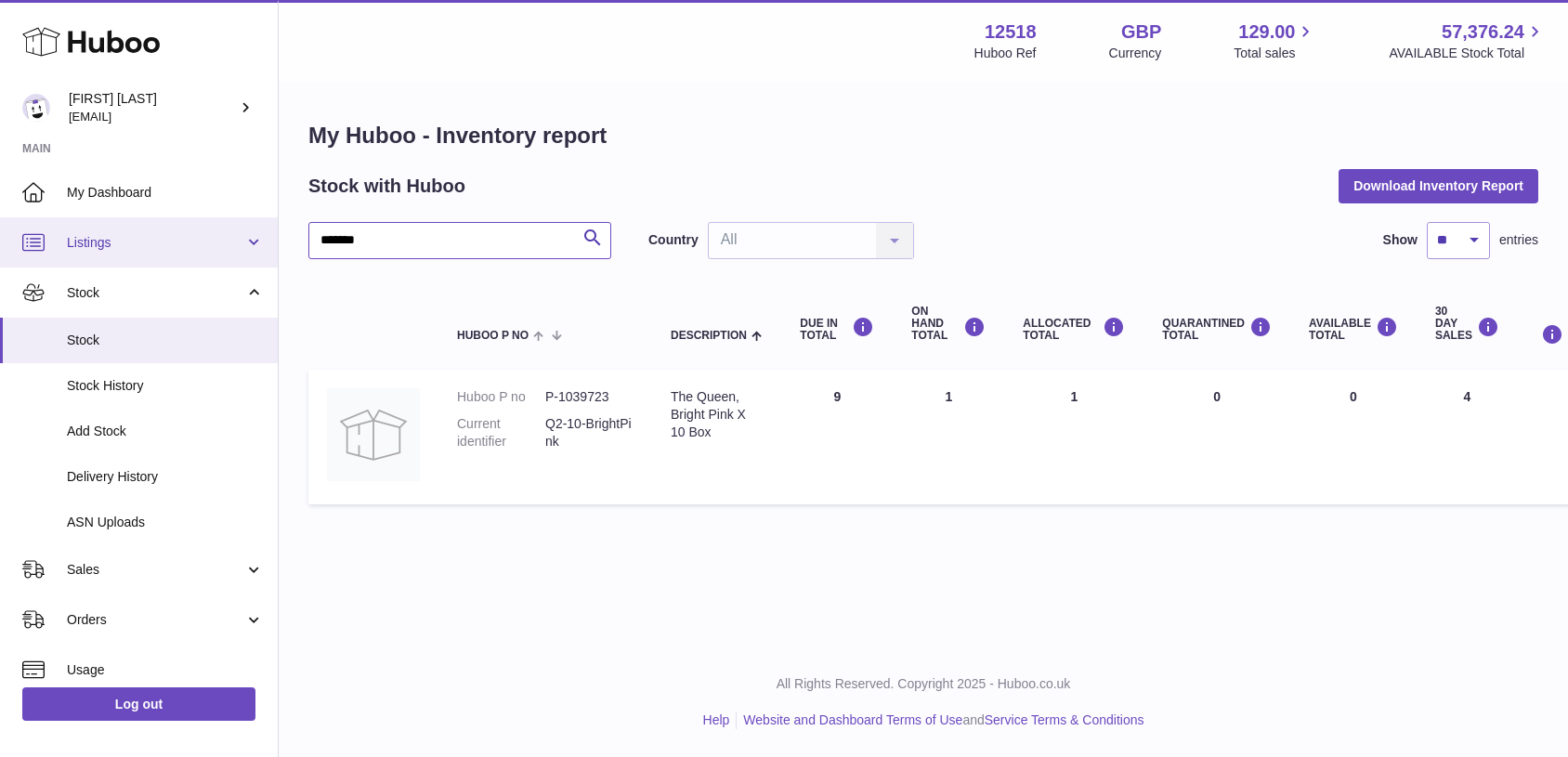 drag, startPoint x: 427, startPoint y: 237, endPoint x: 255, endPoint y: 225, distance: 172.4181 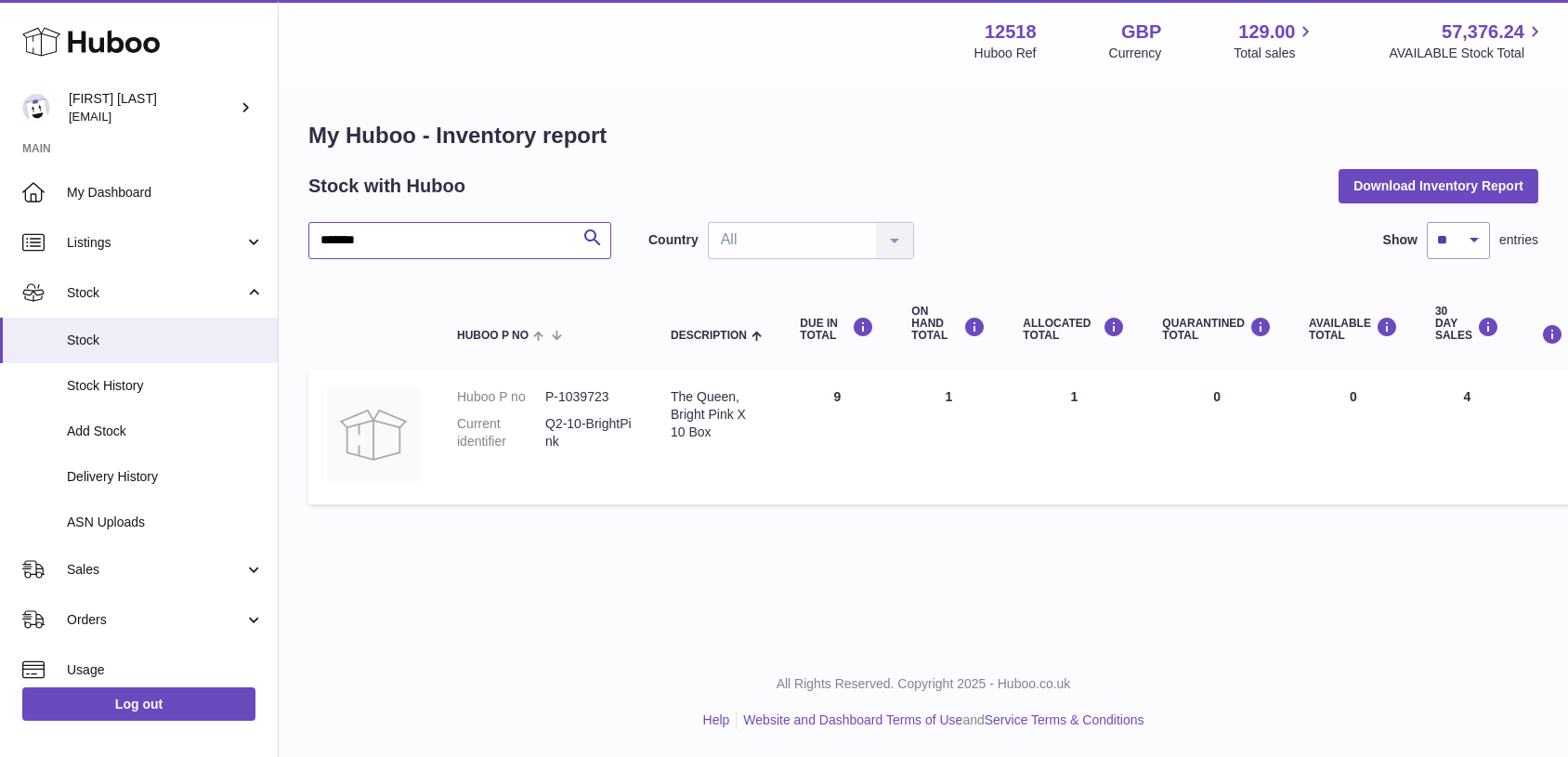 paste on "*" 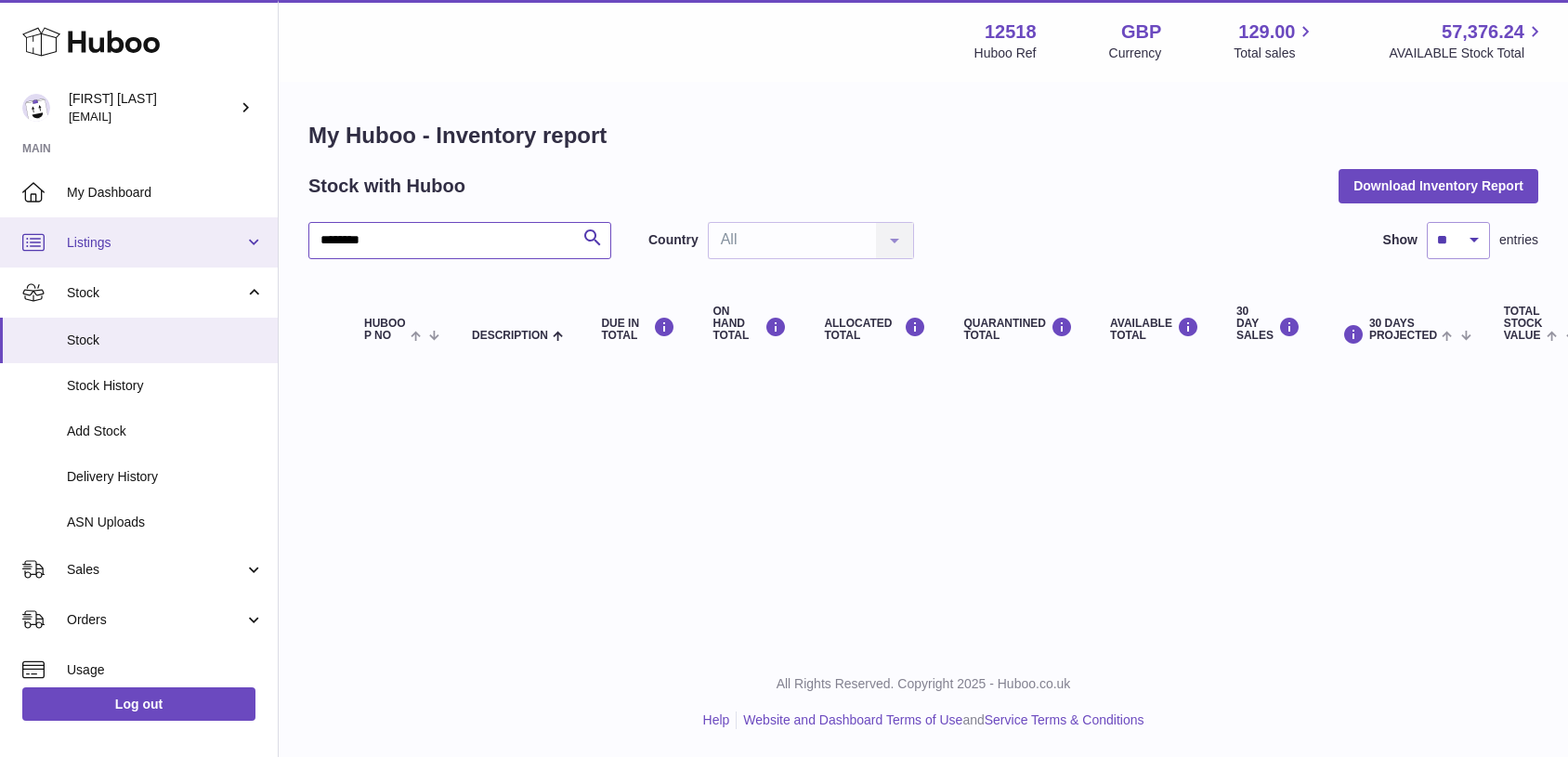 drag, startPoint x: 330, startPoint y: 238, endPoint x: 264, endPoint y: 219, distance: 68.68042 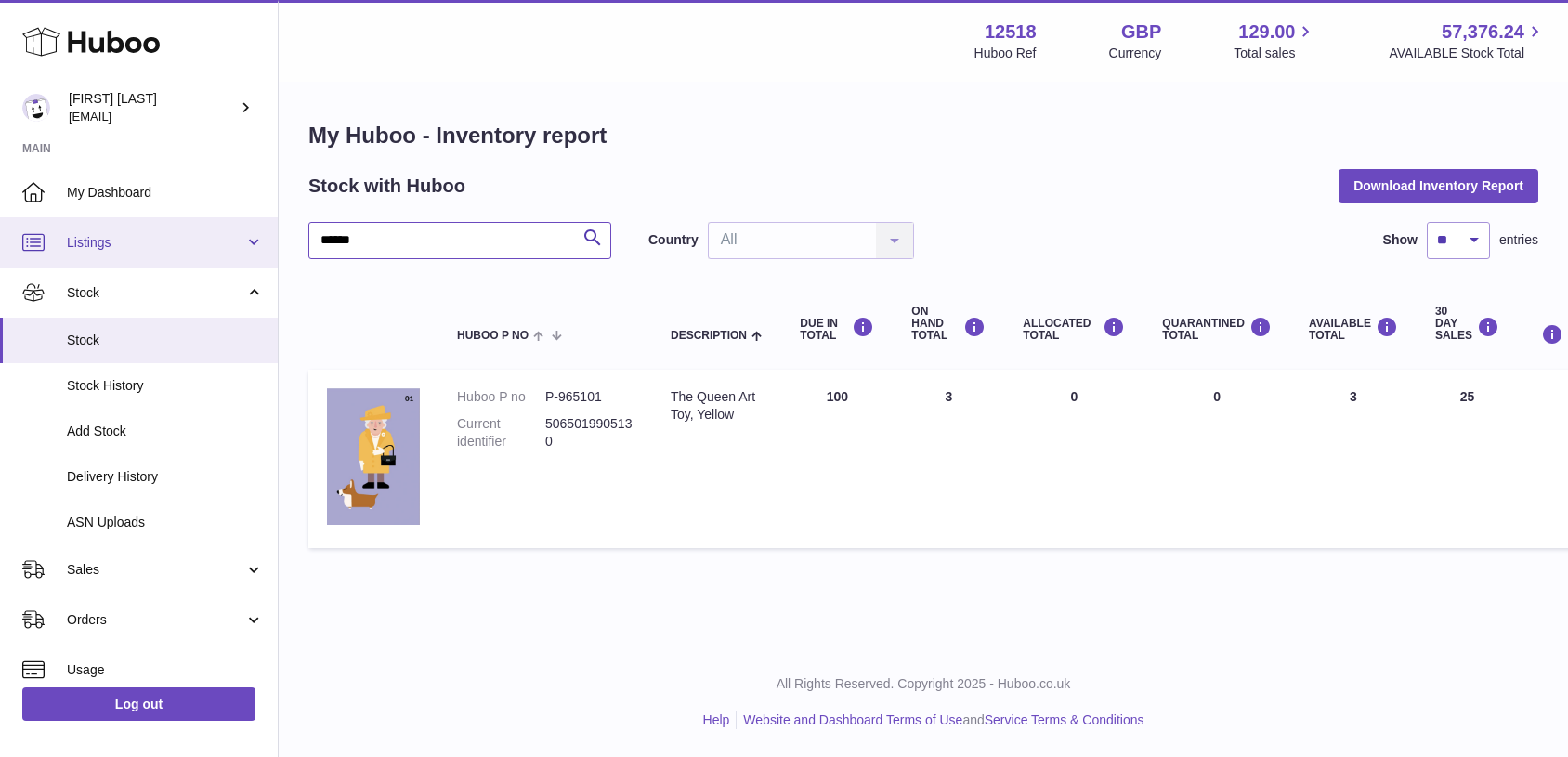 drag, startPoint x: 381, startPoint y: 248, endPoint x: 259, endPoint y: 231, distance: 123.17873 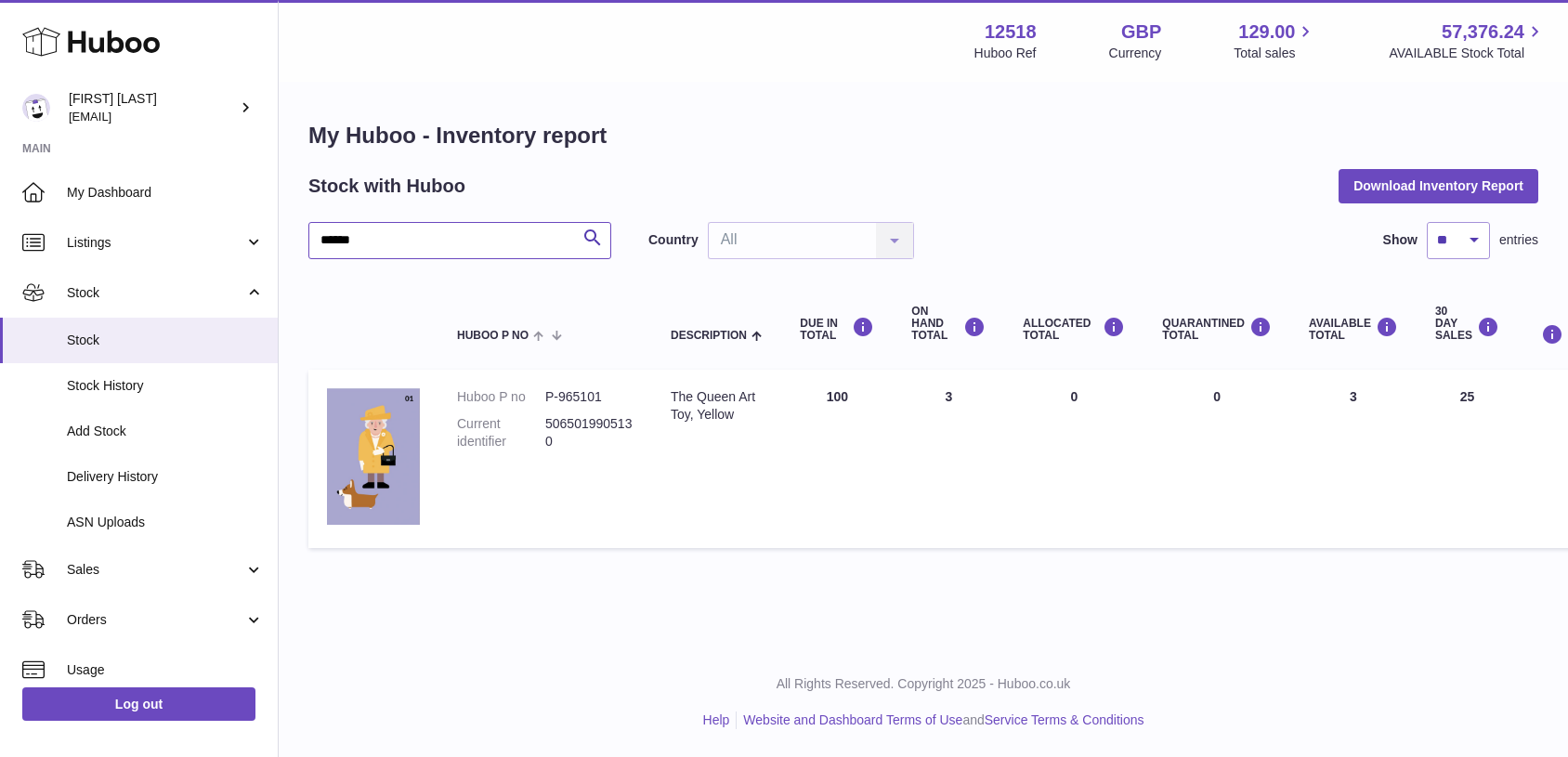 paste on "**" 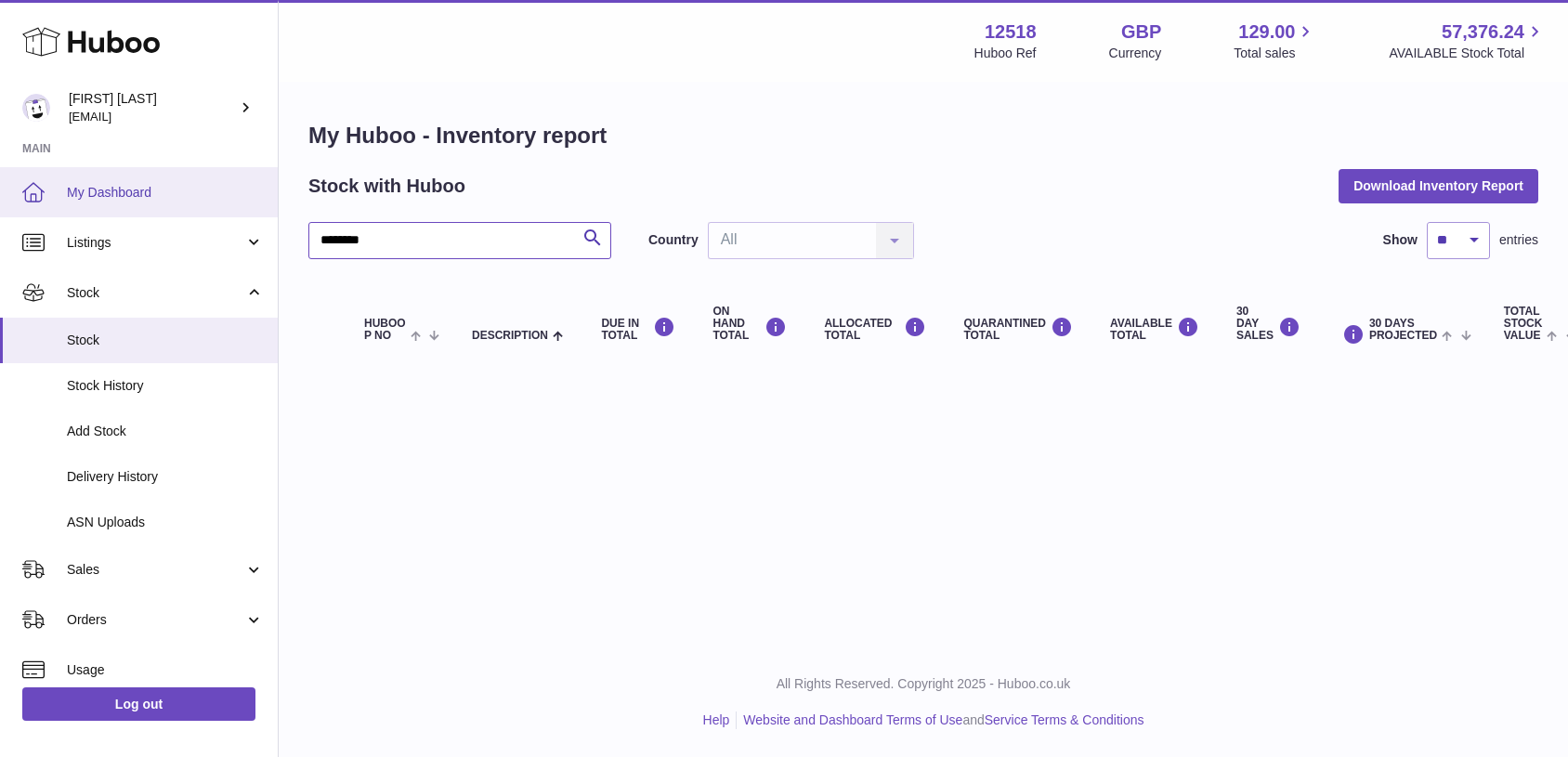 drag, startPoint x: 335, startPoint y: 241, endPoint x: 238, endPoint y: 207, distance: 102.78619 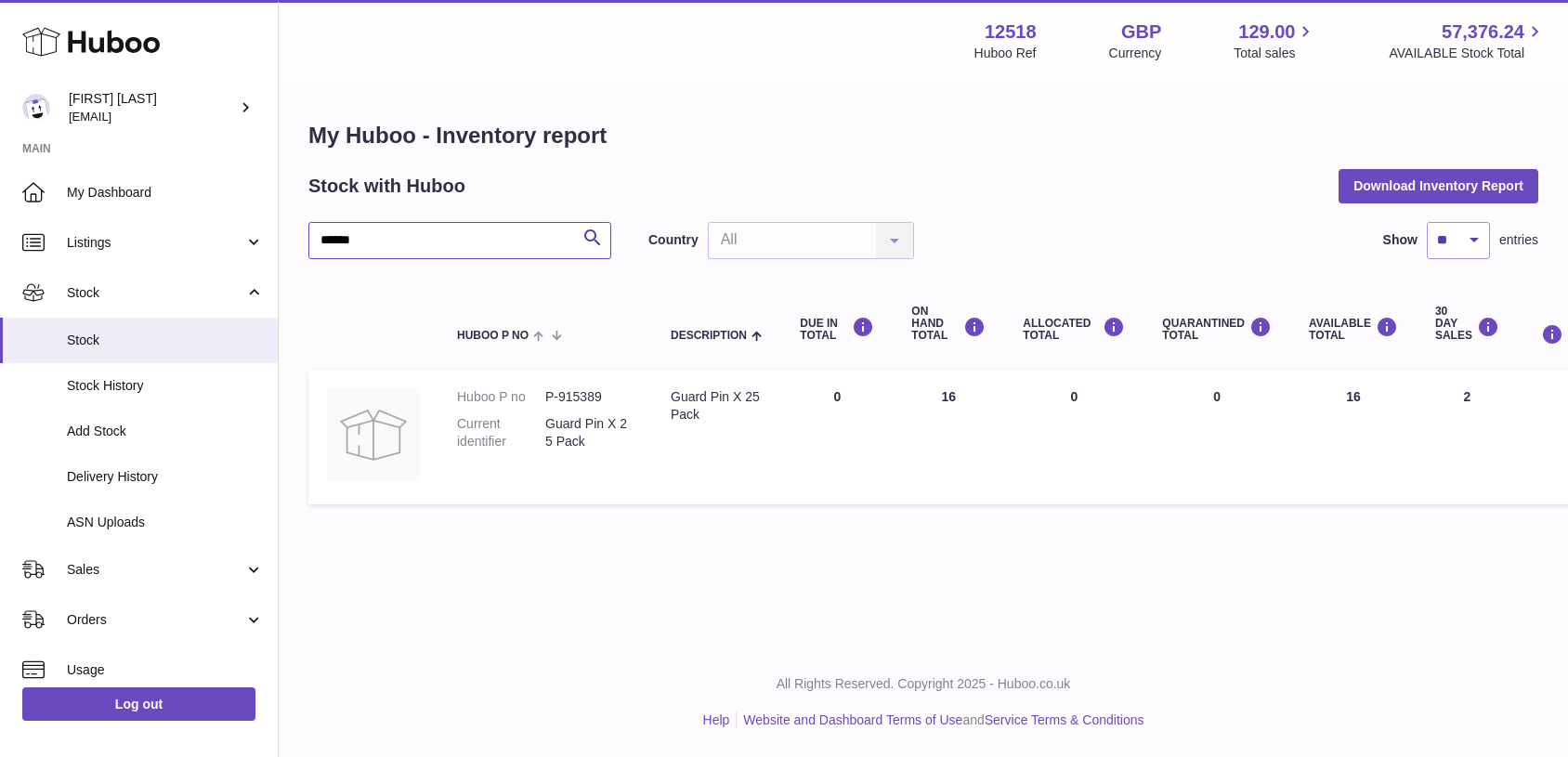 drag, startPoint x: 401, startPoint y: 234, endPoint x: 278, endPoint y: 224, distance: 123.40583 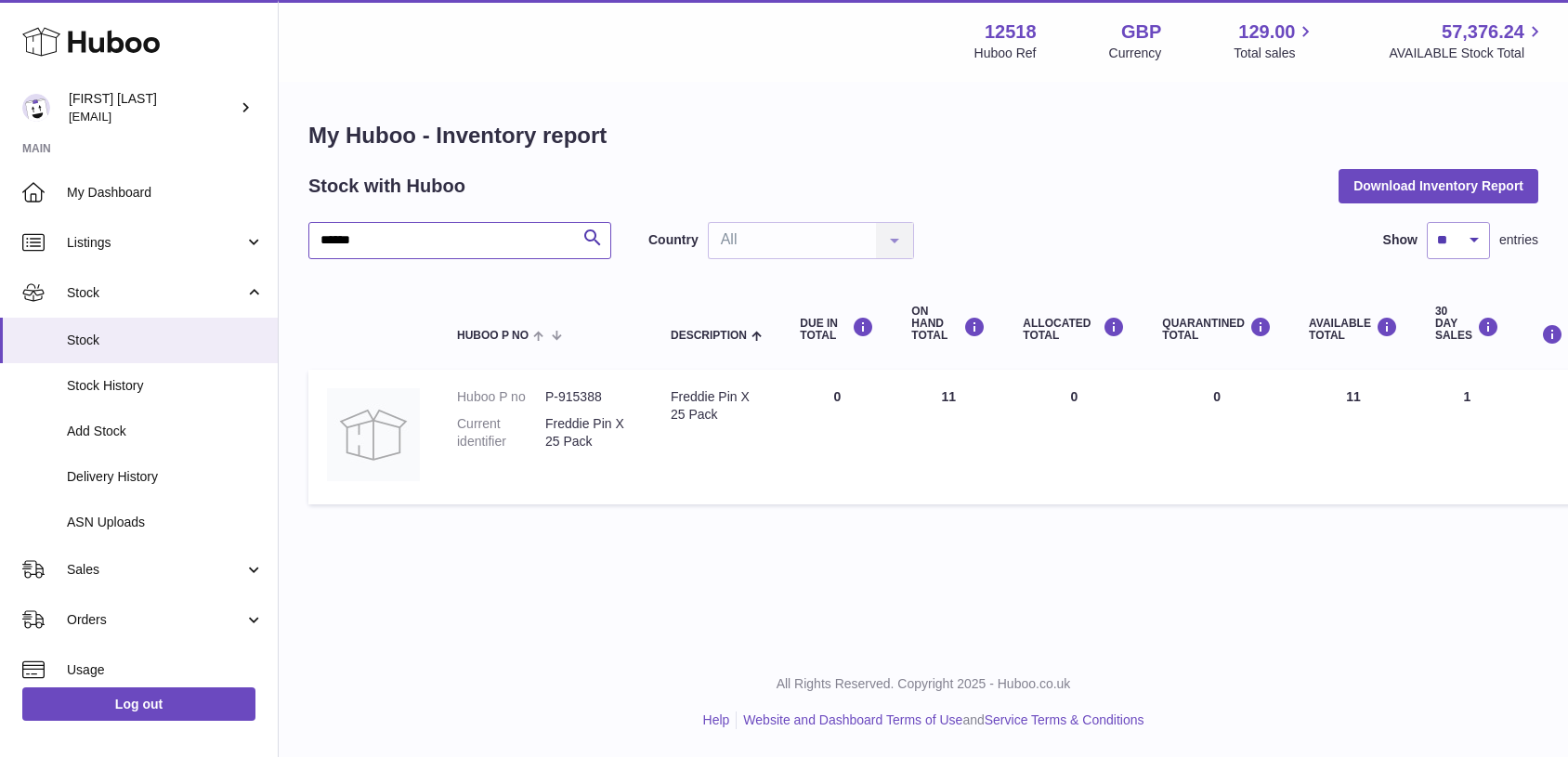 drag, startPoint x: 350, startPoint y: 247, endPoint x: 277, endPoint y: 231, distance: 74.73286 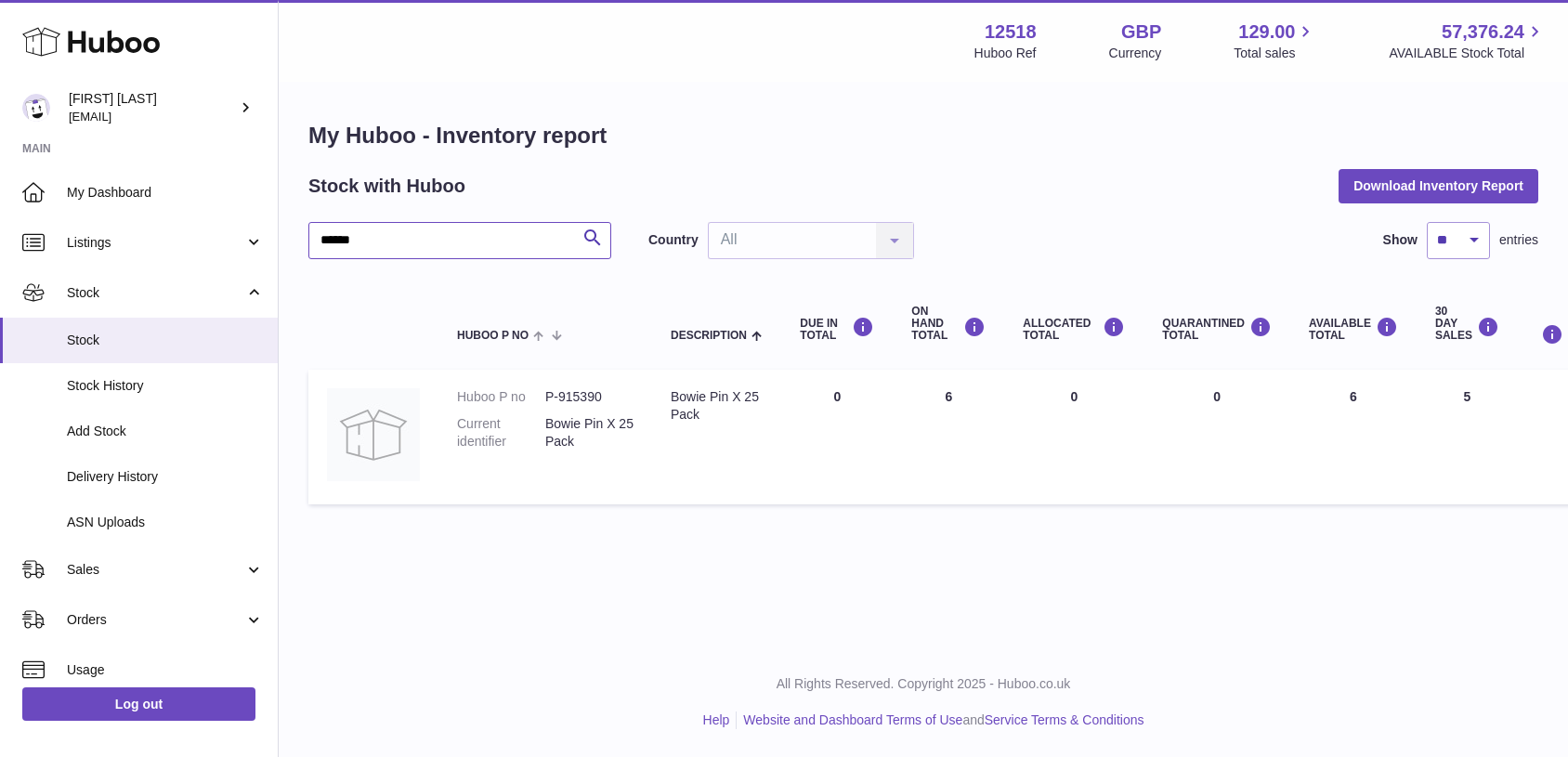 drag, startPoint x: 414, startPoint y: 238, endPoint x: 276, endPoint y: 237, distance: 138.00362 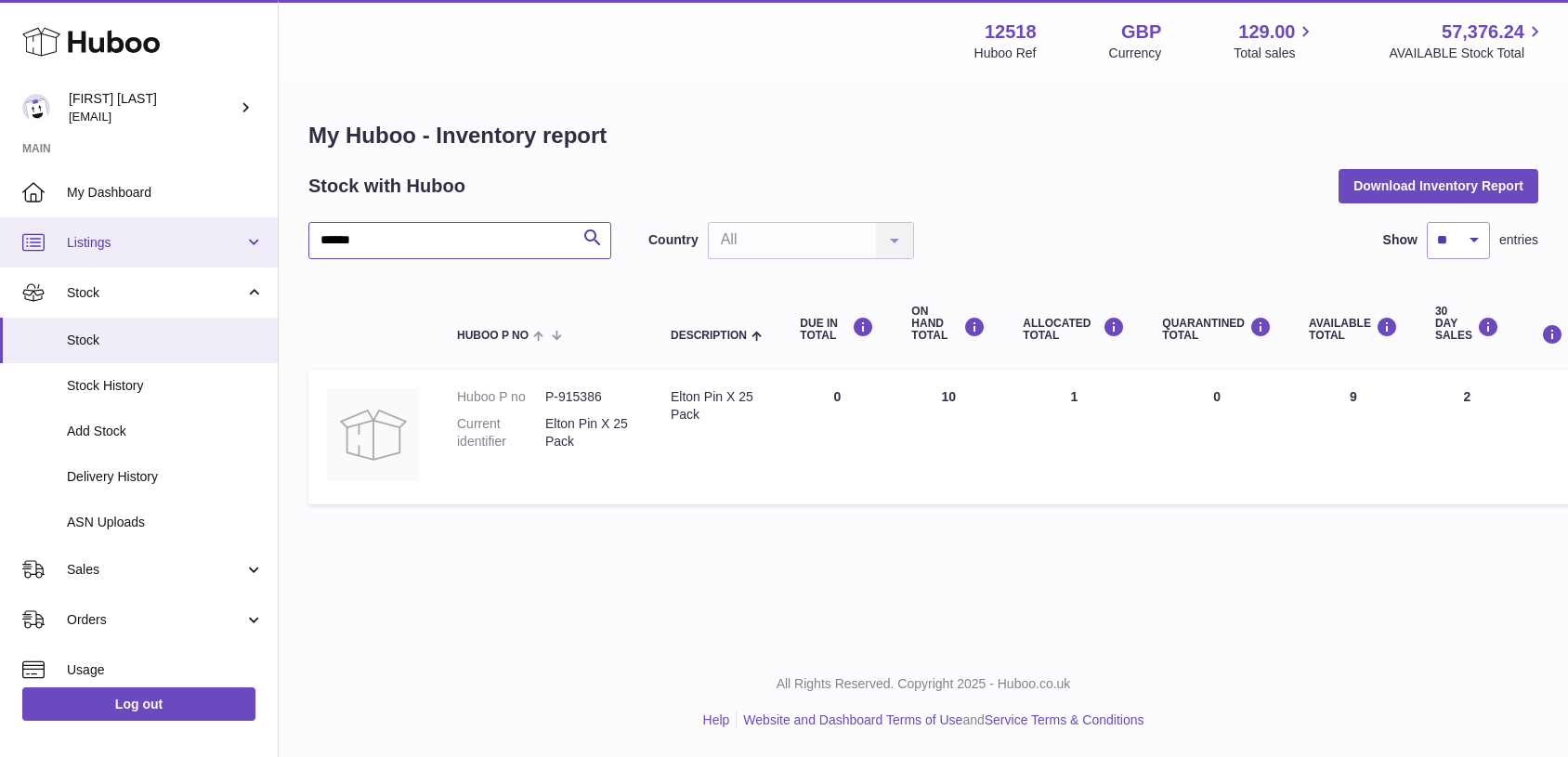 drag, startPoint x: 313, startPoint y: 241, endPoint x: 224, endPoint y: 248, distance: 89.274856 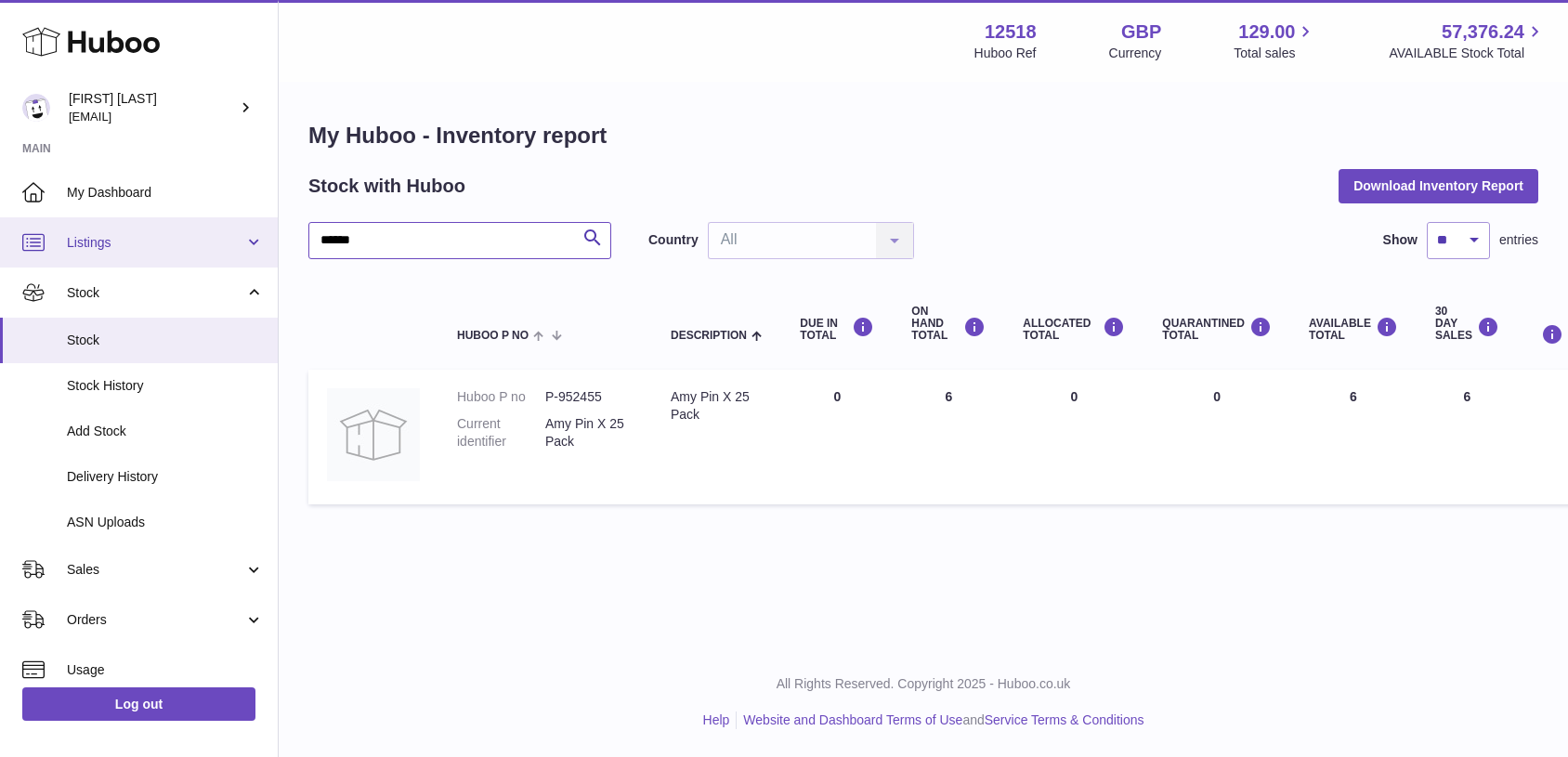 drag, startPoint x: 374, startPoint y: 242, endPoint x: 256, endPoint y: 242, distance: 118 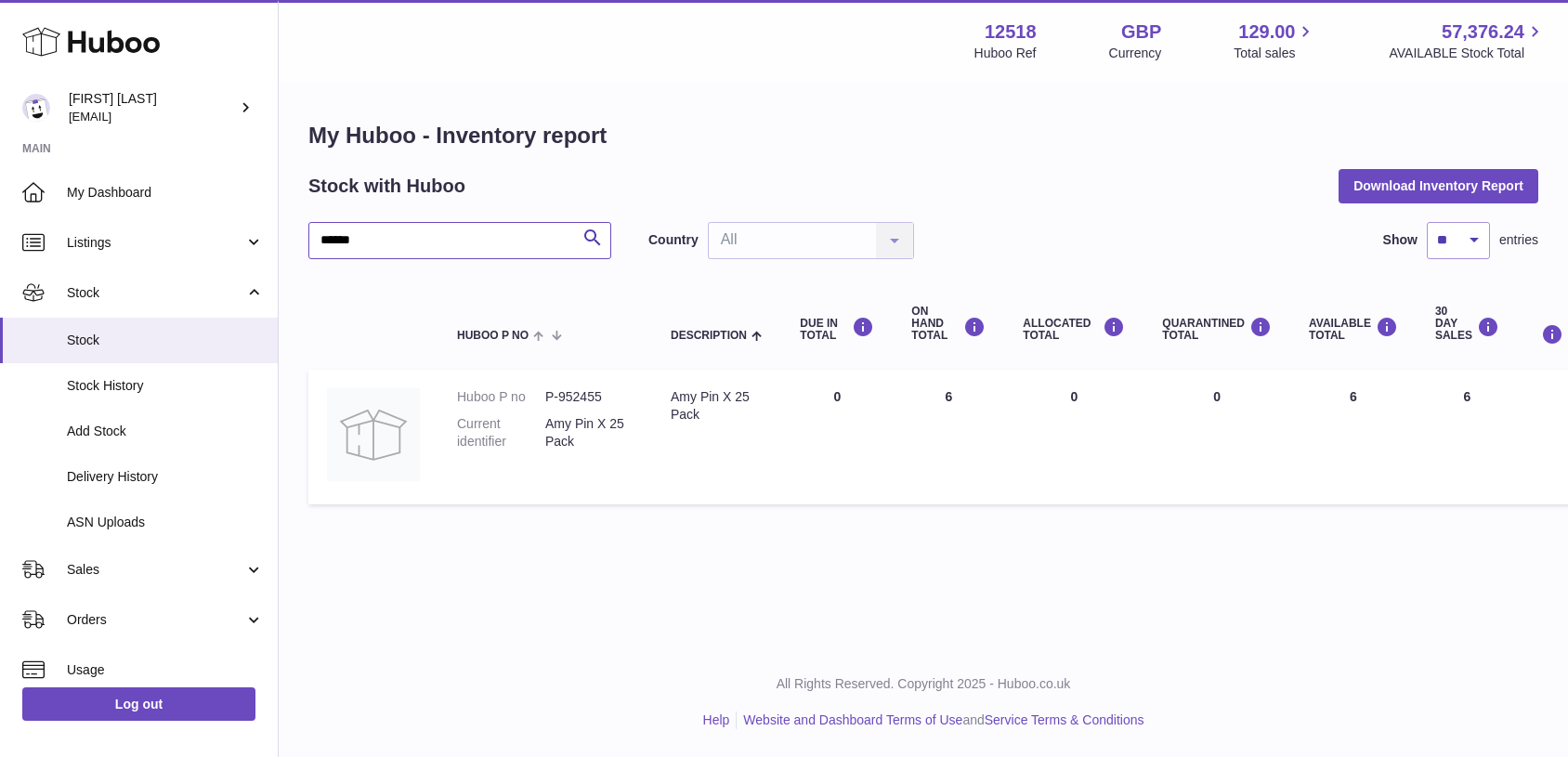 paste on "**" 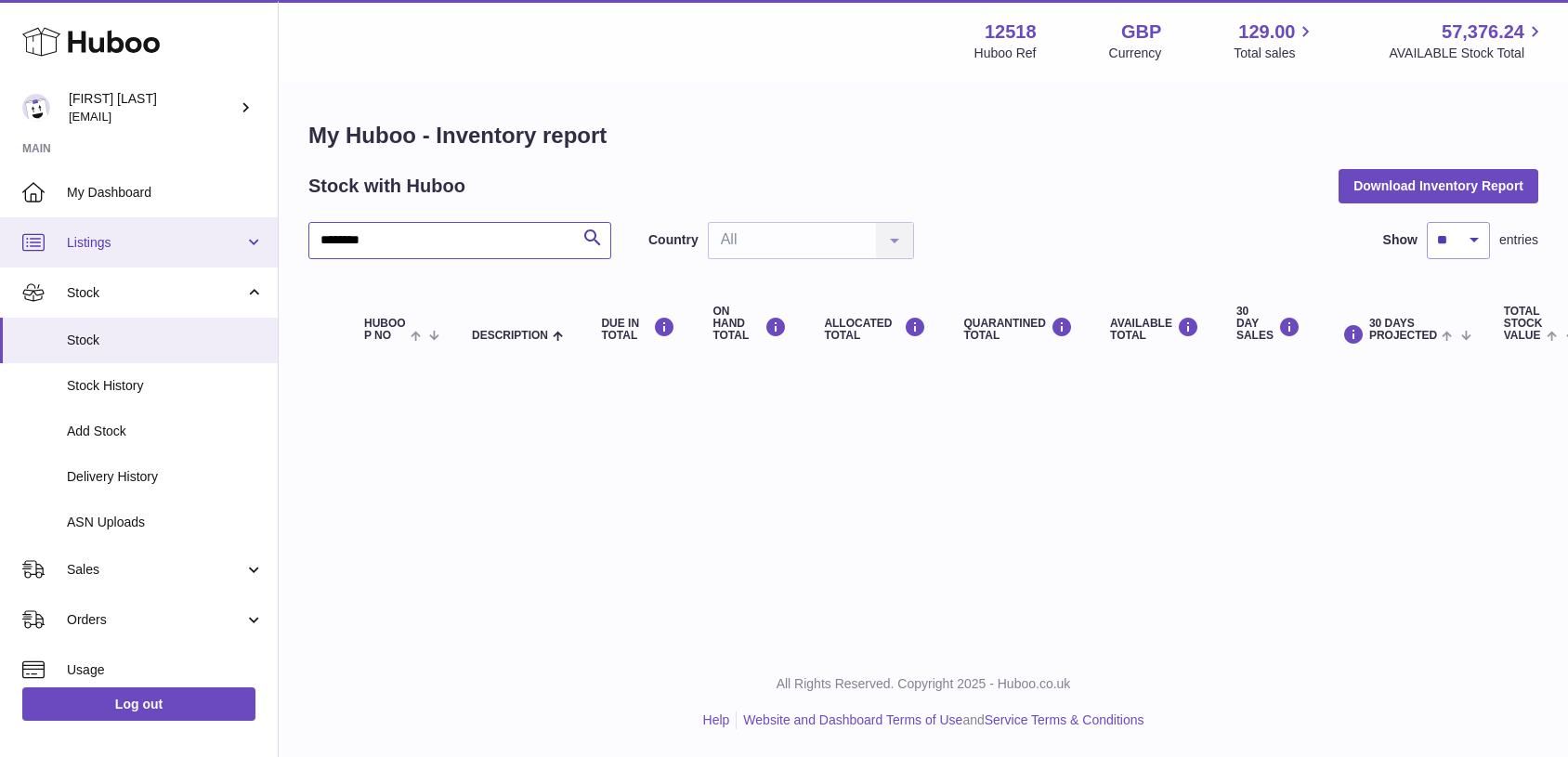 drag, startPoint x: 301, startPoint y: 236, endPoint x: 270, endPoint y: 224, distance: 33.24154 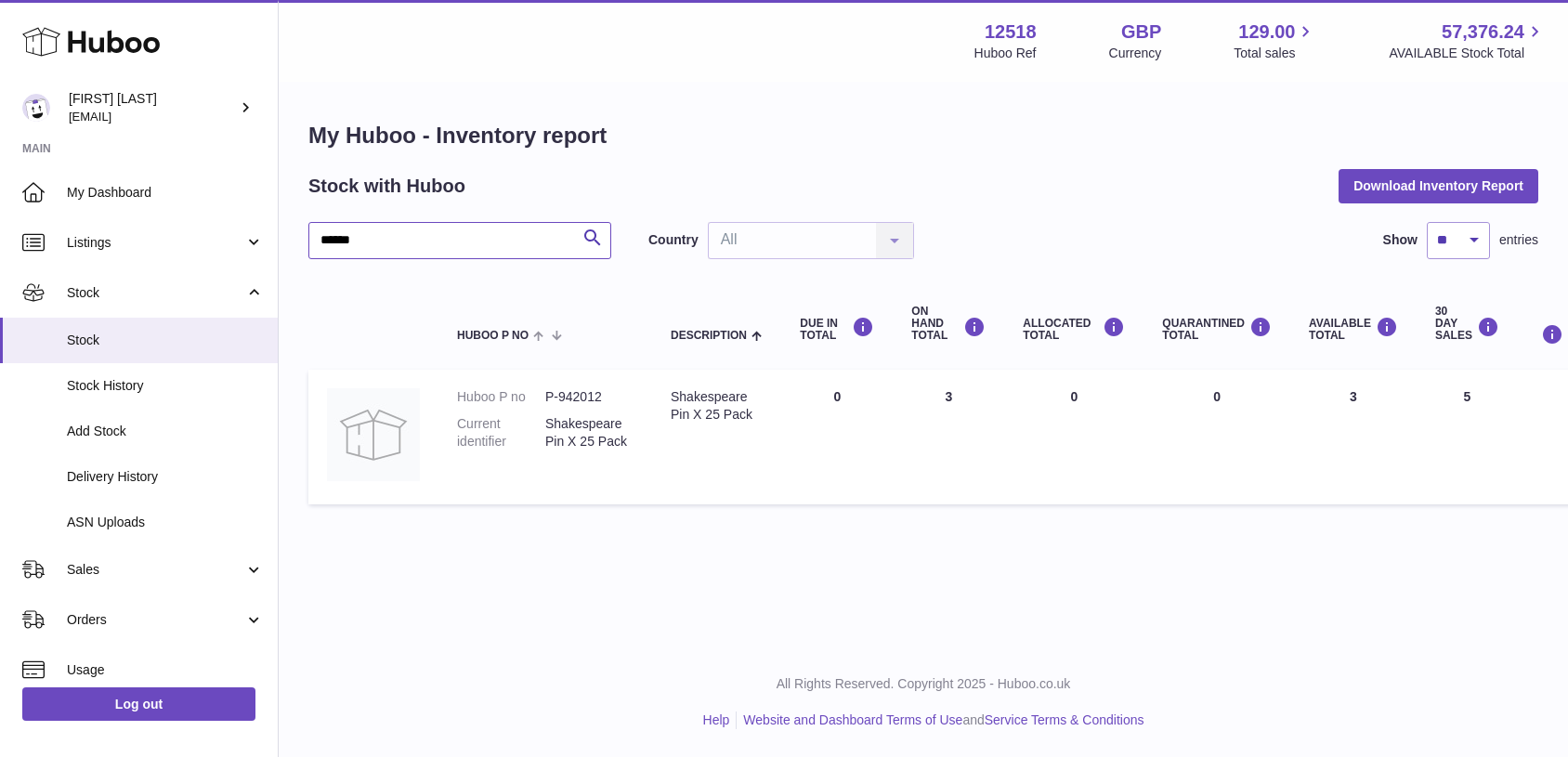 drag, startPoint x: 286, startPoint y: 229, endPoint x: 278, endPoint y: 252, distance: 24.351591 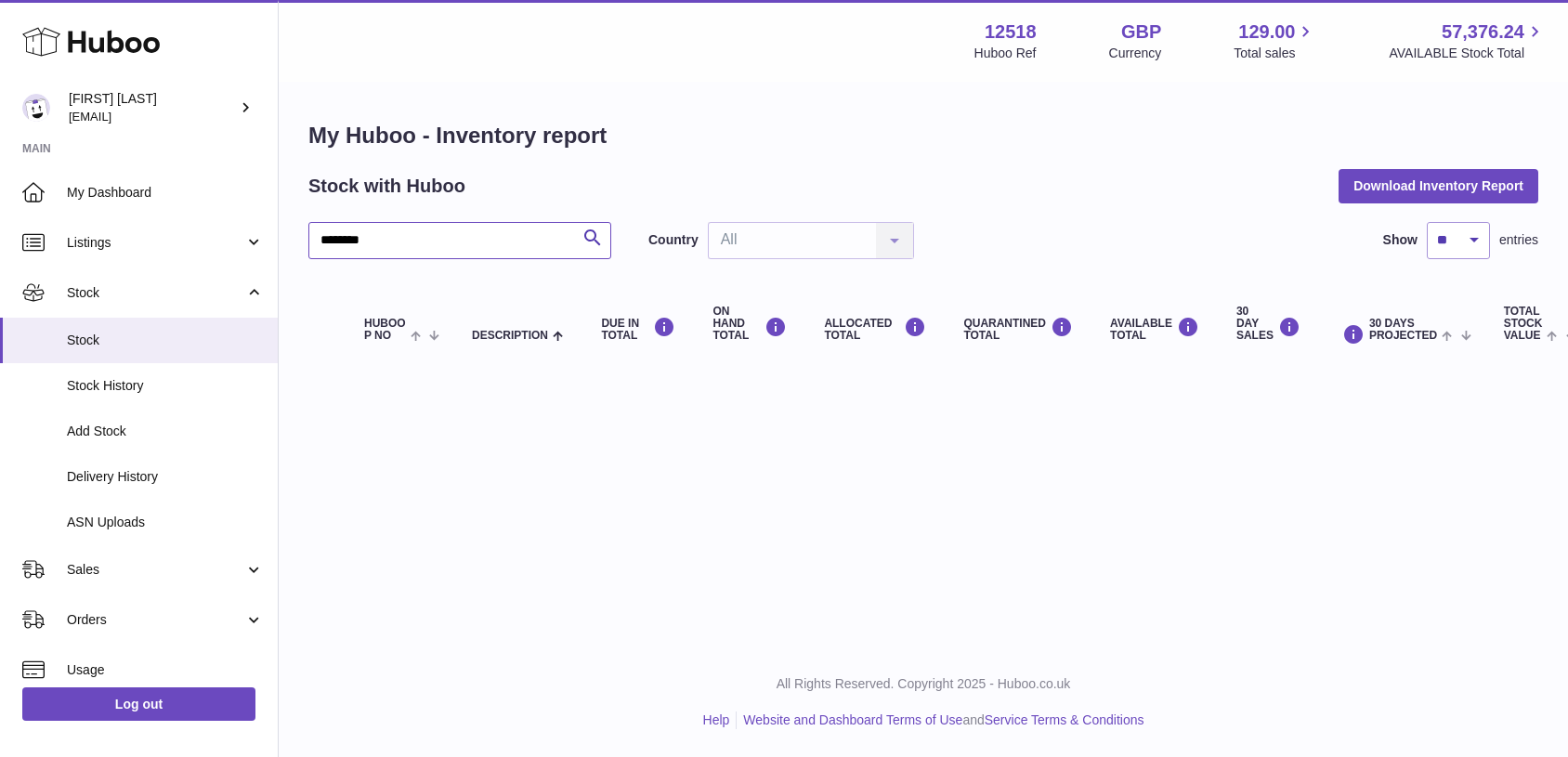 drag, startPoint x: 331, startPoint y: 241, endPoint x: 274, endPoint y: 229, distance: 58.249464 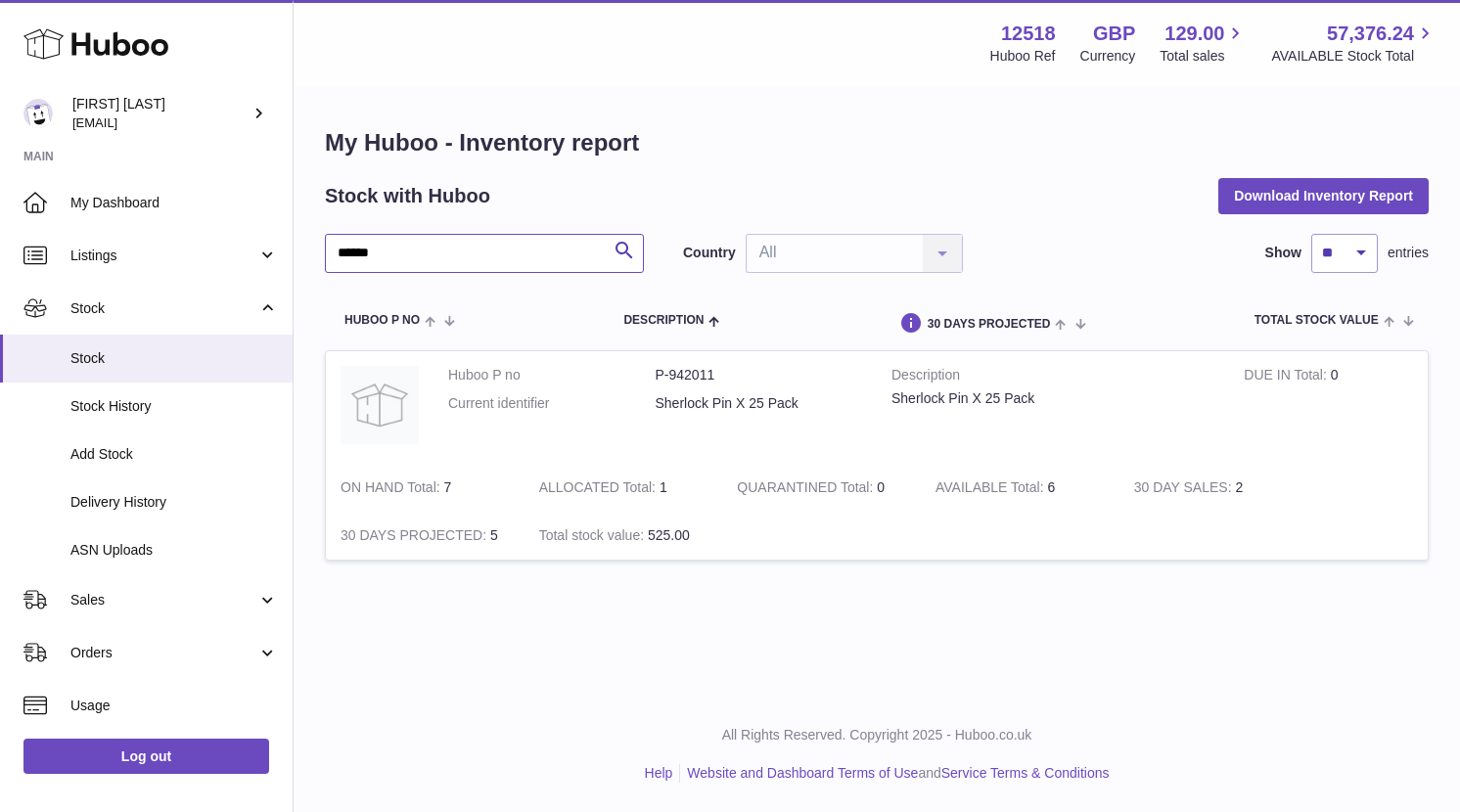 drag, startPoint x: 404, startPoint y: 251, endPoint x: 299, endPoint y: 247, distance: 105.07616 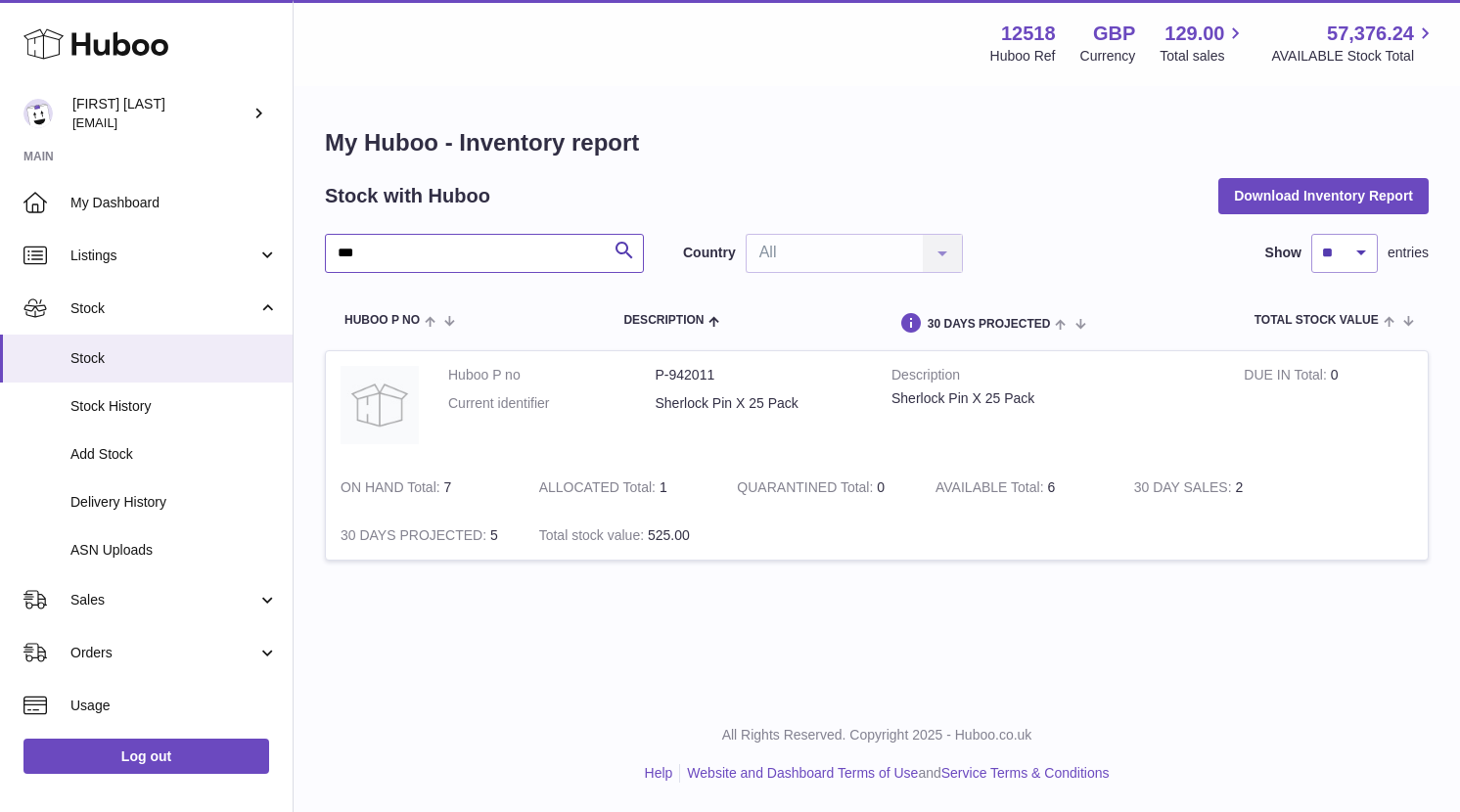 type on "***" 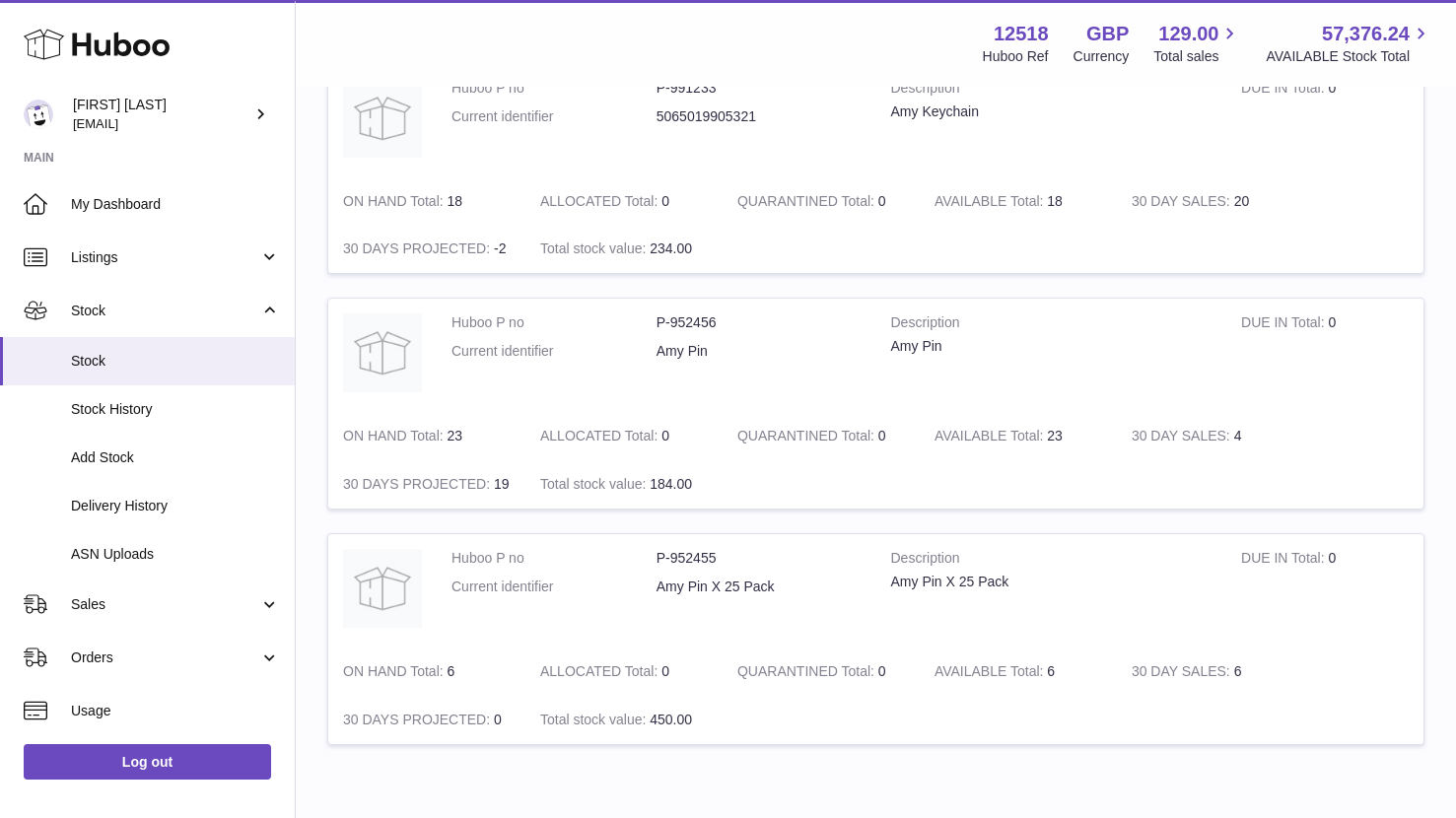 scroll, scrollTop: 527, scrollLeft: 0, axis: vertical 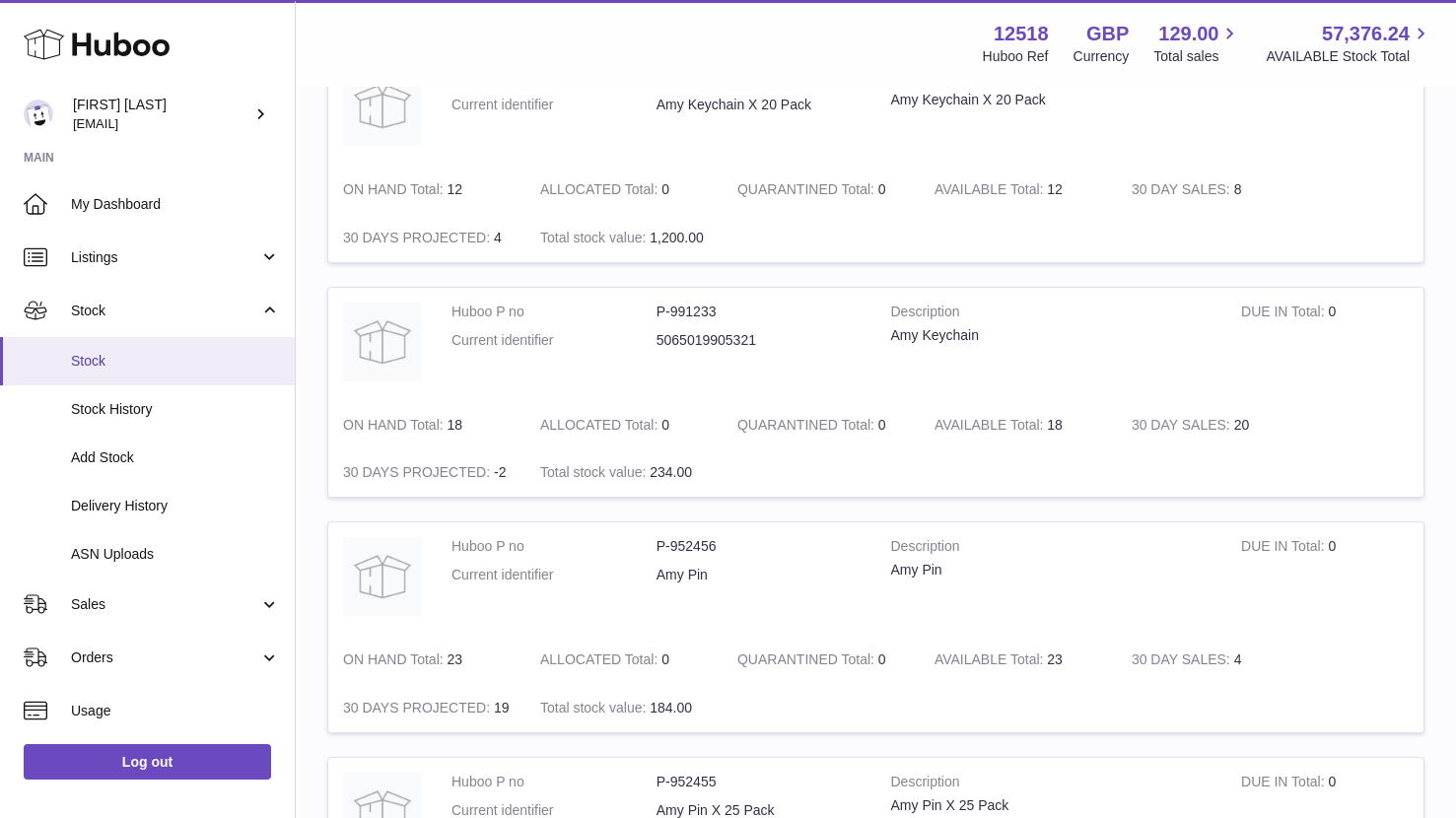click on "Stock" at bounding box center [175, 361] 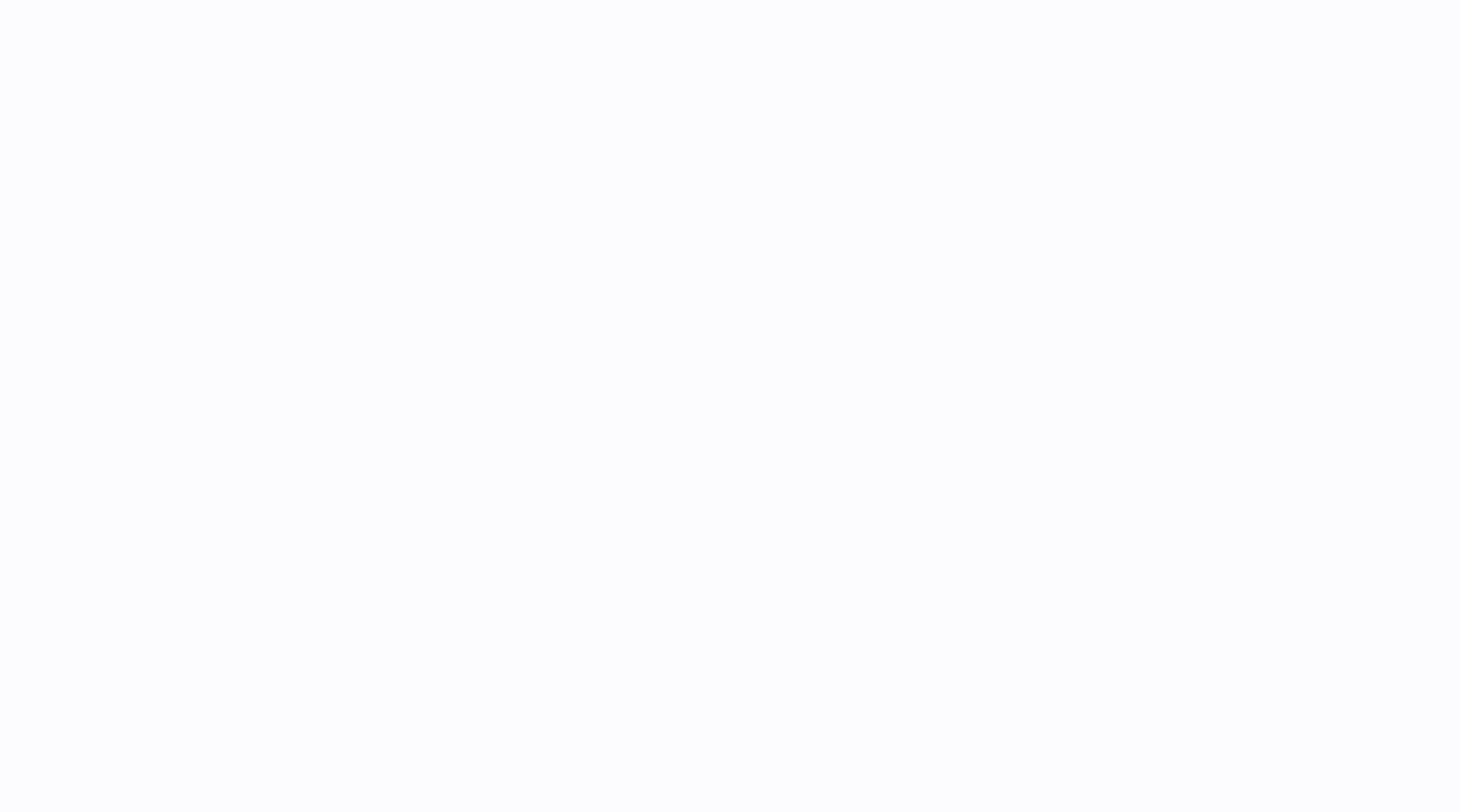 scroll, scrollTop: 0, scrollLeft: 0, axis: both 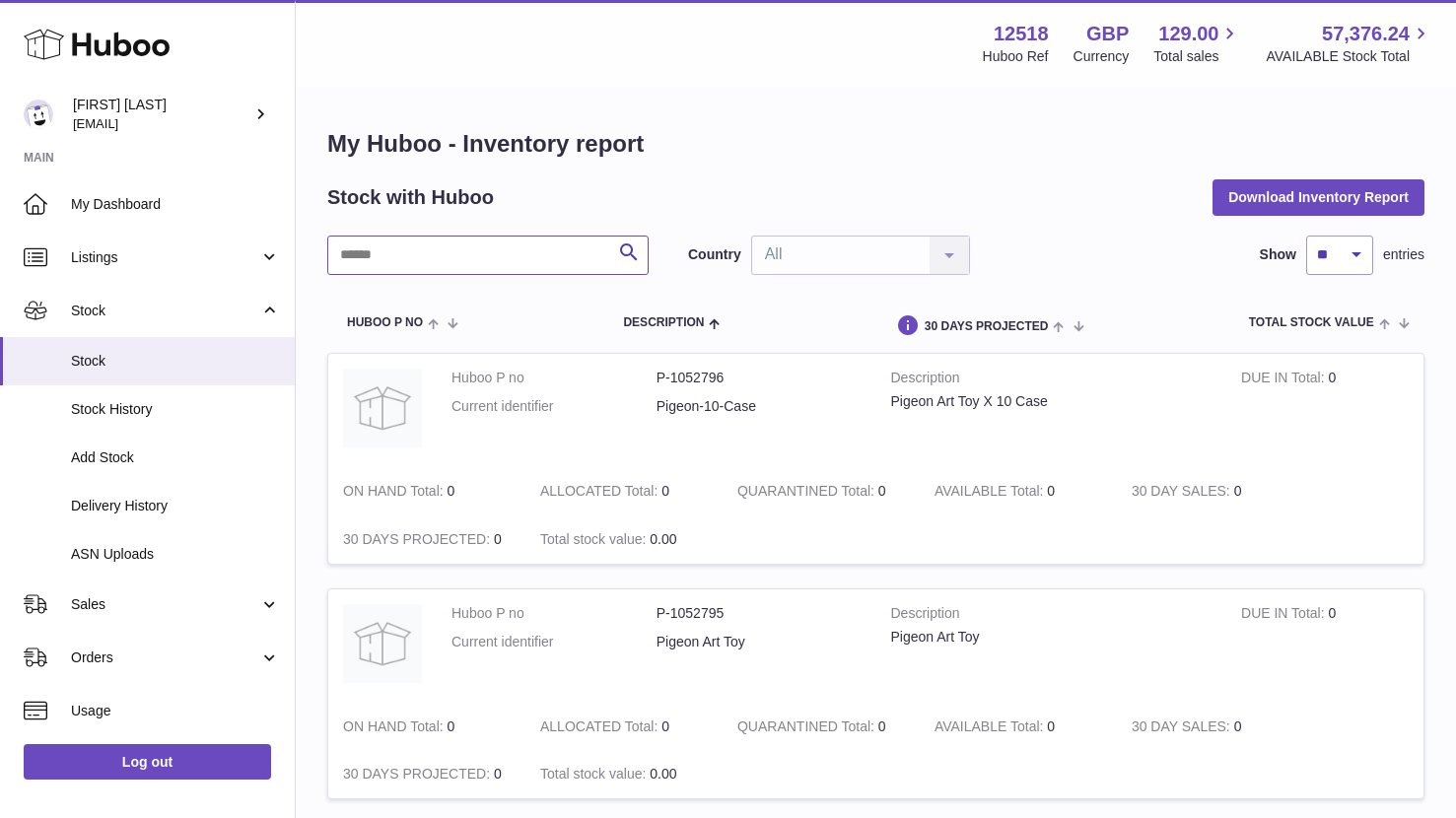 click at bounding box center [488, 255] 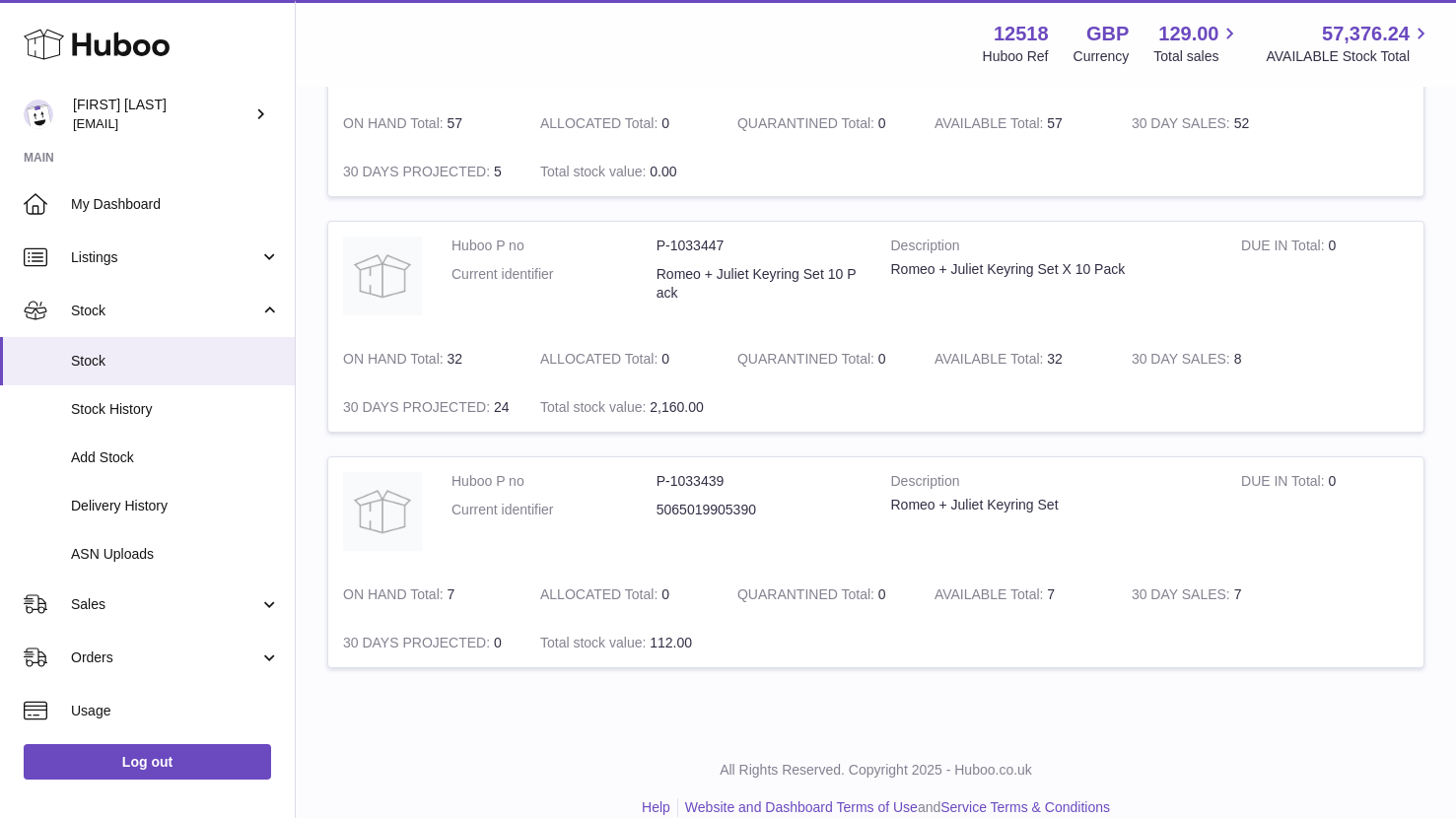 scroll, scrollTop: 650, scrollLeft: 0, axis: vertical 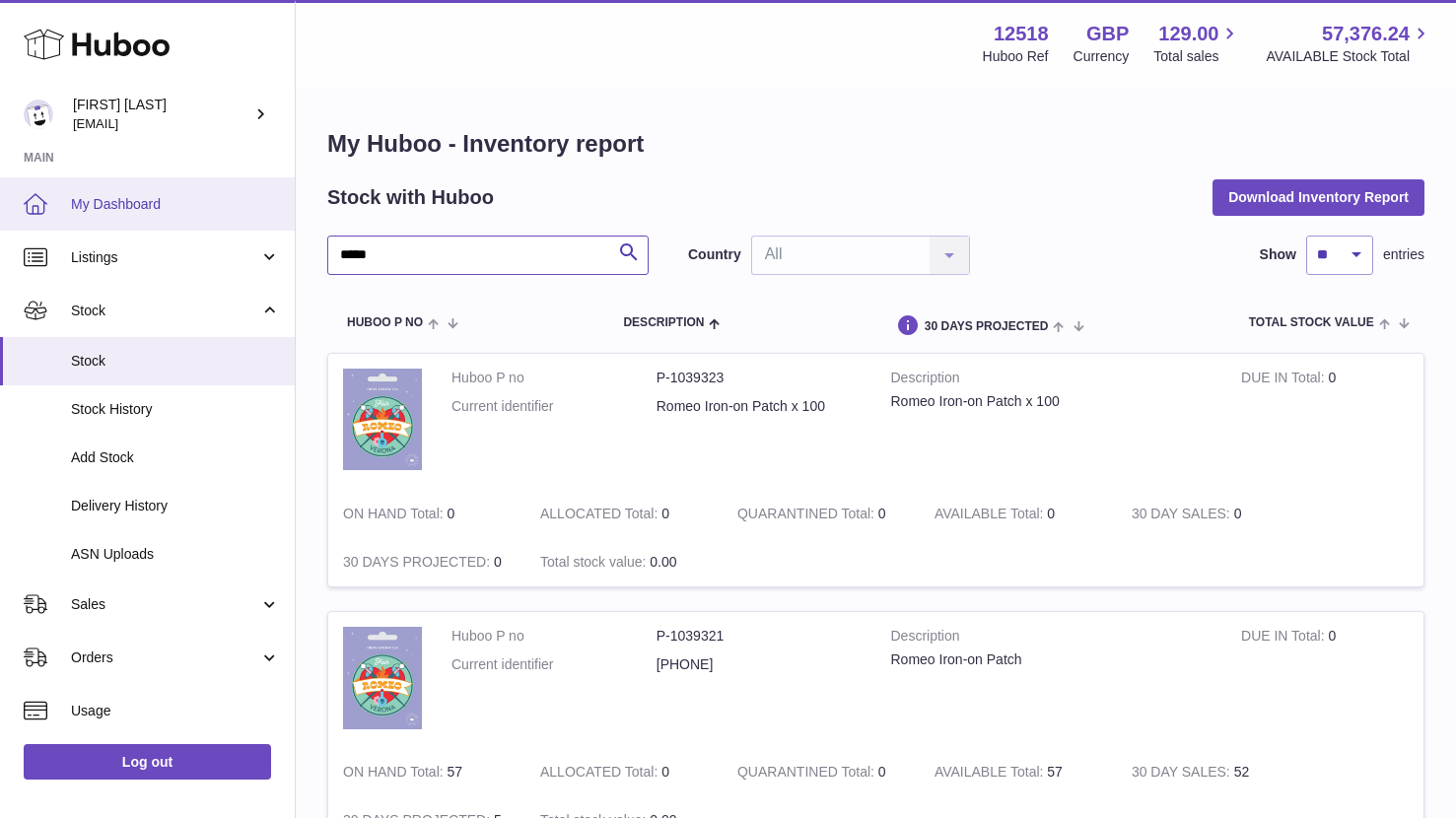 drag, startPoint x: 333, startPoint y: 255, endPoint x: 273, endPoint y: 225, distance: 67.08204 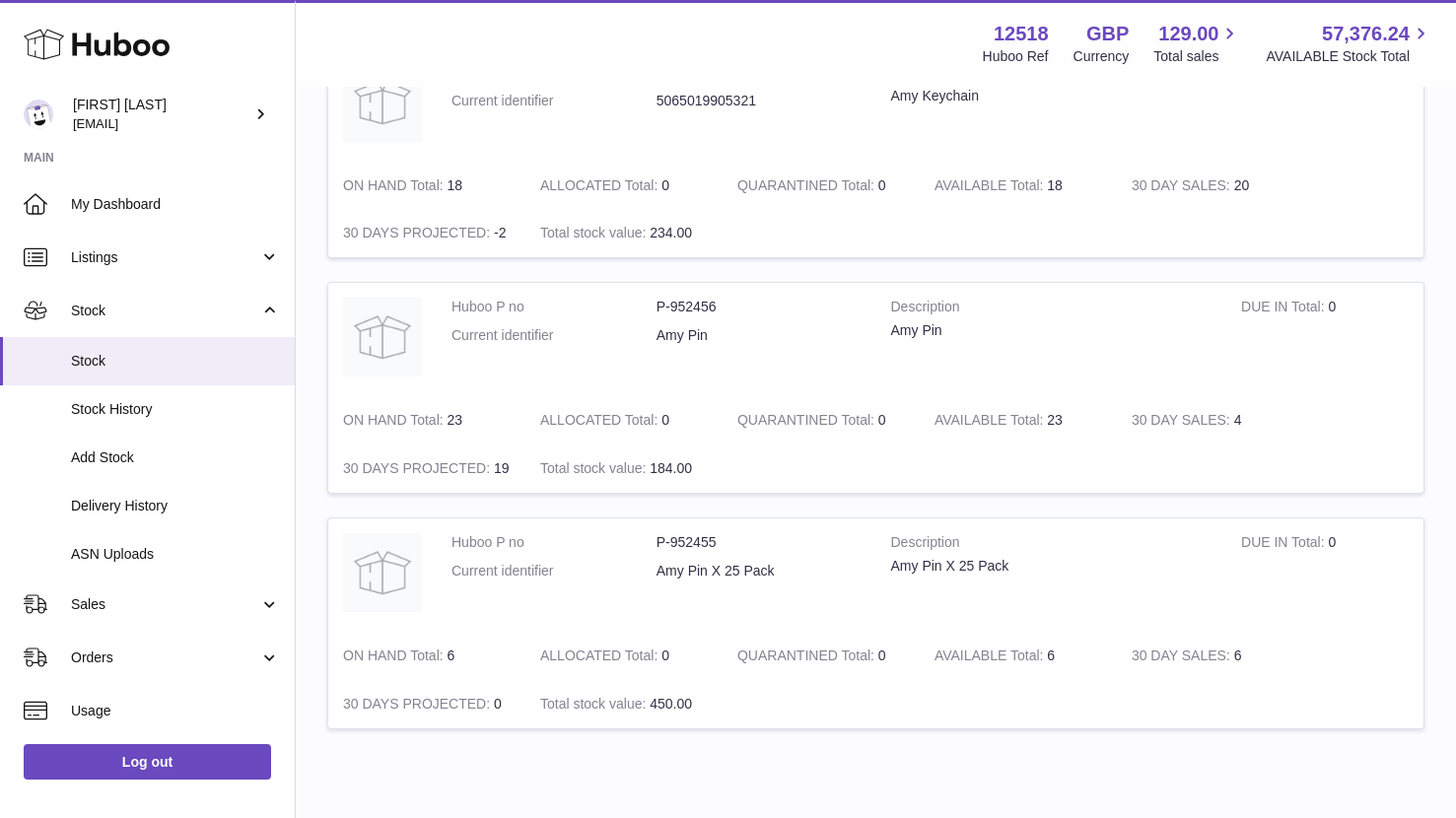 scroll, scrollTop: 546, scrollLeft: 0, axis: vertical 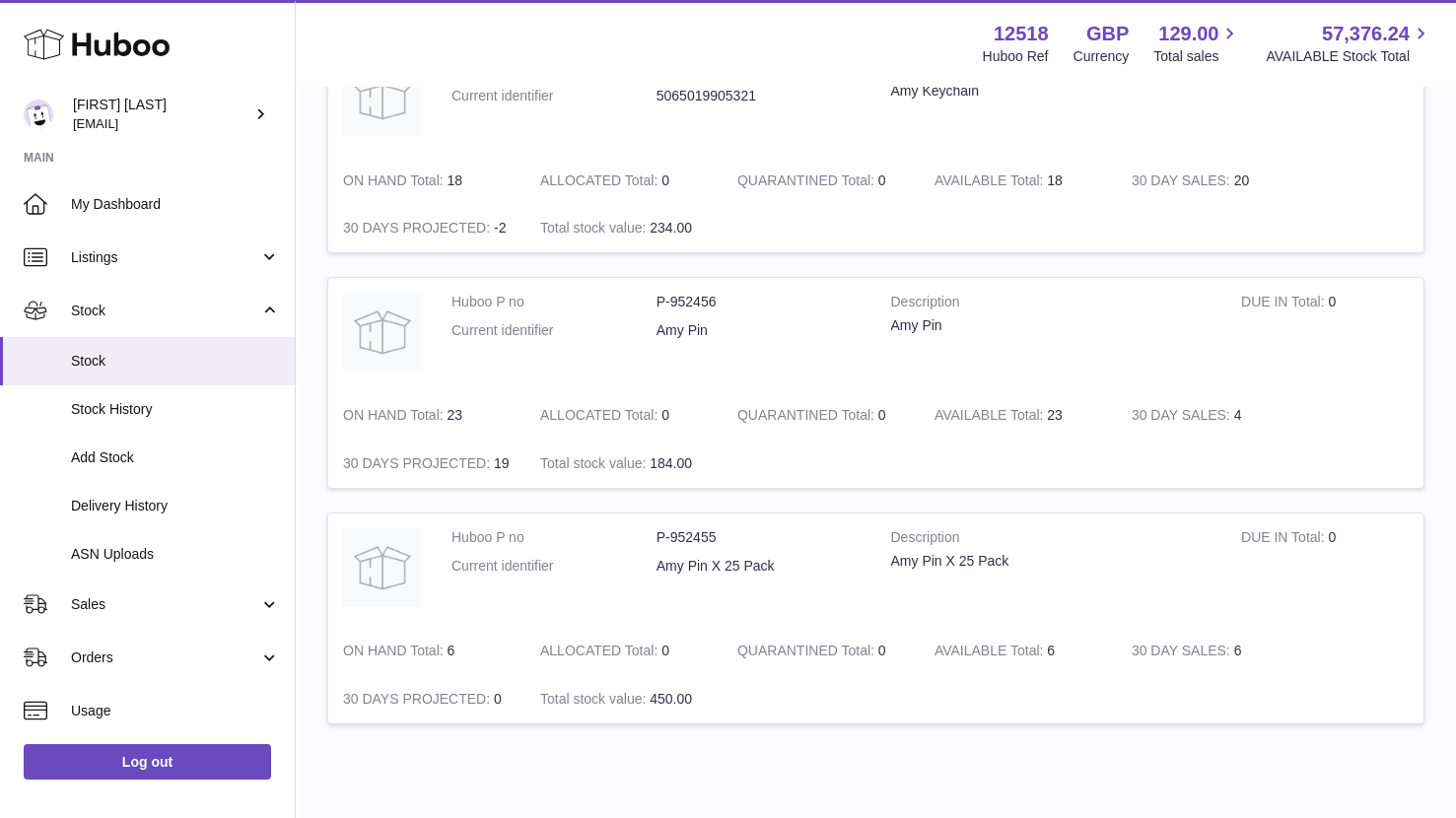 drag, startPoint x: 461, startPoint y: 422, endPoint x: 448, endPoint y: 386, distance: 38.275318 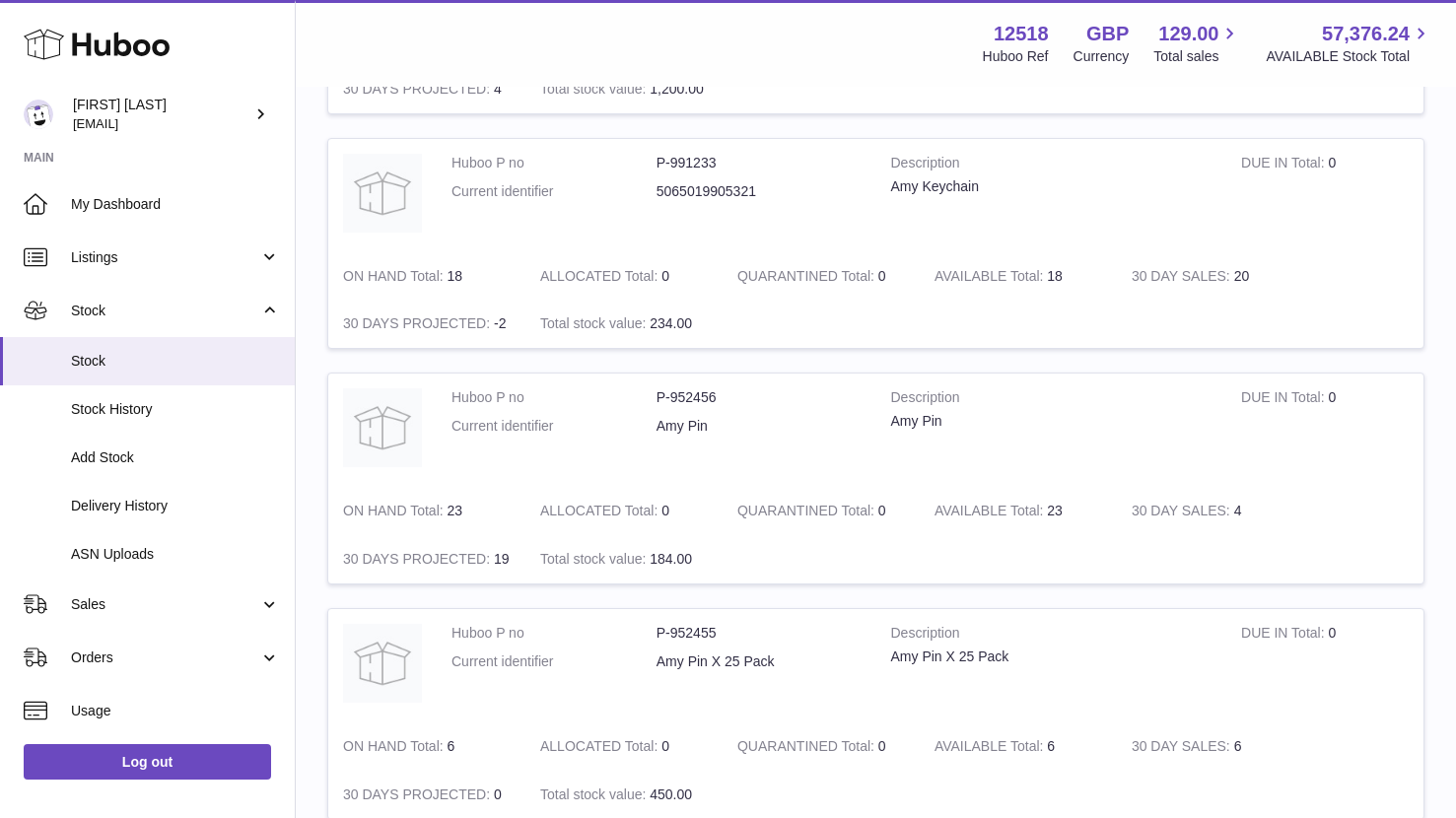scroll, scrollTop: 97, scrollLeft: 0, axis: vertical 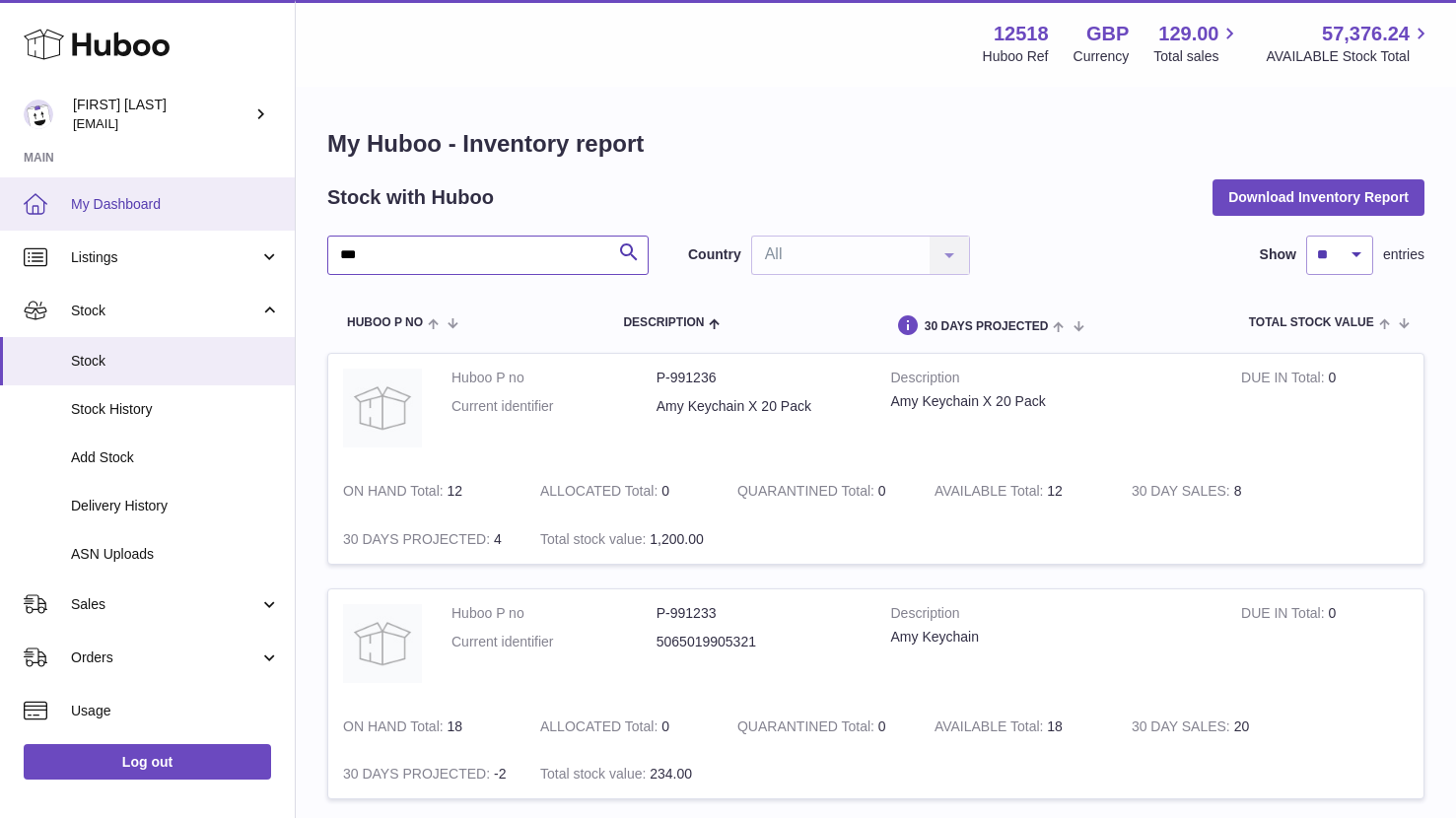 drag, startPoint x: 309, startPoint y: 258, endPoint x: 249, endPoint y: 223, distance: 69.46222 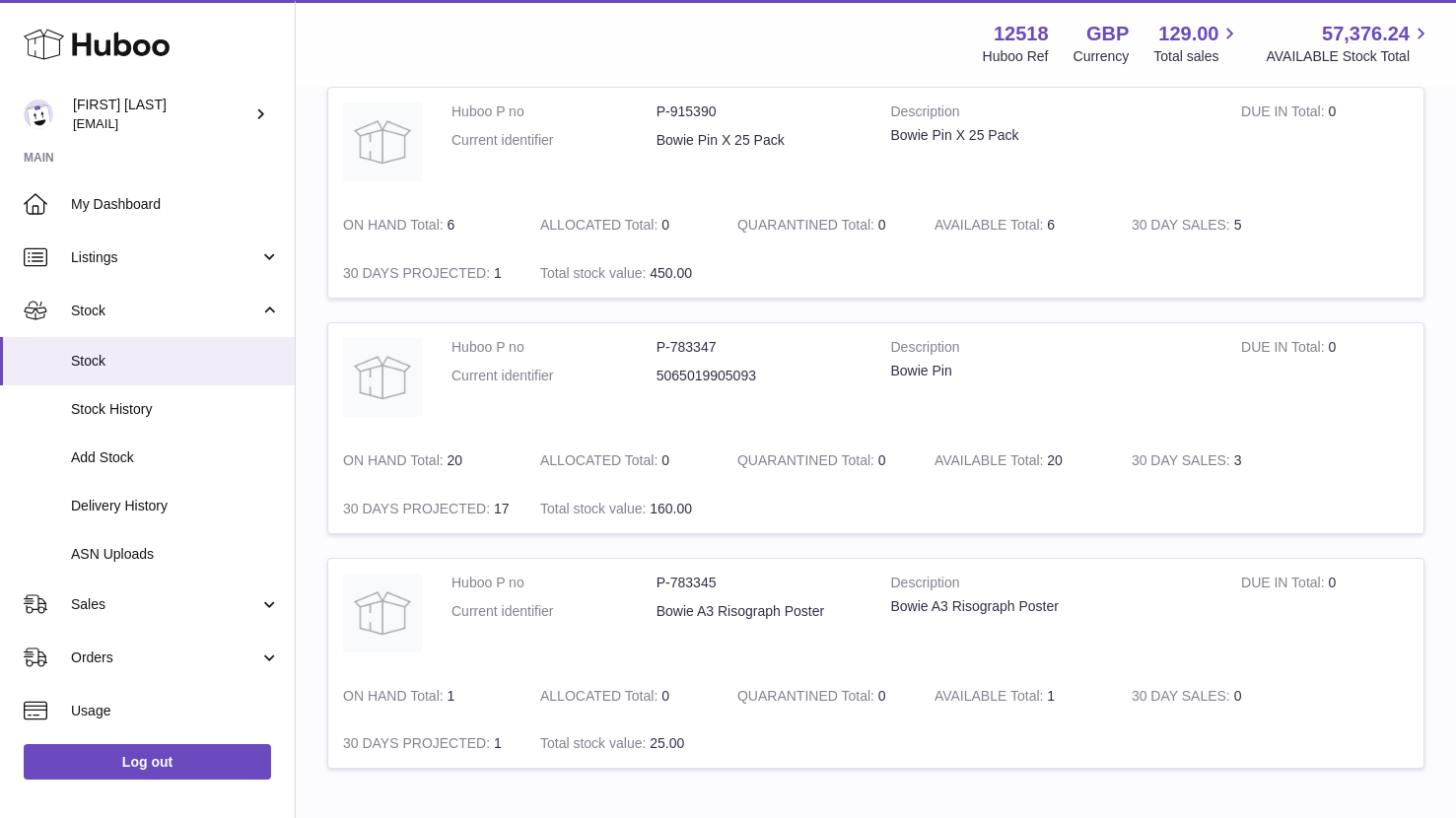 scroll, scrollTop: 742, scrollLeft: 0, axis: vertical 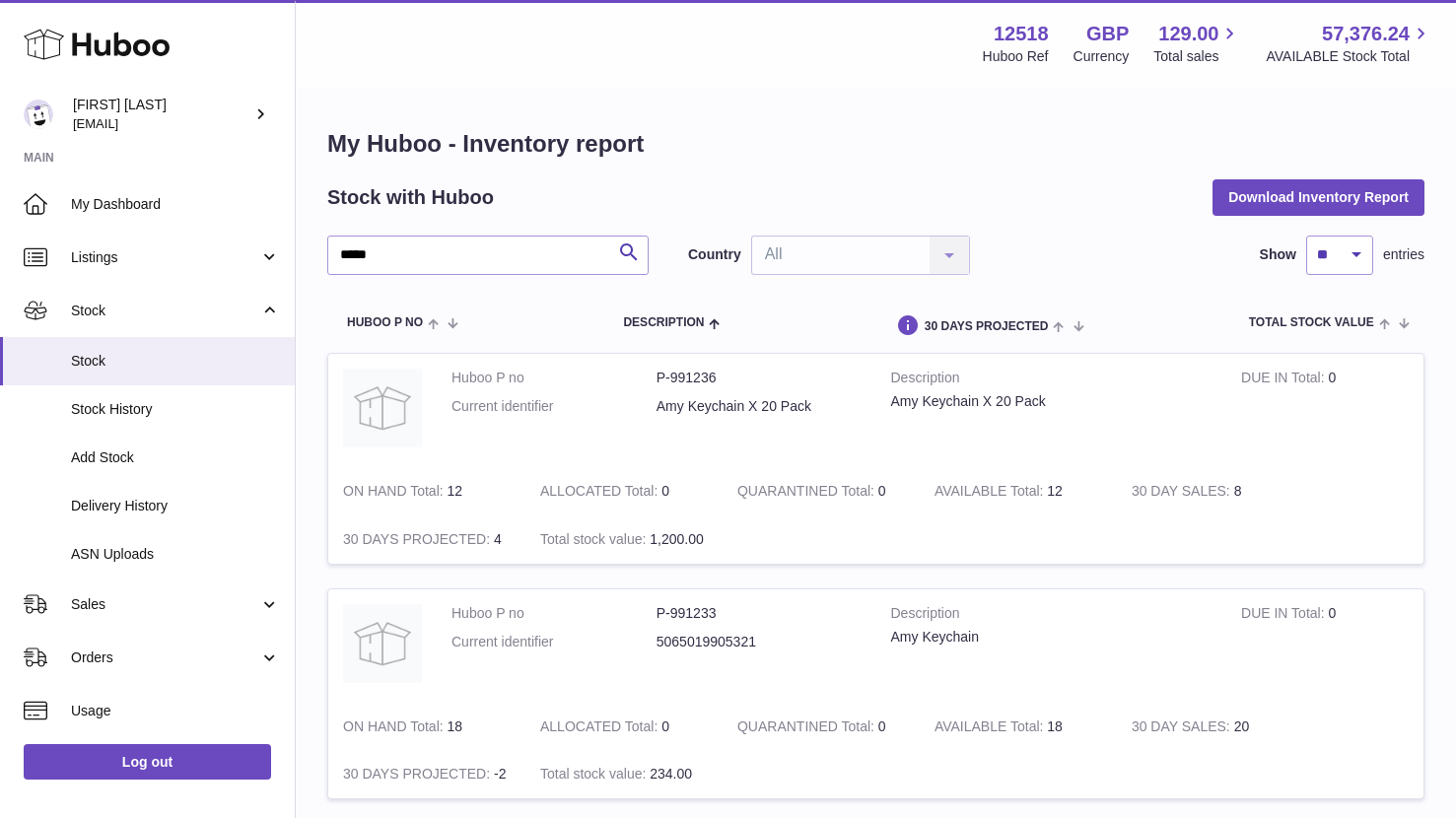 drag, startPoint x: 464, startPoint y: 494, endPoint x: 418, endPoint y: 479, distance: 48.383882 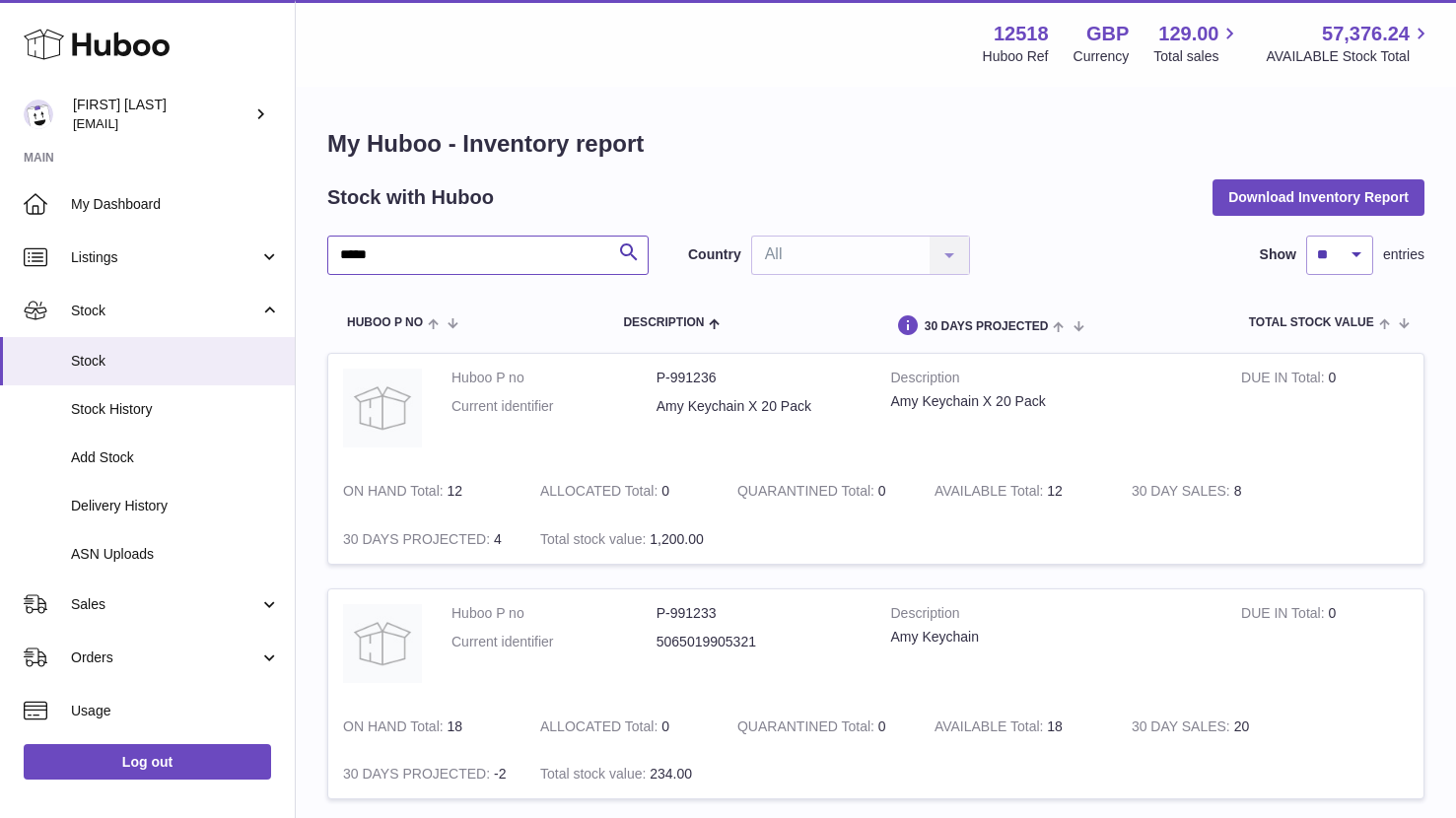 drag, startPoint x: 469, startPoint y: 251, endPoint x: 313, endPoint y: 246, distance: 156.0801 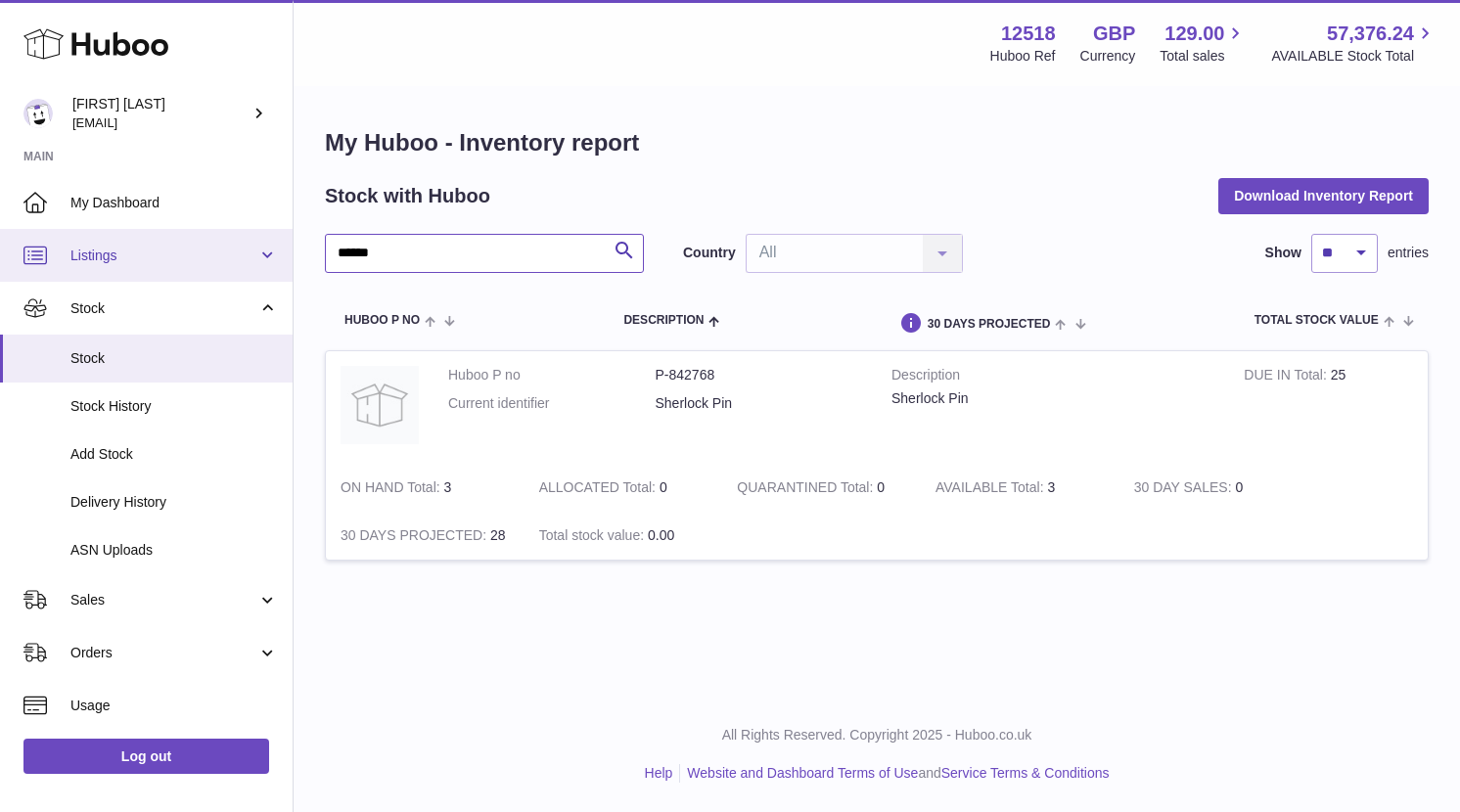 drag, startPoint x: 379, startPoint y: 252, endPoint x: 242, endPoint y: 245, distance: 137.17872 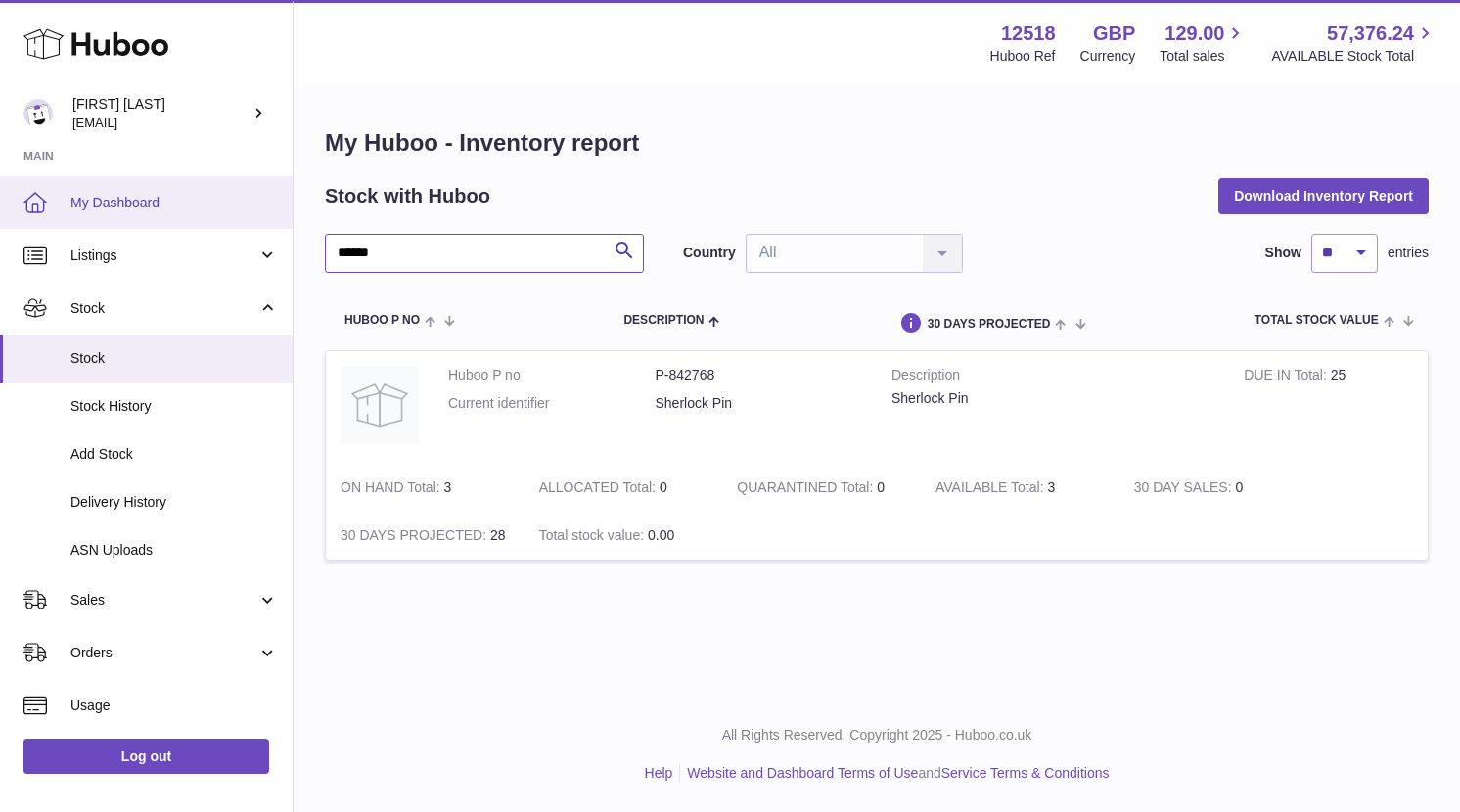 paste 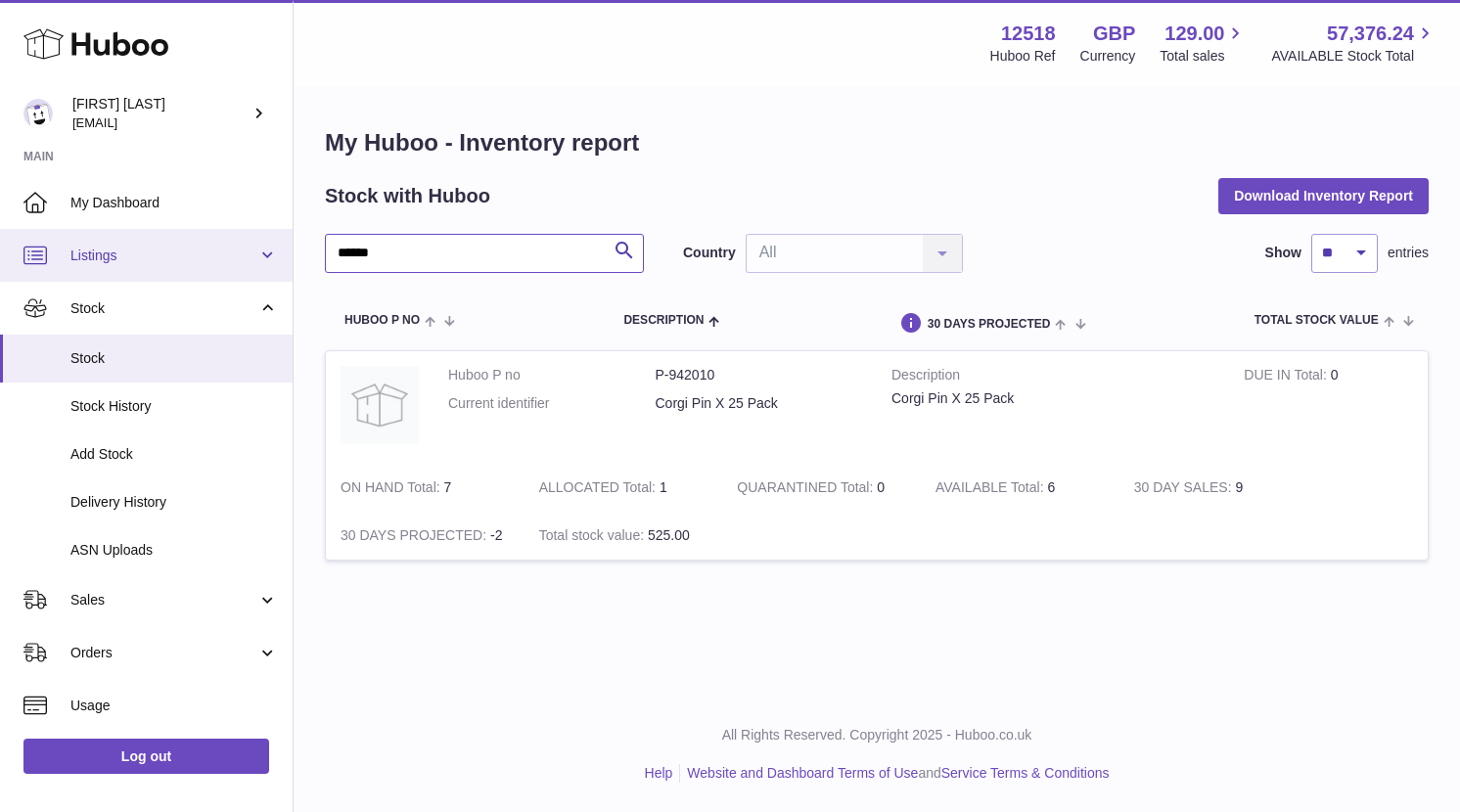 drag, startPoint x: 428, startPoint y: 255, endPoint x: 252, endPoint y: 239, distance: 176.72578 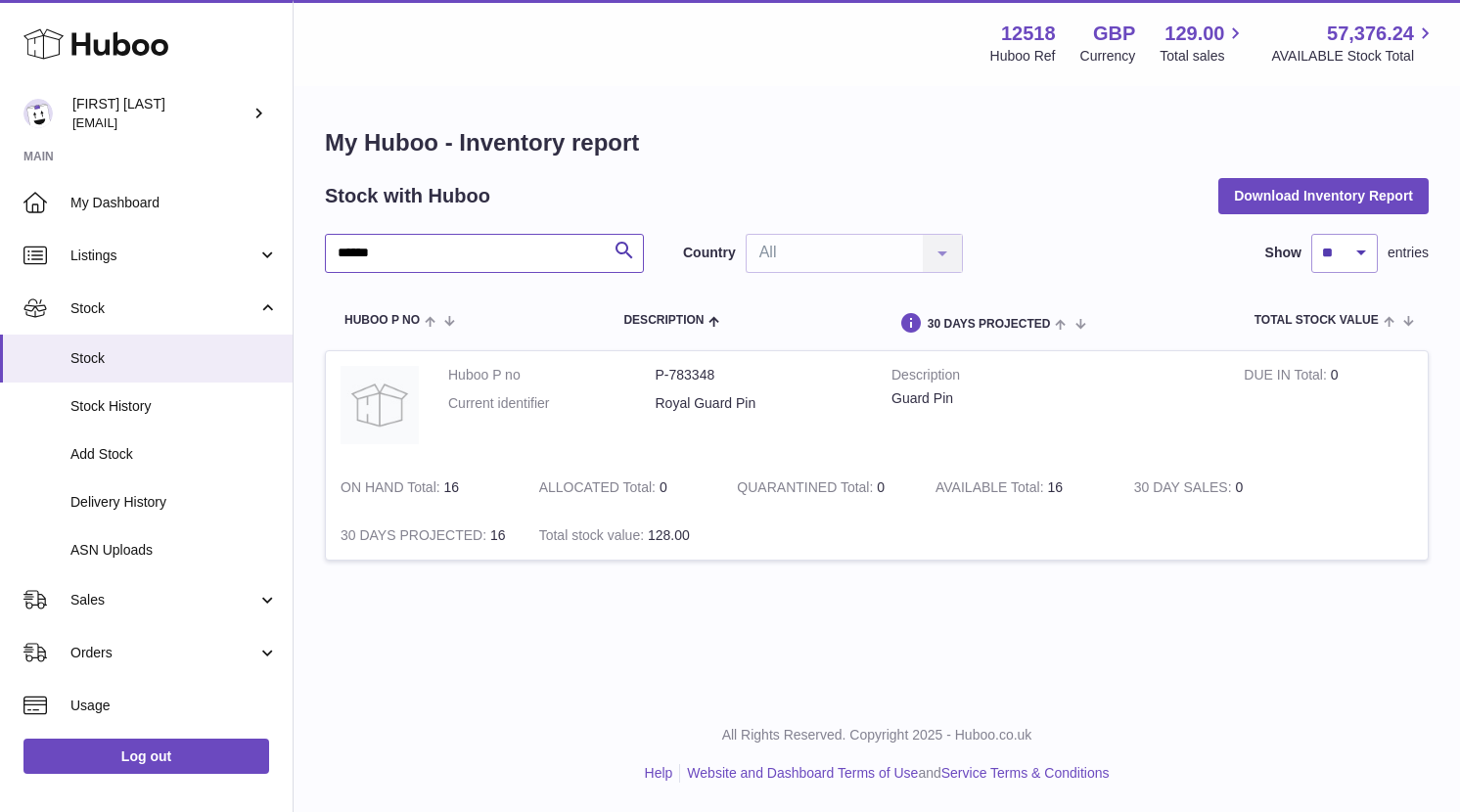 drag, startPoint x: 402, startPoint y: 238, endPoint x: 316, endPoint y: 246, distance: 86.371292 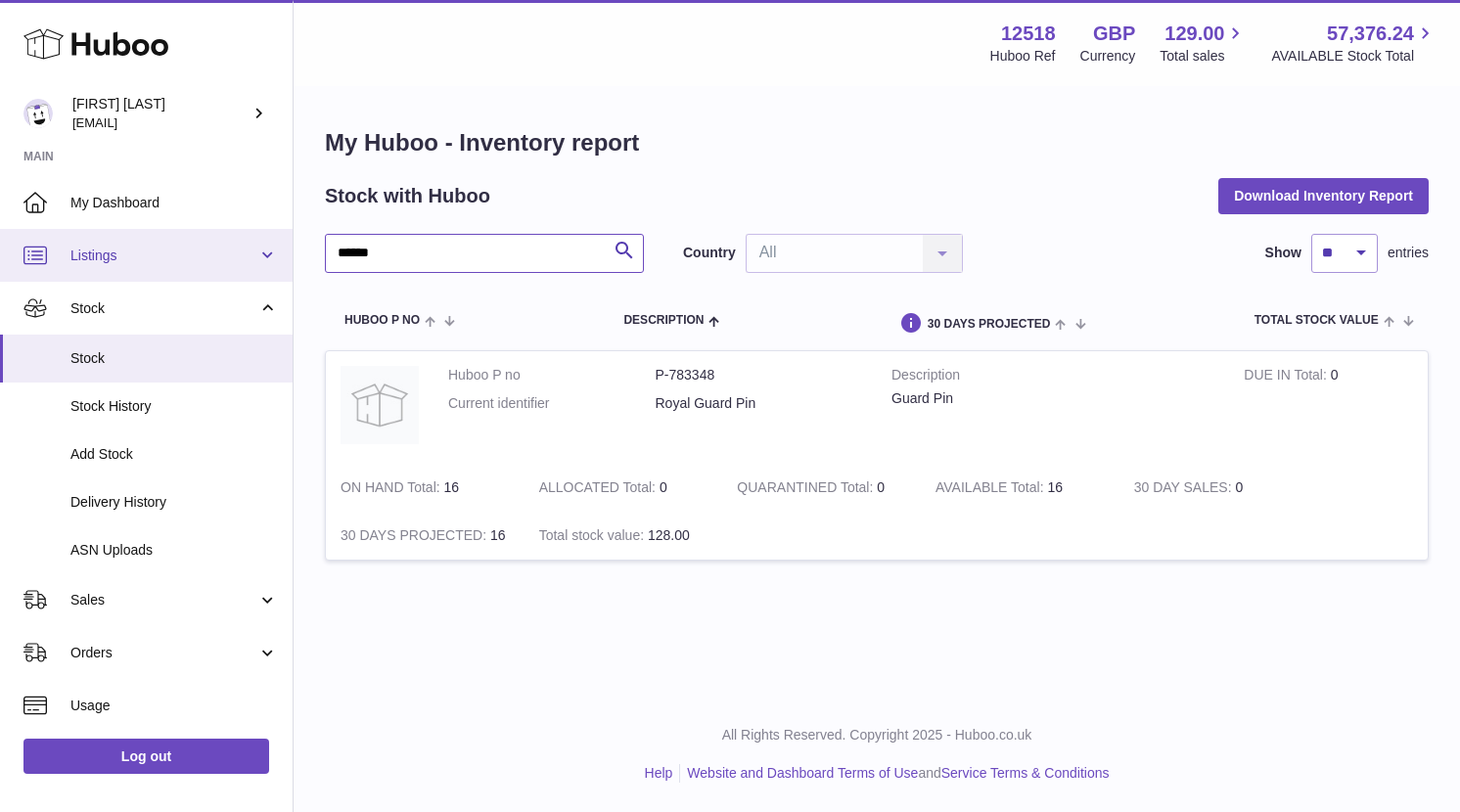 drag, startPoint x: 395, startPoint y: 253, endPoint x: 268, endPoint y: 241, distance: 127.56567 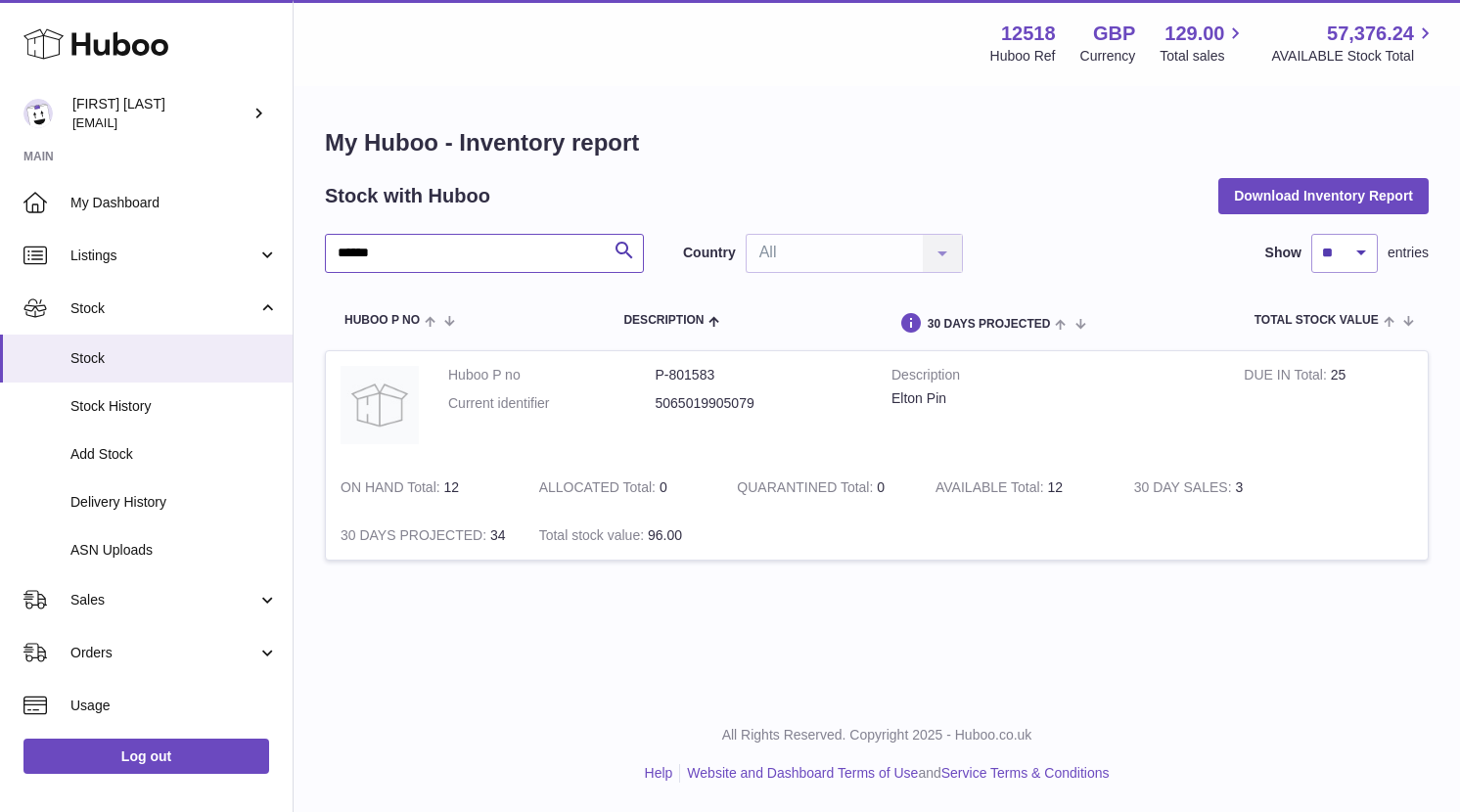drag, startPoint x: 414, startPoint y: 251, endPoint x: 293, endPoint y: 260, distance: 121.33425 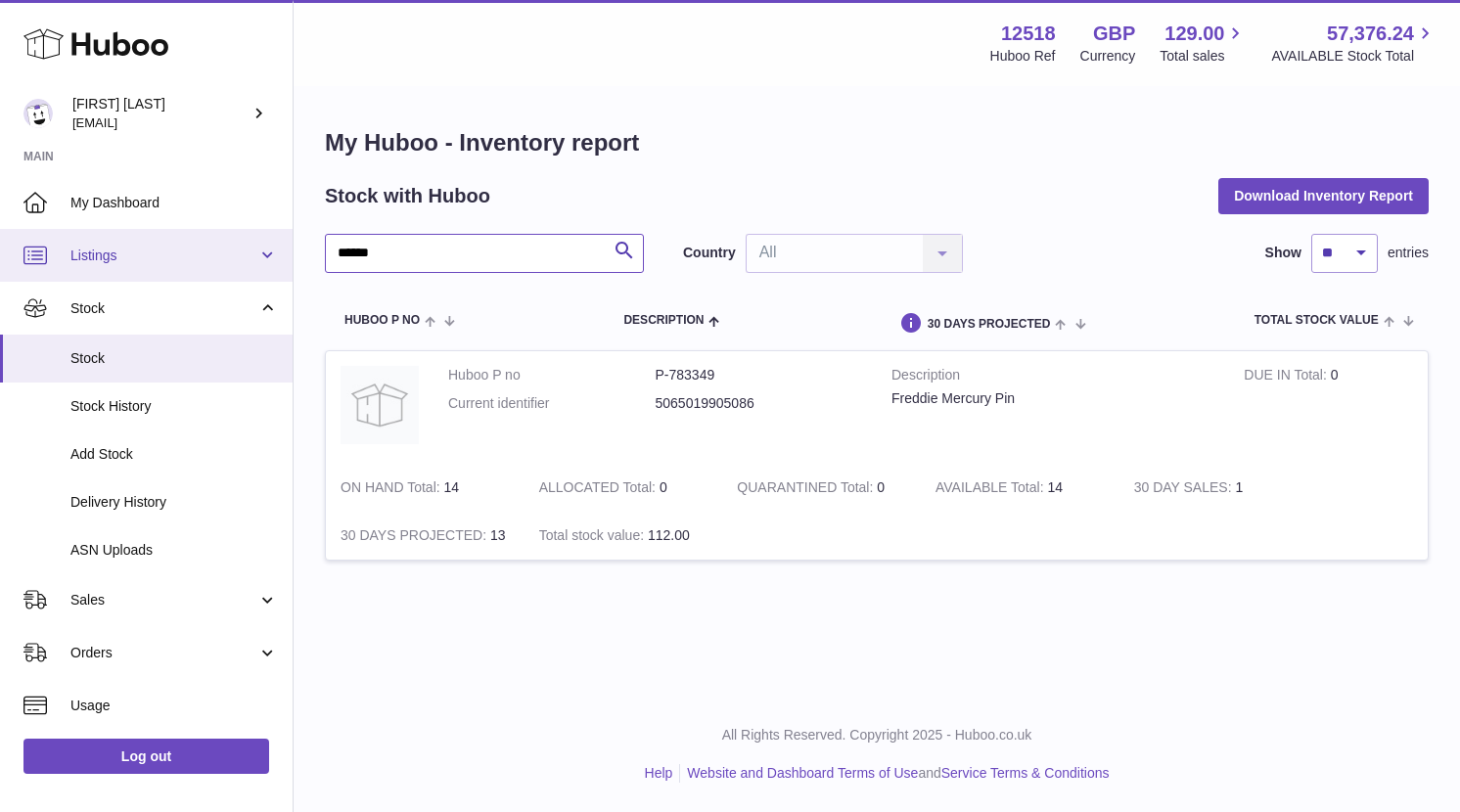 drag, startPoint x: 337, startPoint y: 246, endPoint x: 266, endPoint y: 248, distance: 71.02816 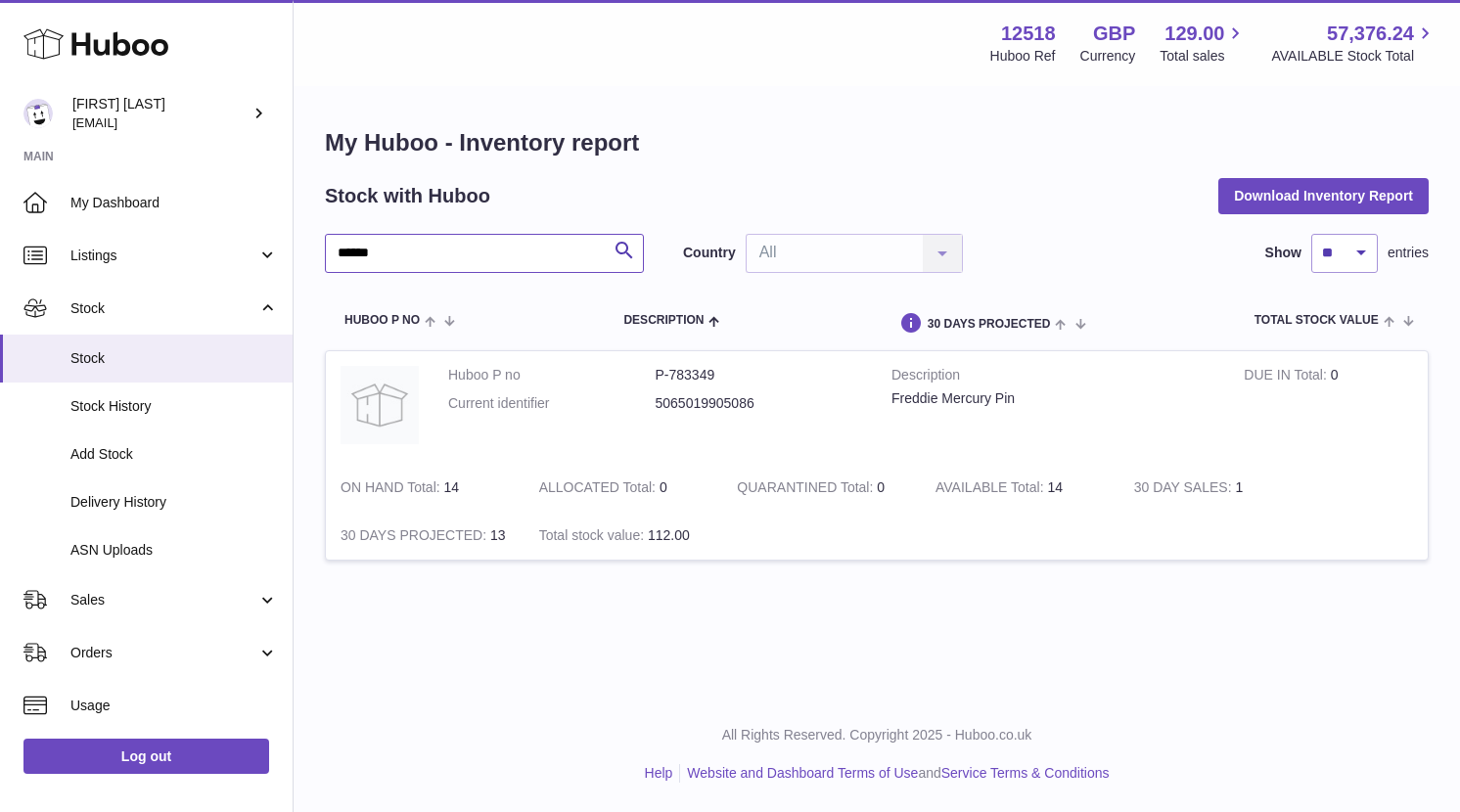 paste 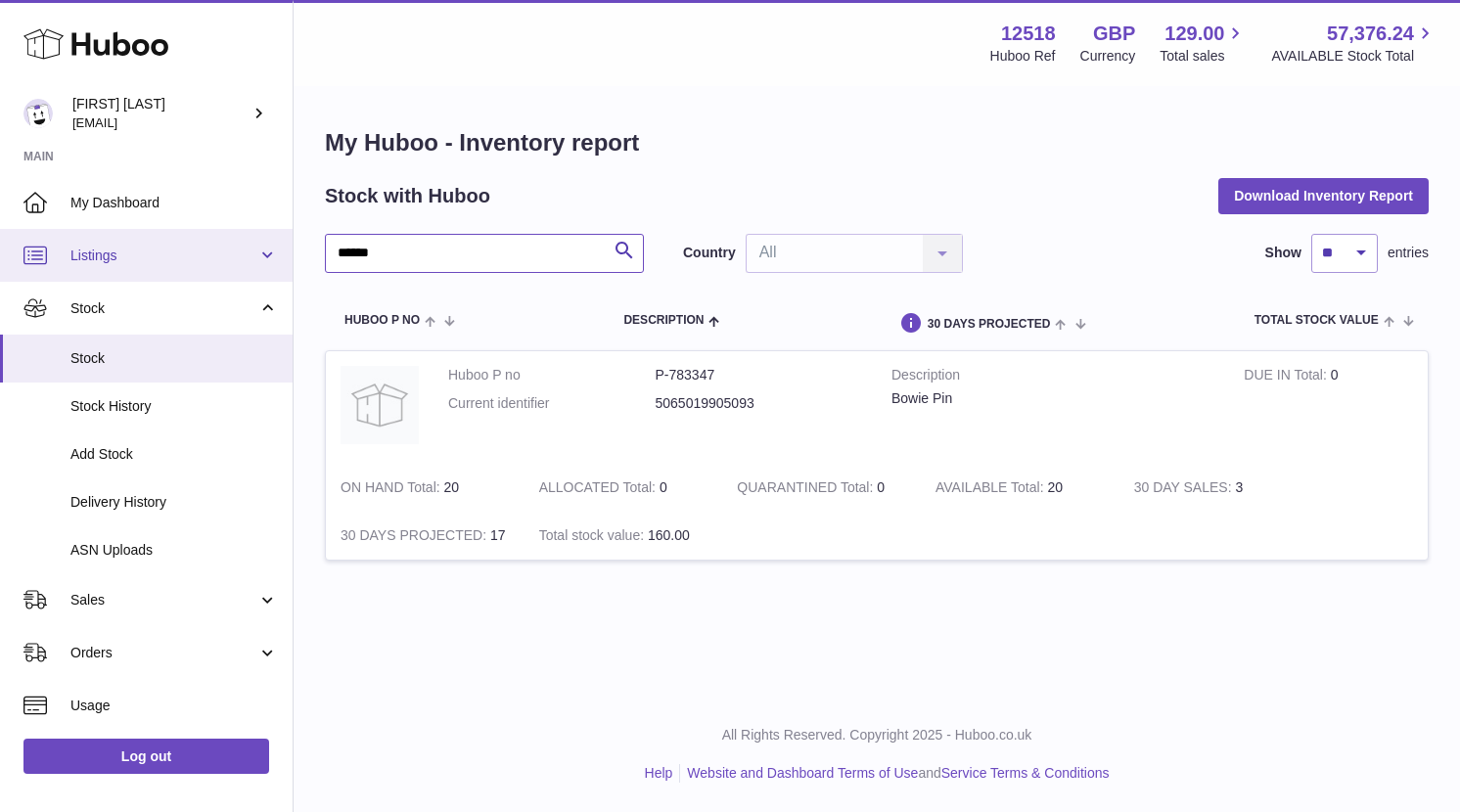 drag, startPoint x: 373, startPoint y: 246, endPoint x: 261, endPoint y: 236, distance: 112.44554 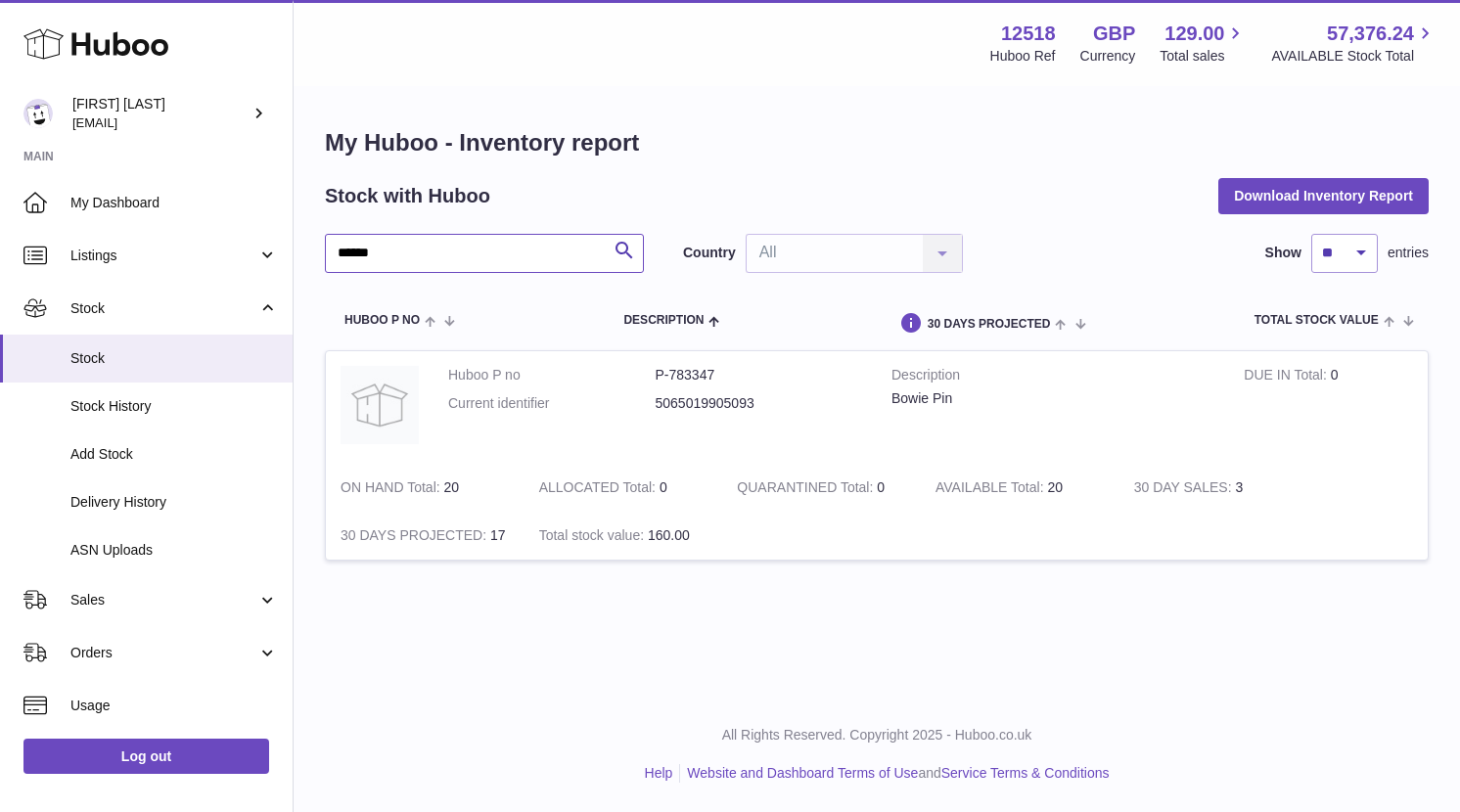 paste 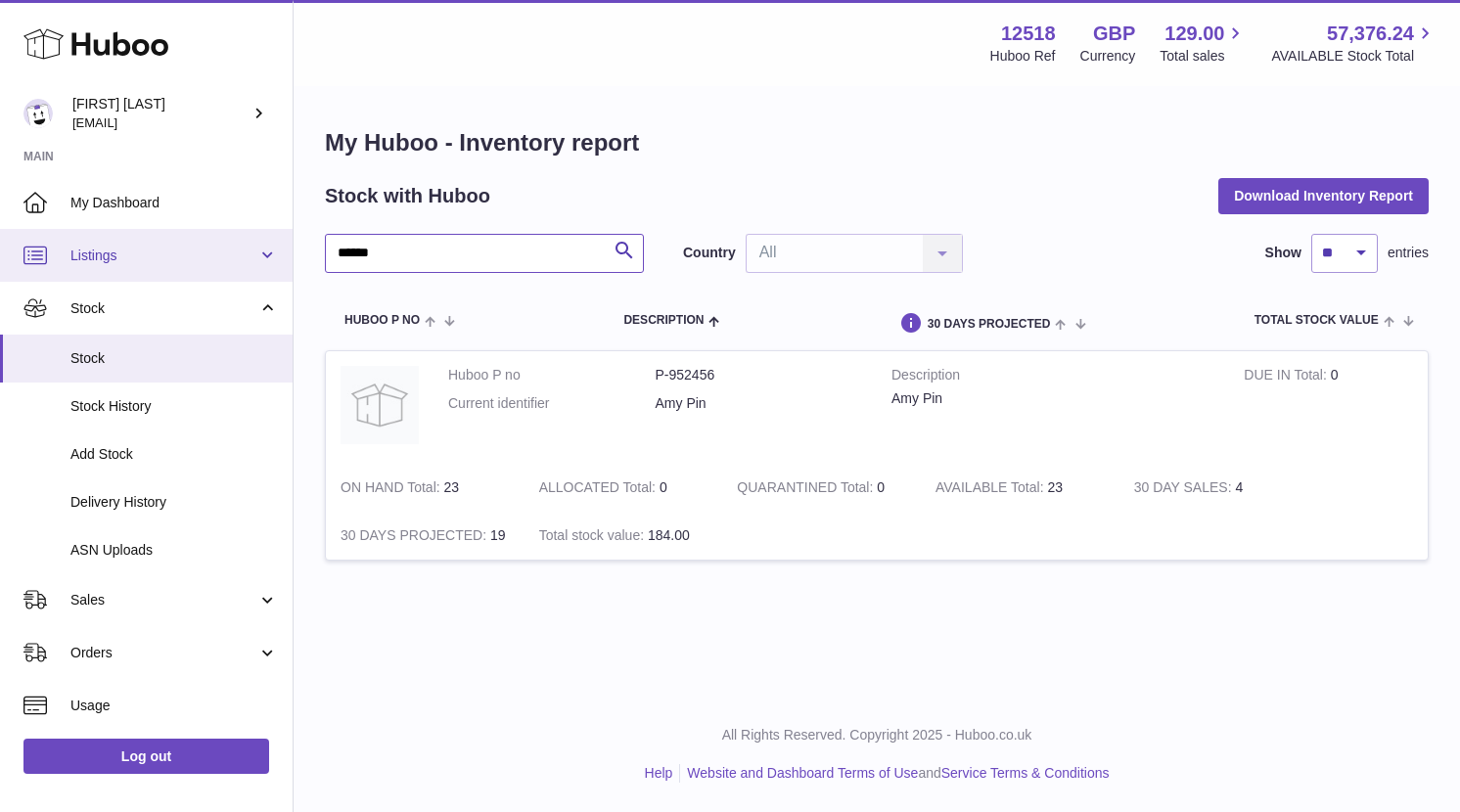drag, startPoint x: 384, startPoint y: 247, endPoint x: 251, endPoint y: 234, distance: 133.63383 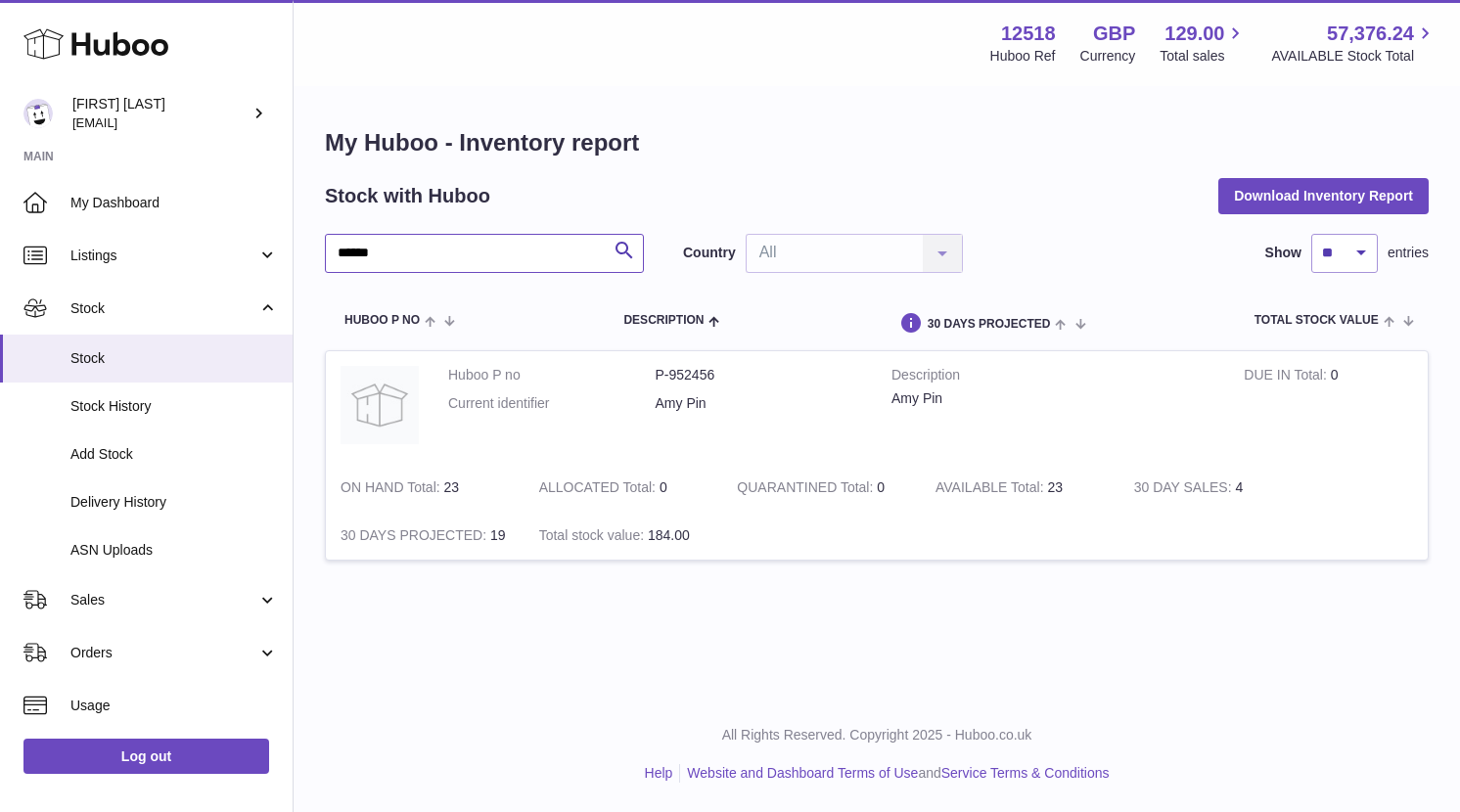 paste on "*" 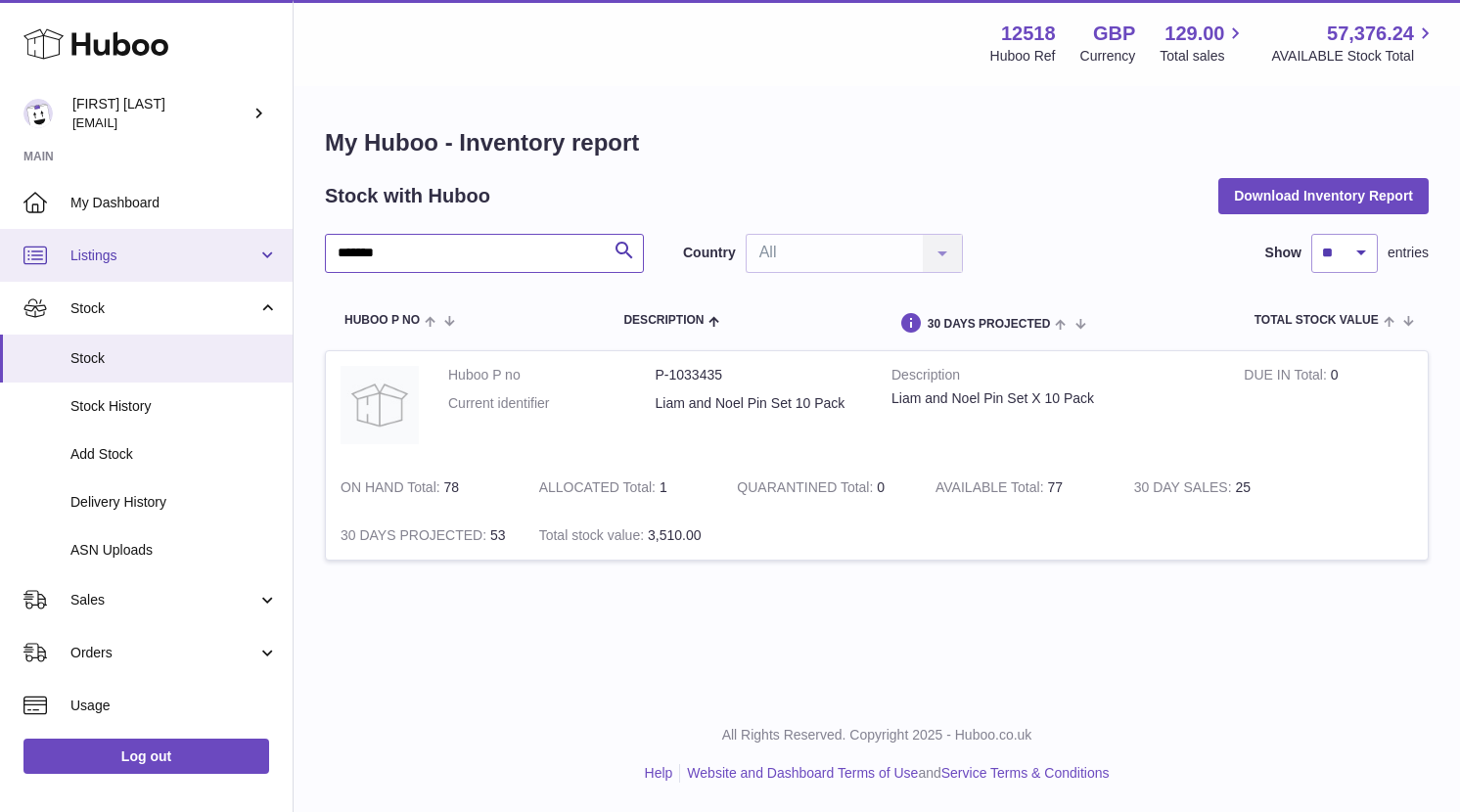 drag, startPoint x: 411, startPoint y: 254, endPoint x: 269, endPoint y: 235, distance: 143.26549 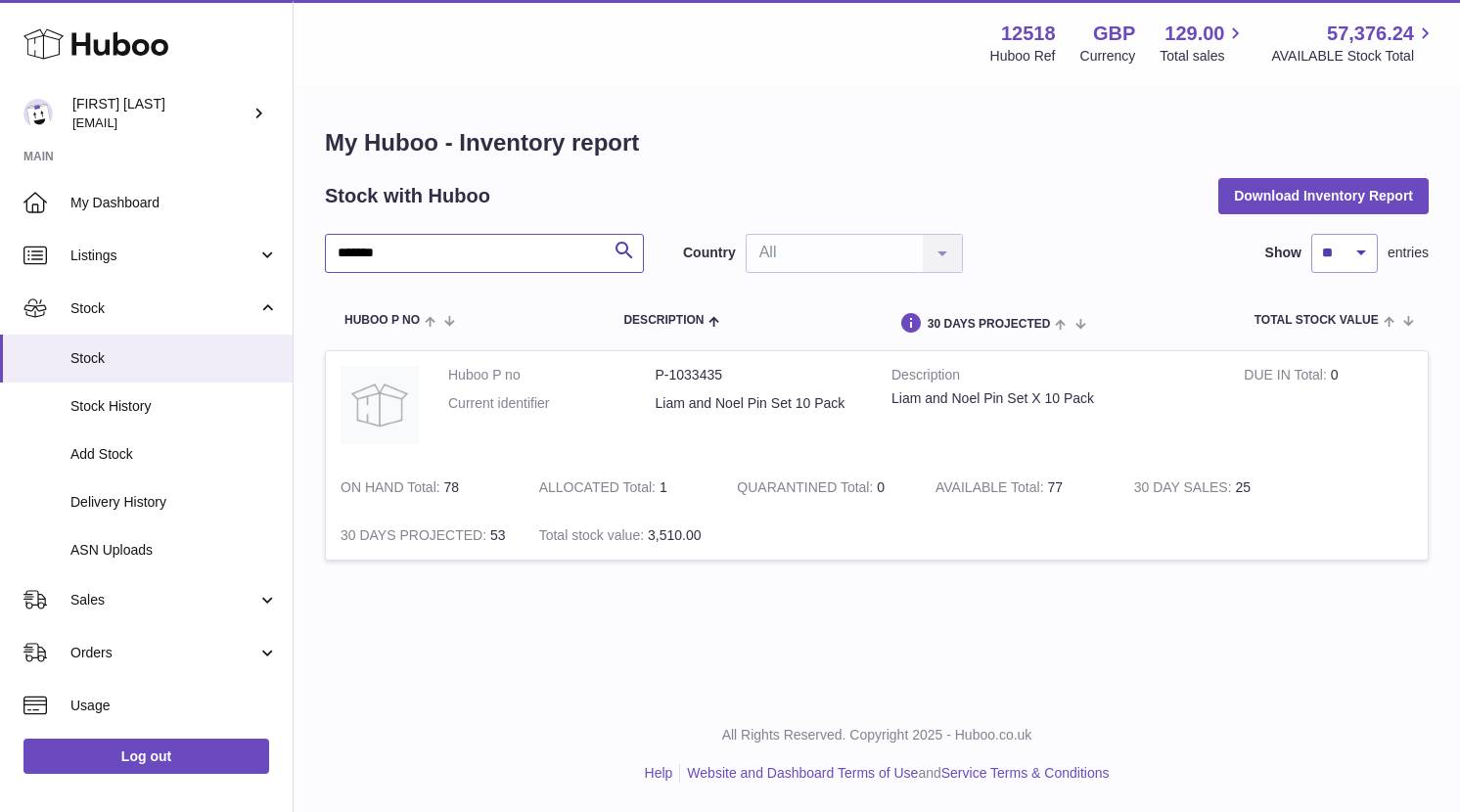 paste 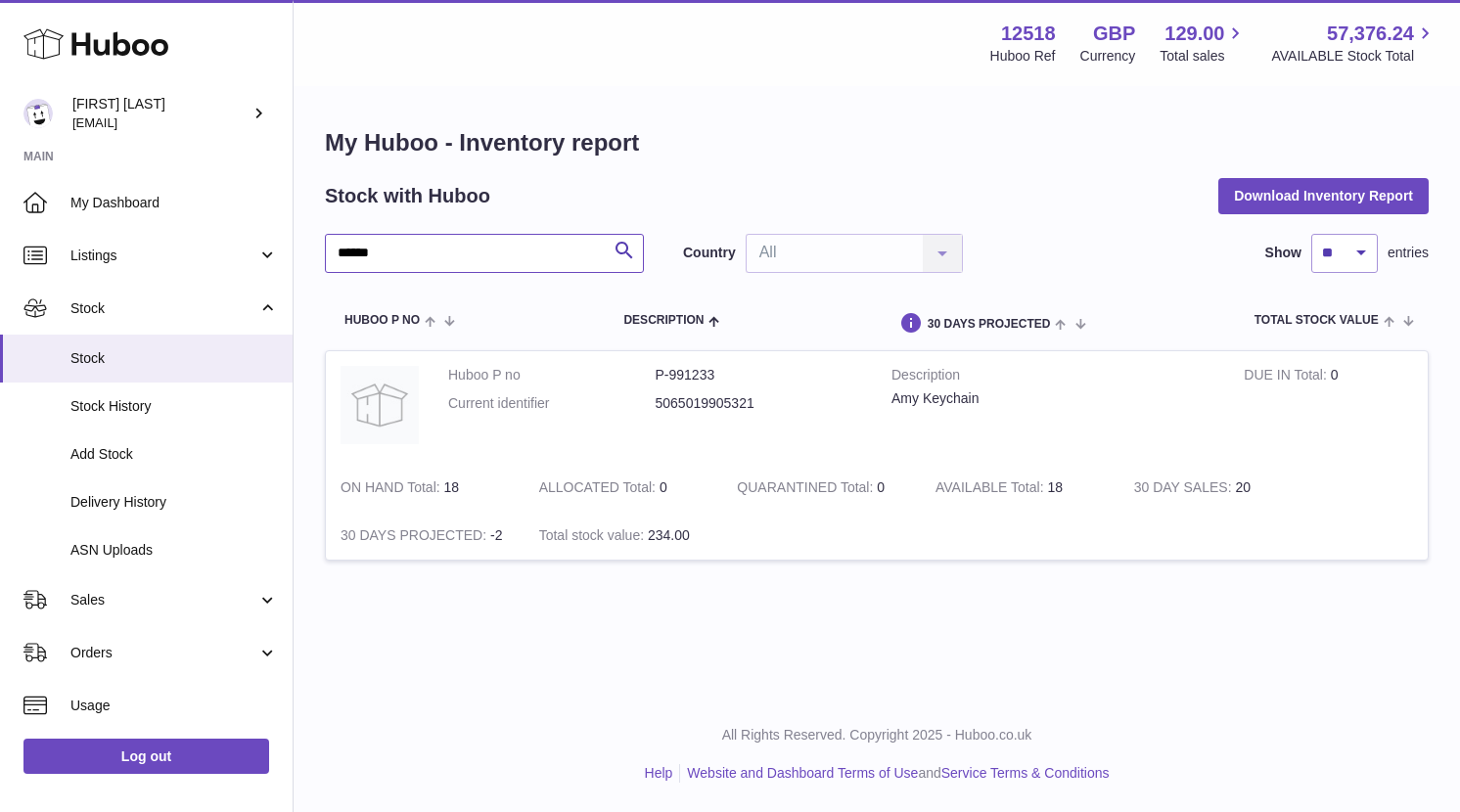 type on "******" 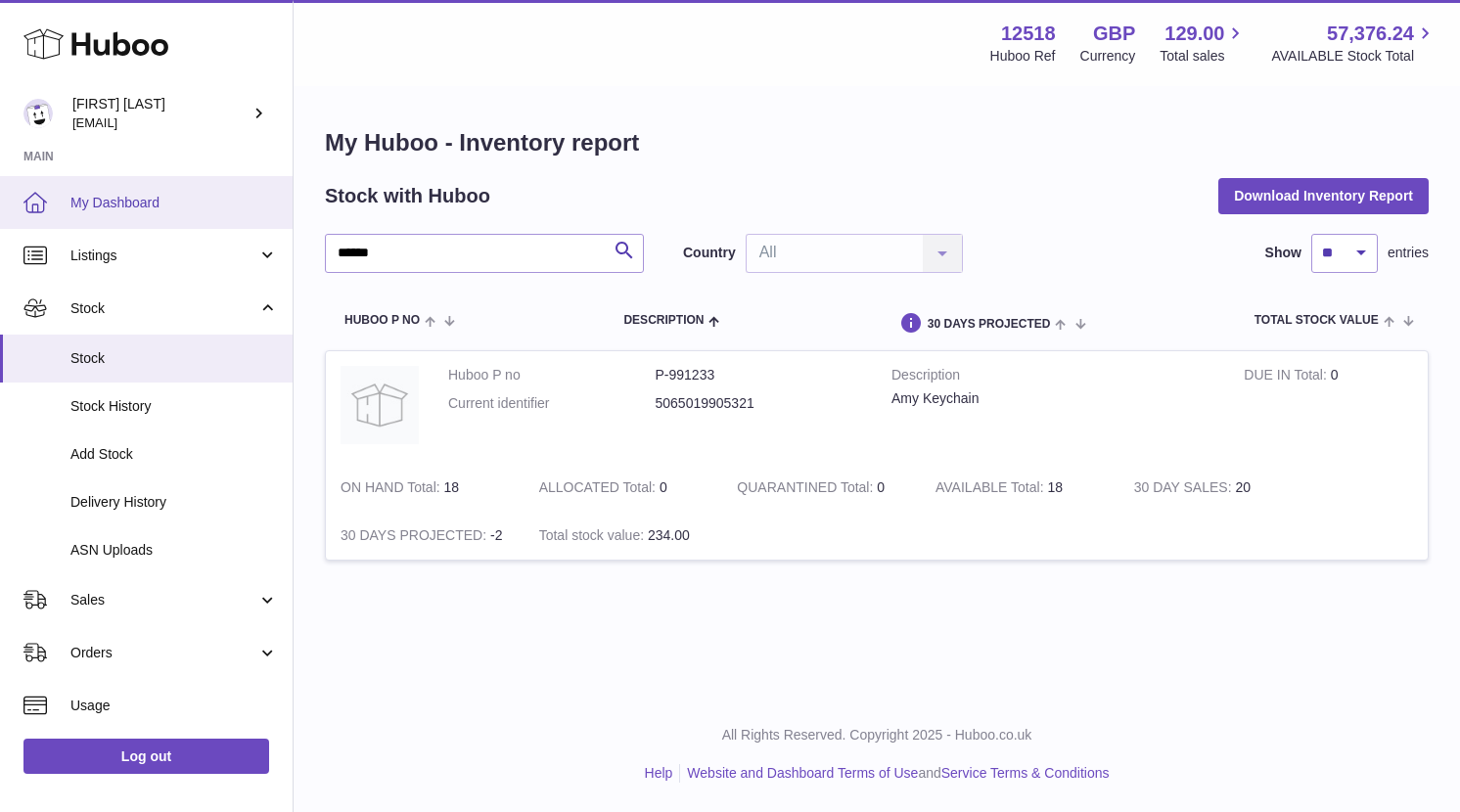 click on "My Dashboard" at bounding box center [174, 203] 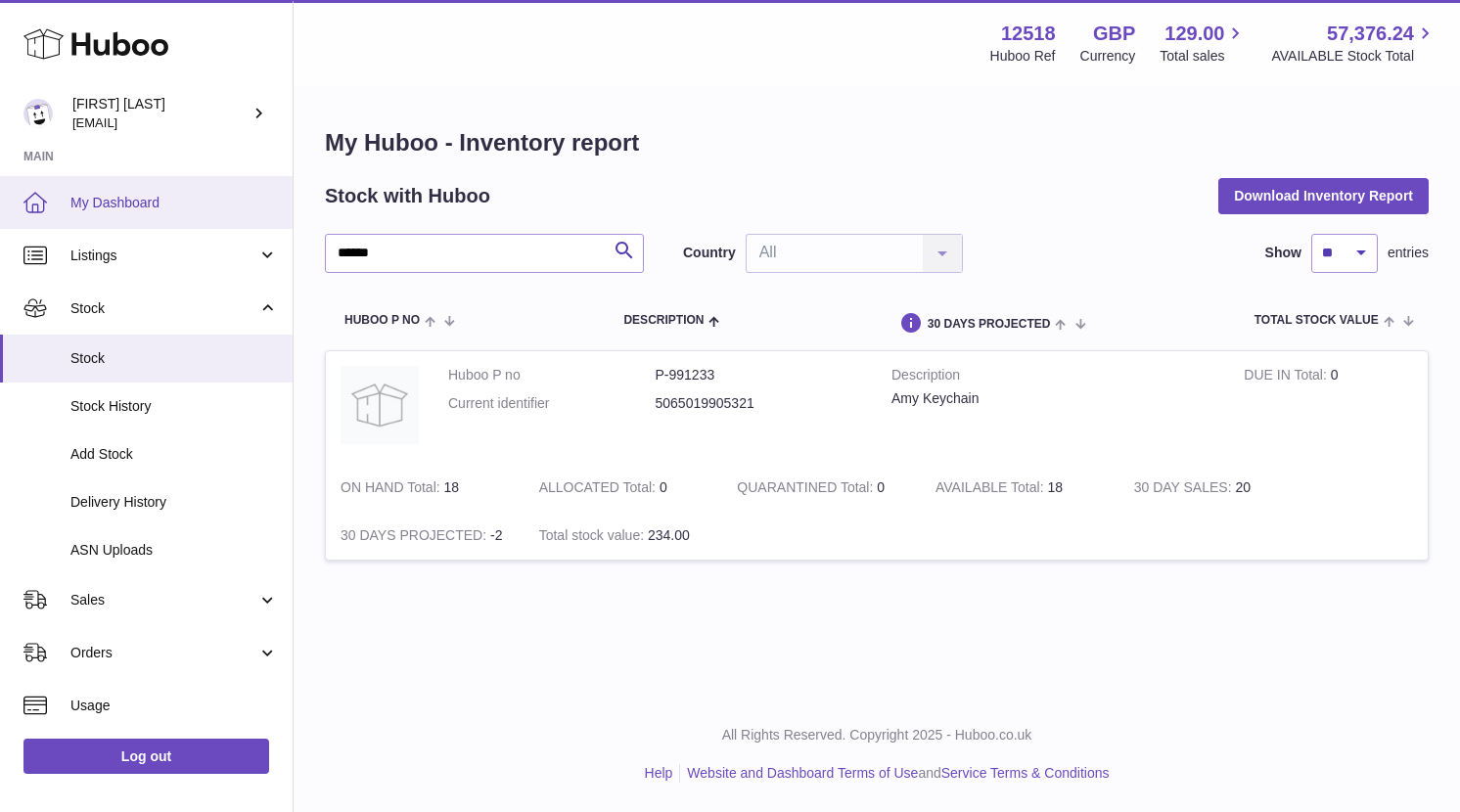 click on "My Dashboard" at bounding box center [174, 203] 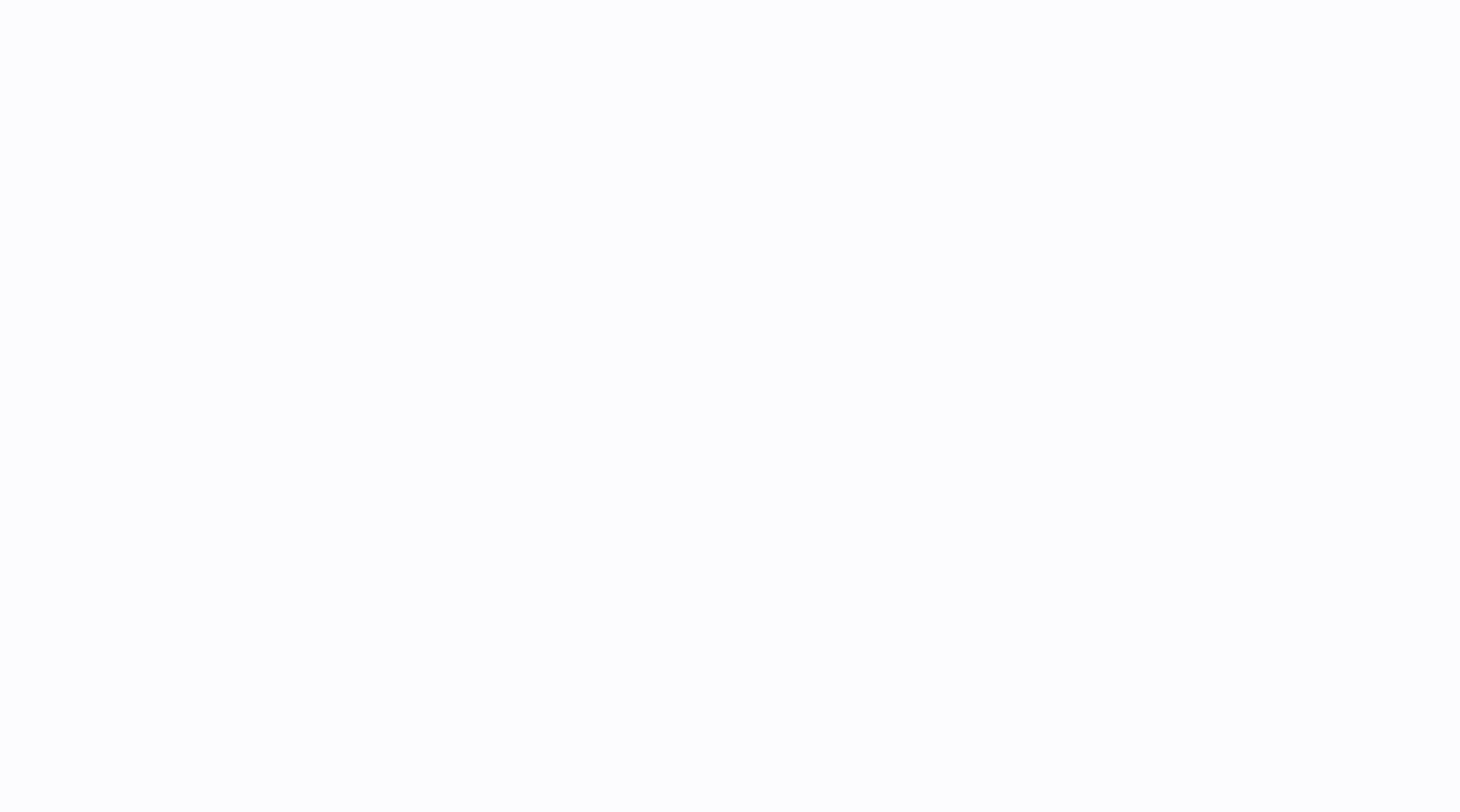 scroll, scrollTop: 0, scrollLeft: 0, axis: both 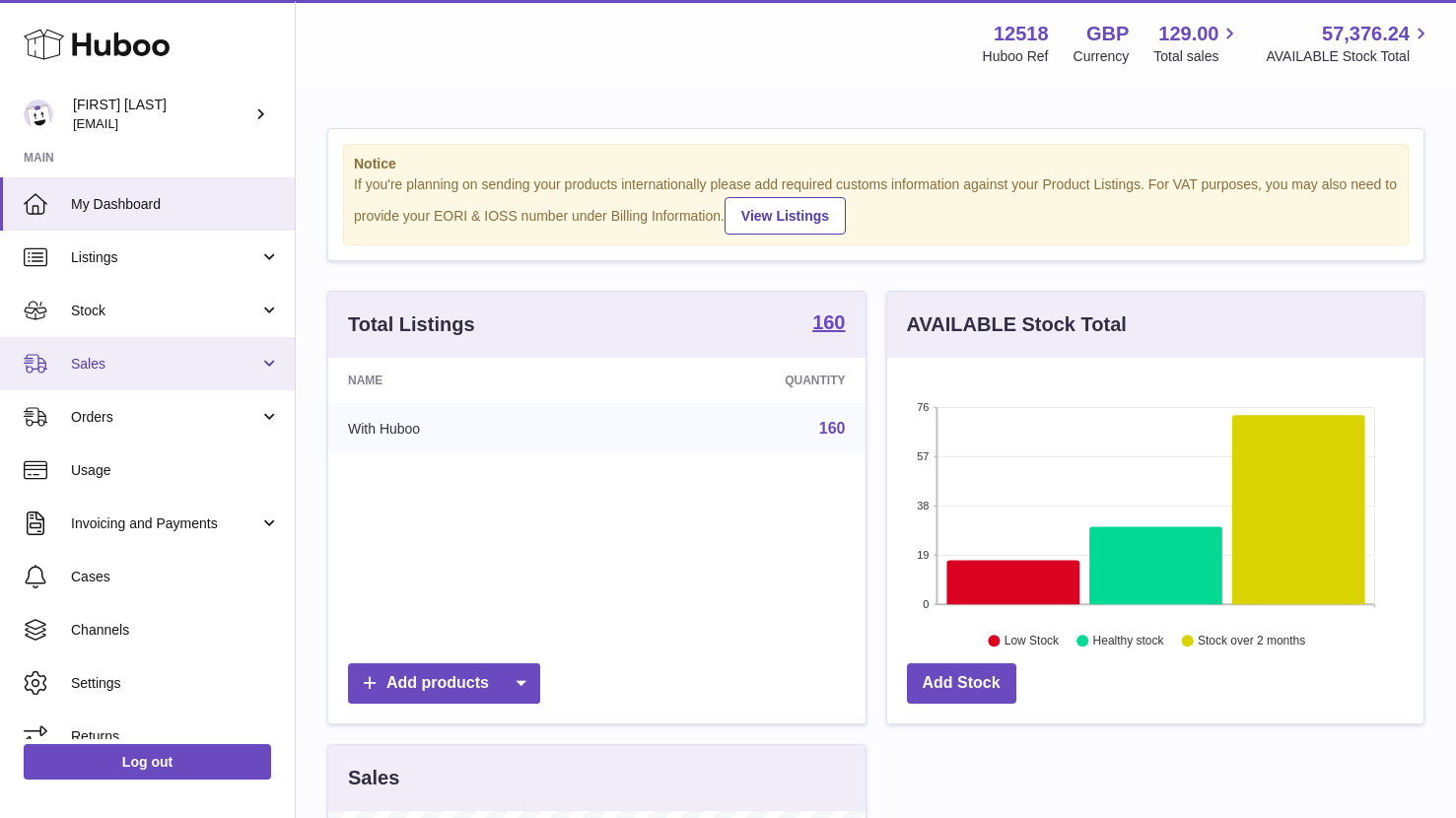 click on "Sales" at bounding box center (165, 364) 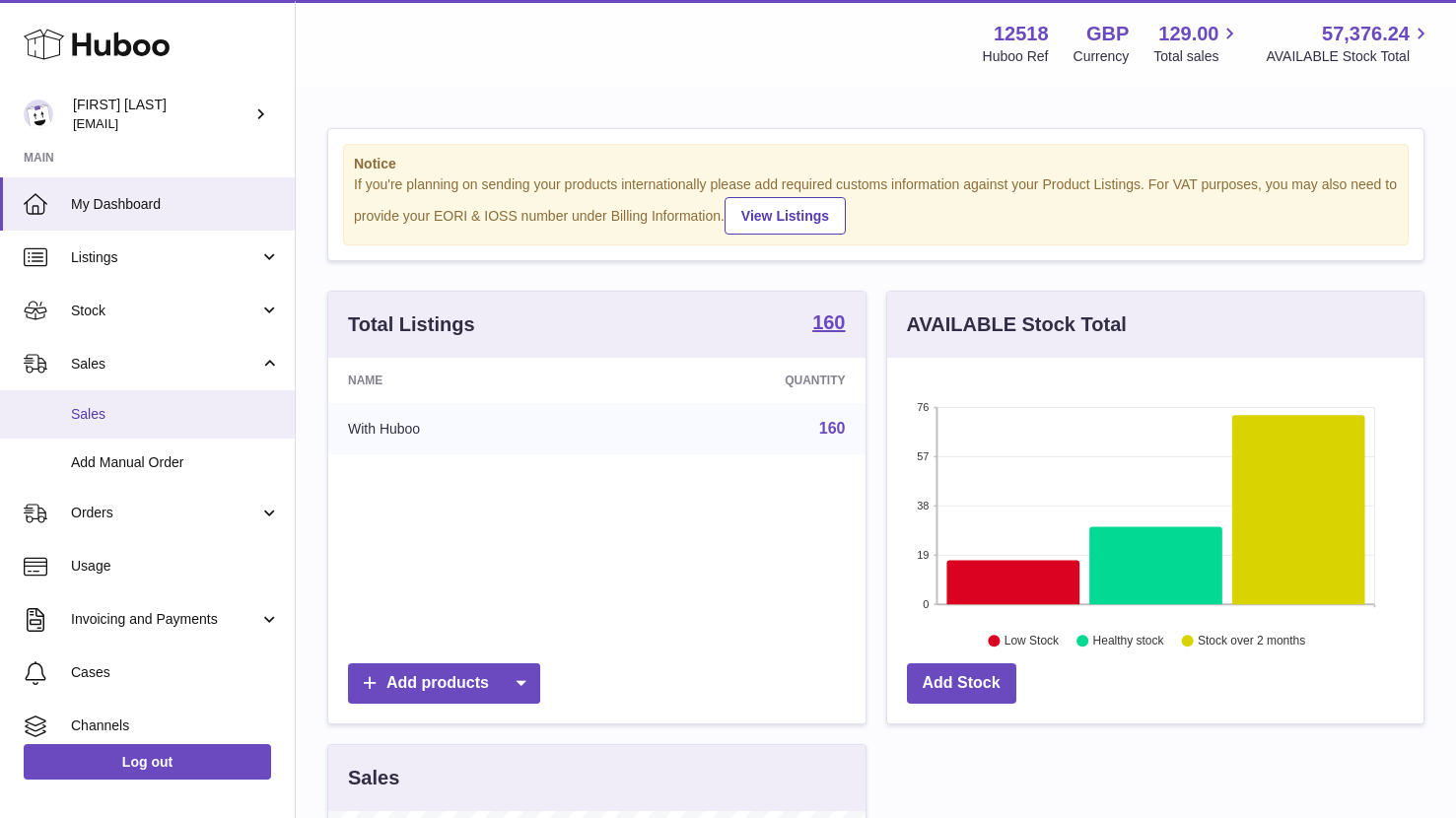 click on "Sales" at bounding box center [147, 414] 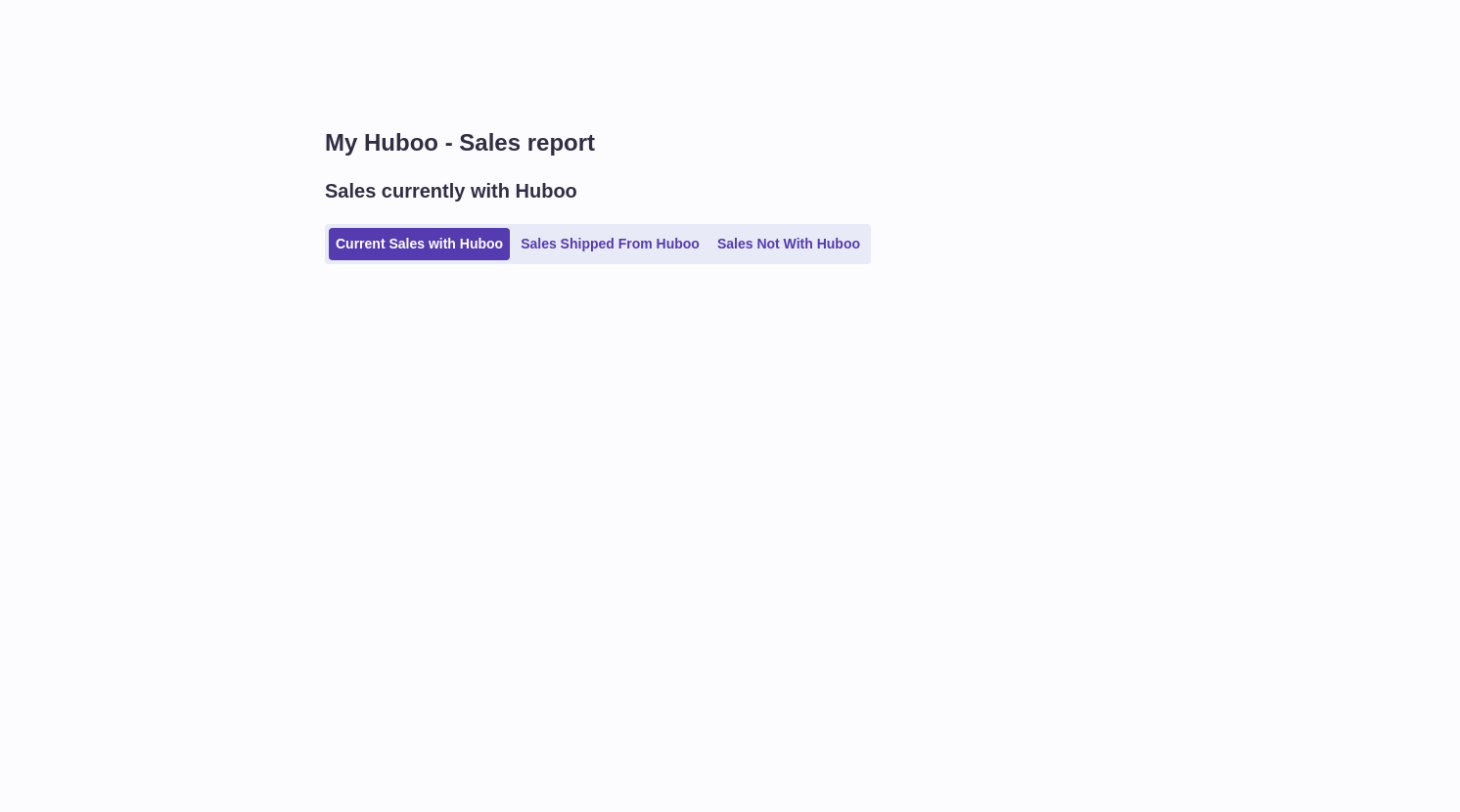 scroll, scrollTop: 0, scrollLeft: 0, axis: both 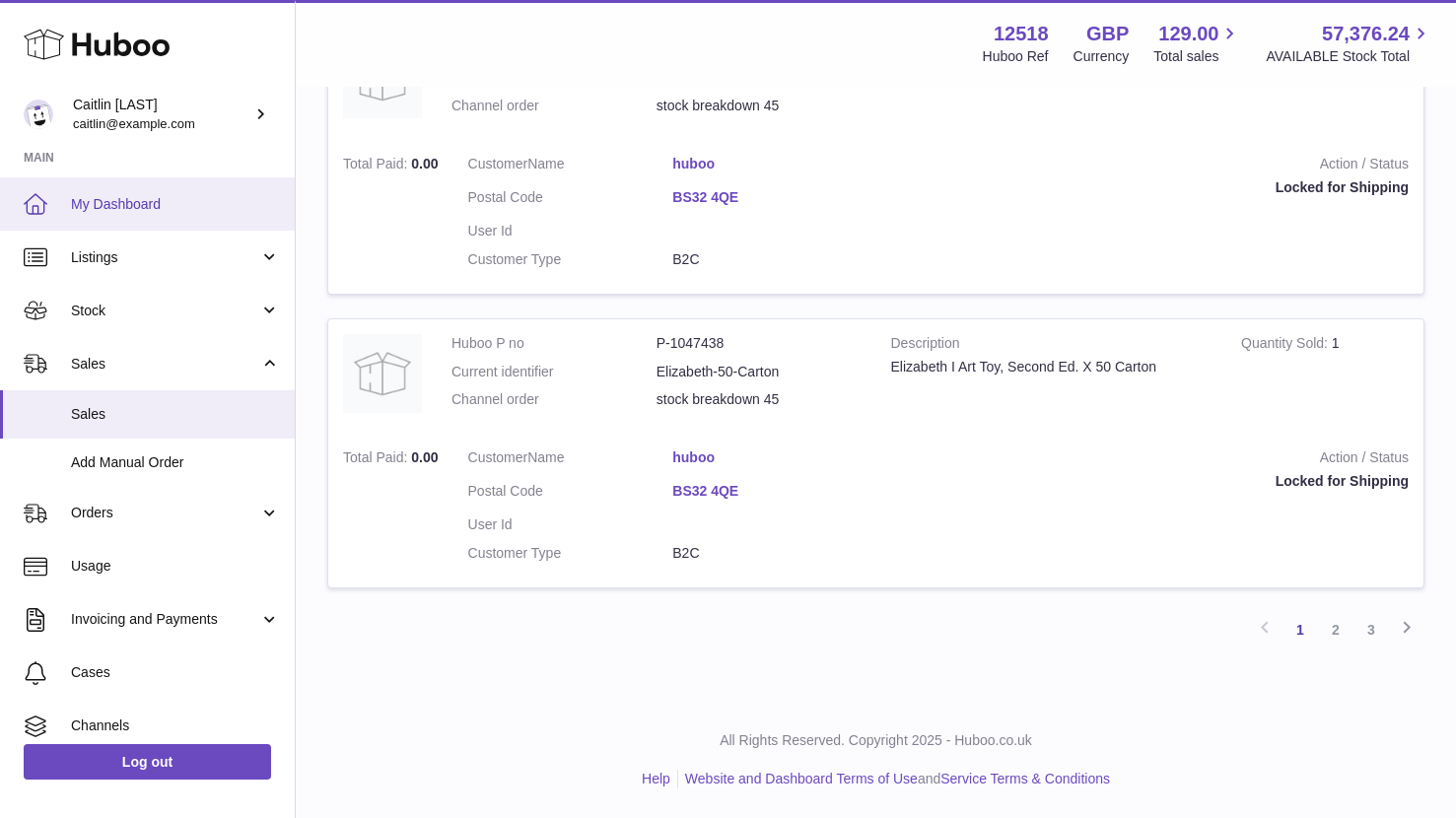 click on "My Dashboard" at bounding box center [175, 204] 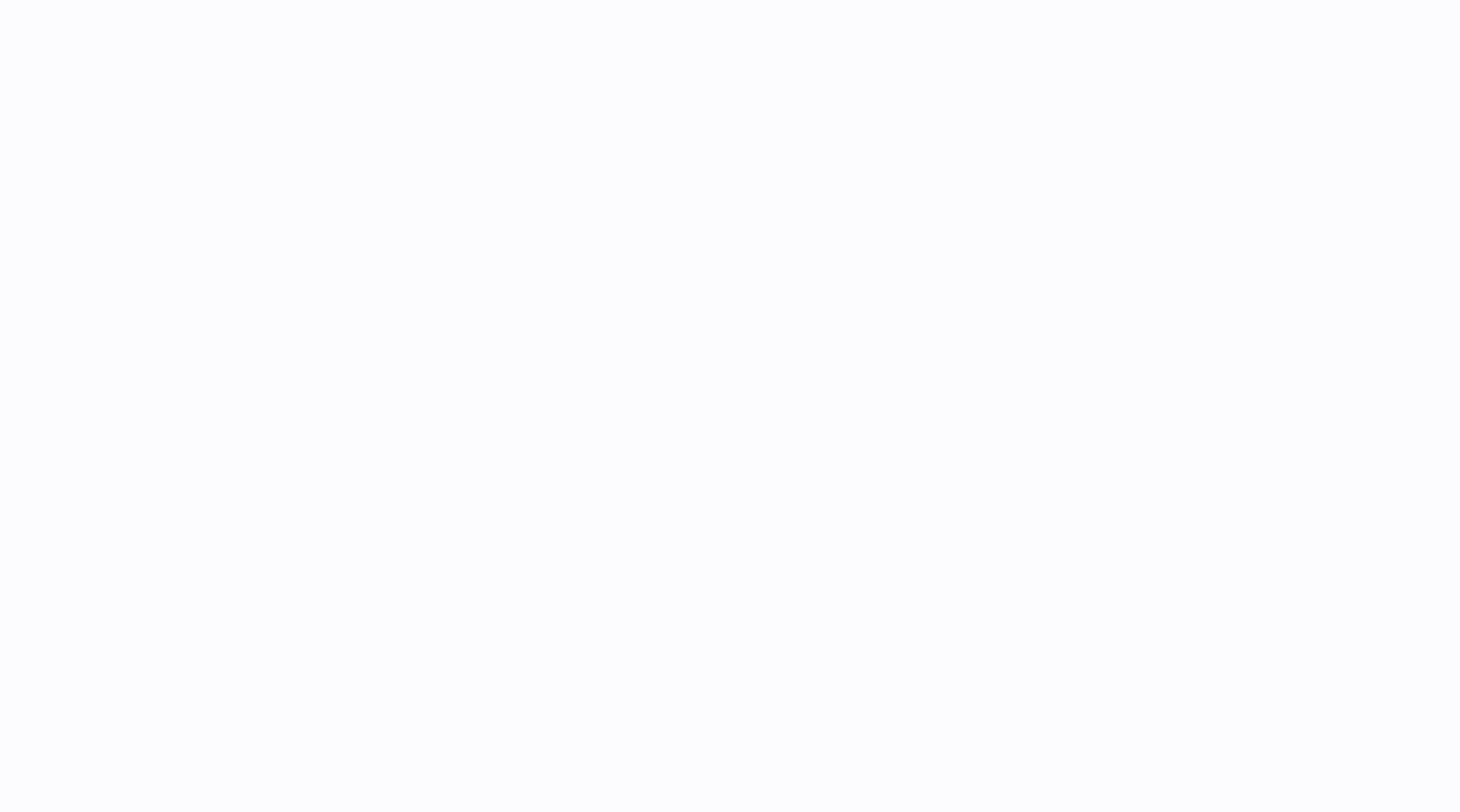 scroll, scrollTop: 0, scrollLeft: 0, axis: both 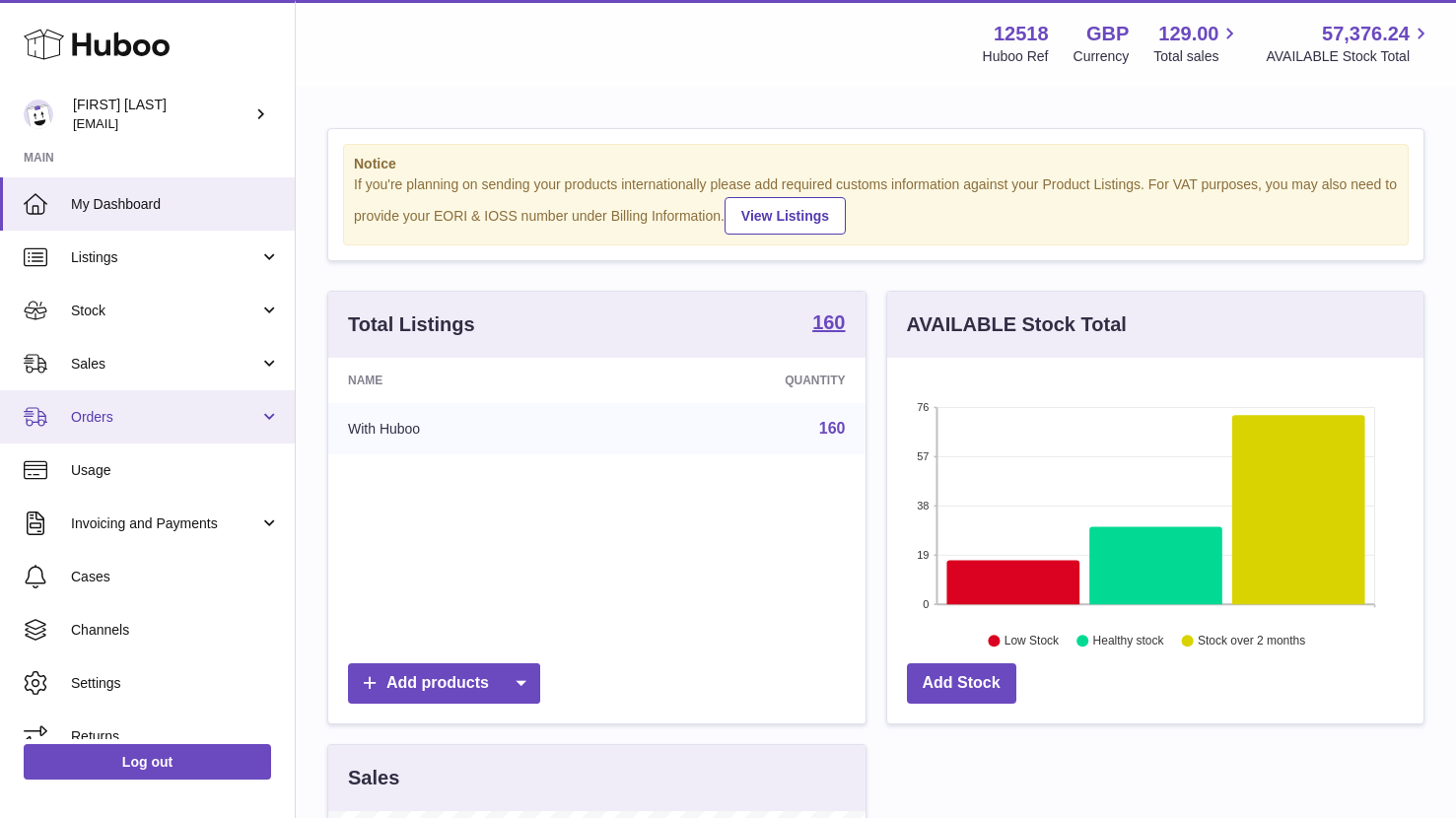 click on "Orders" at bounding box center [165, 417] 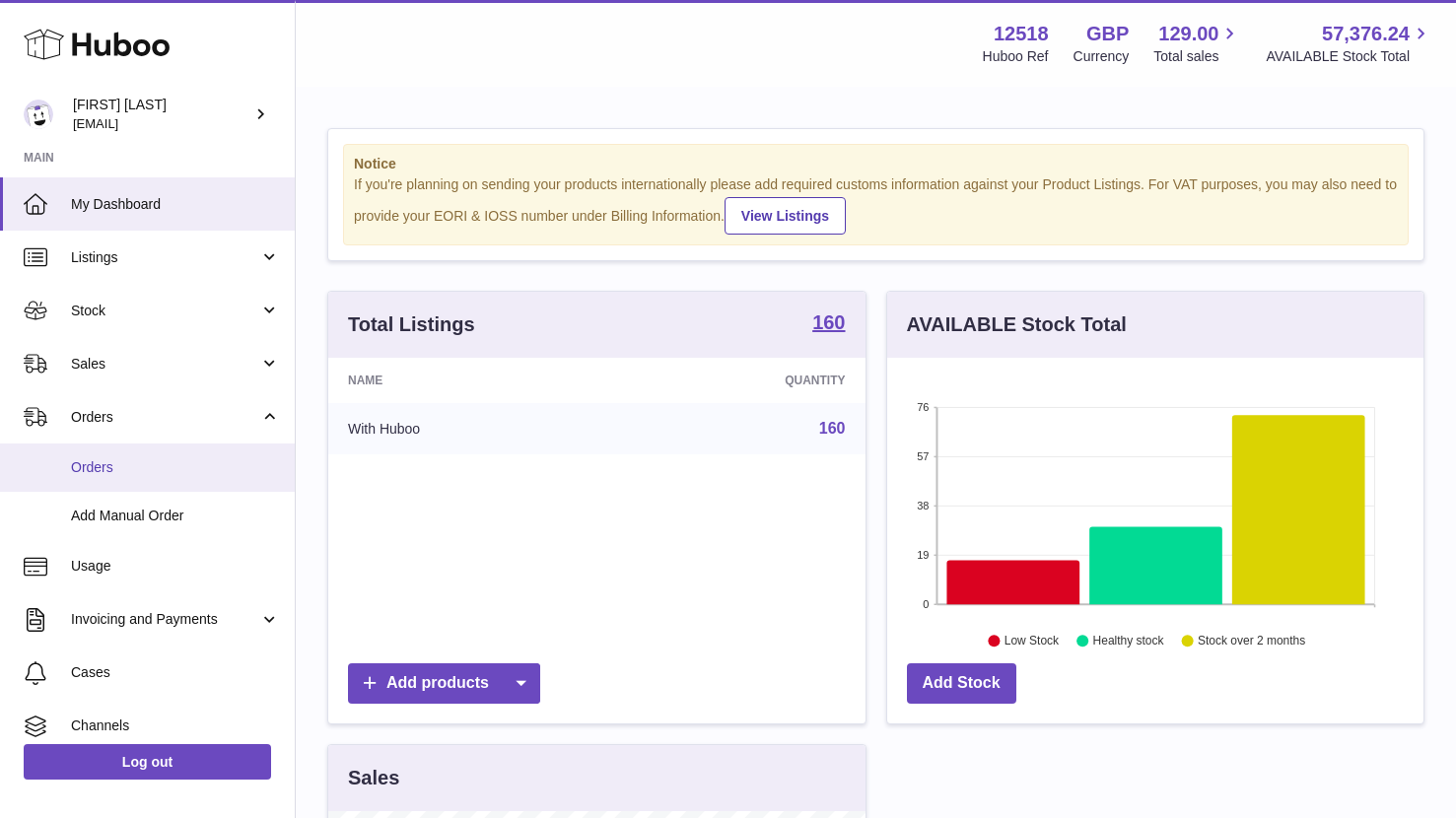 click on "Orders" at bounding box center [175, 467] 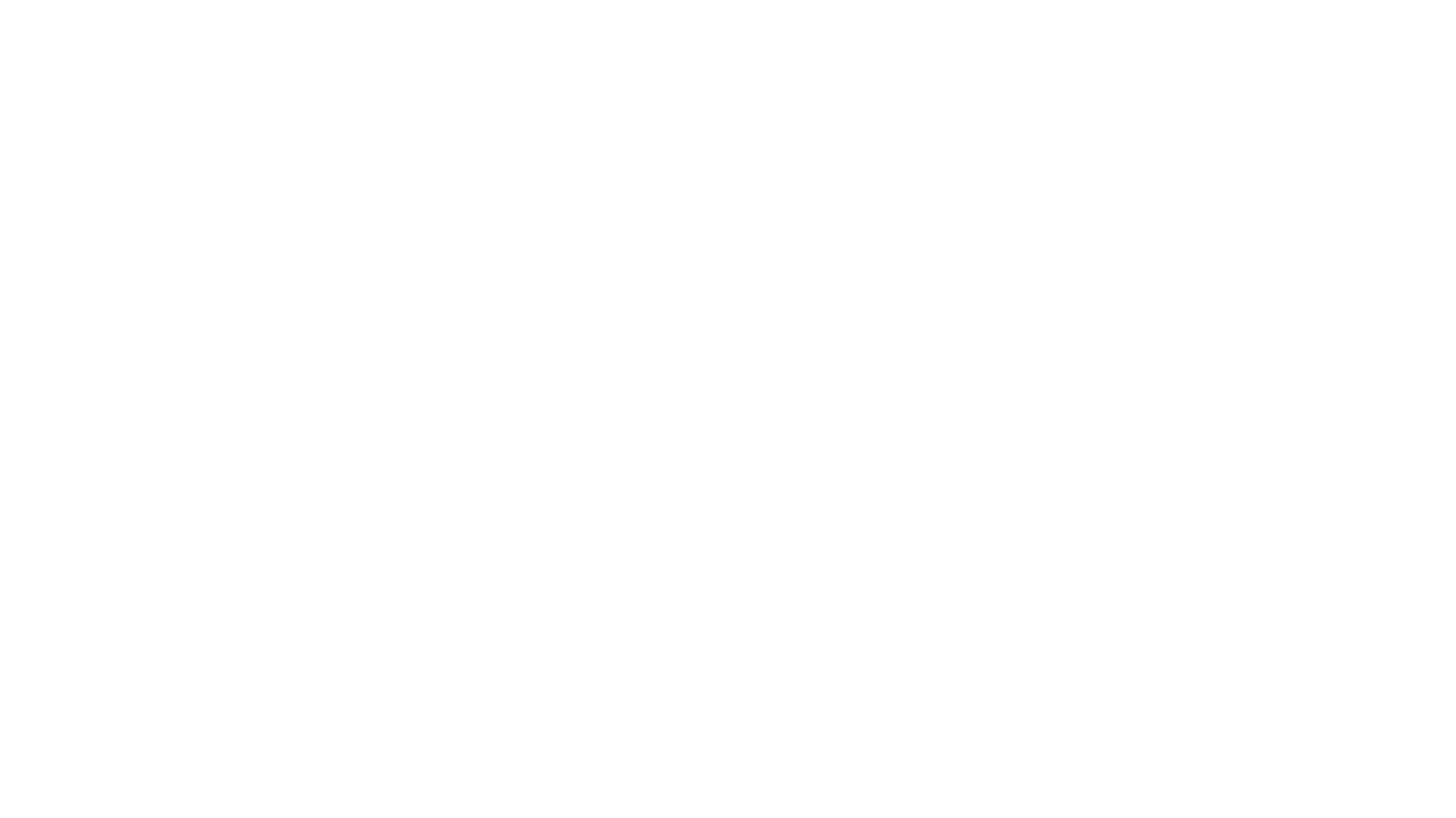 scroll, scrollTop: 0, scrollLeft: 0, axis: both 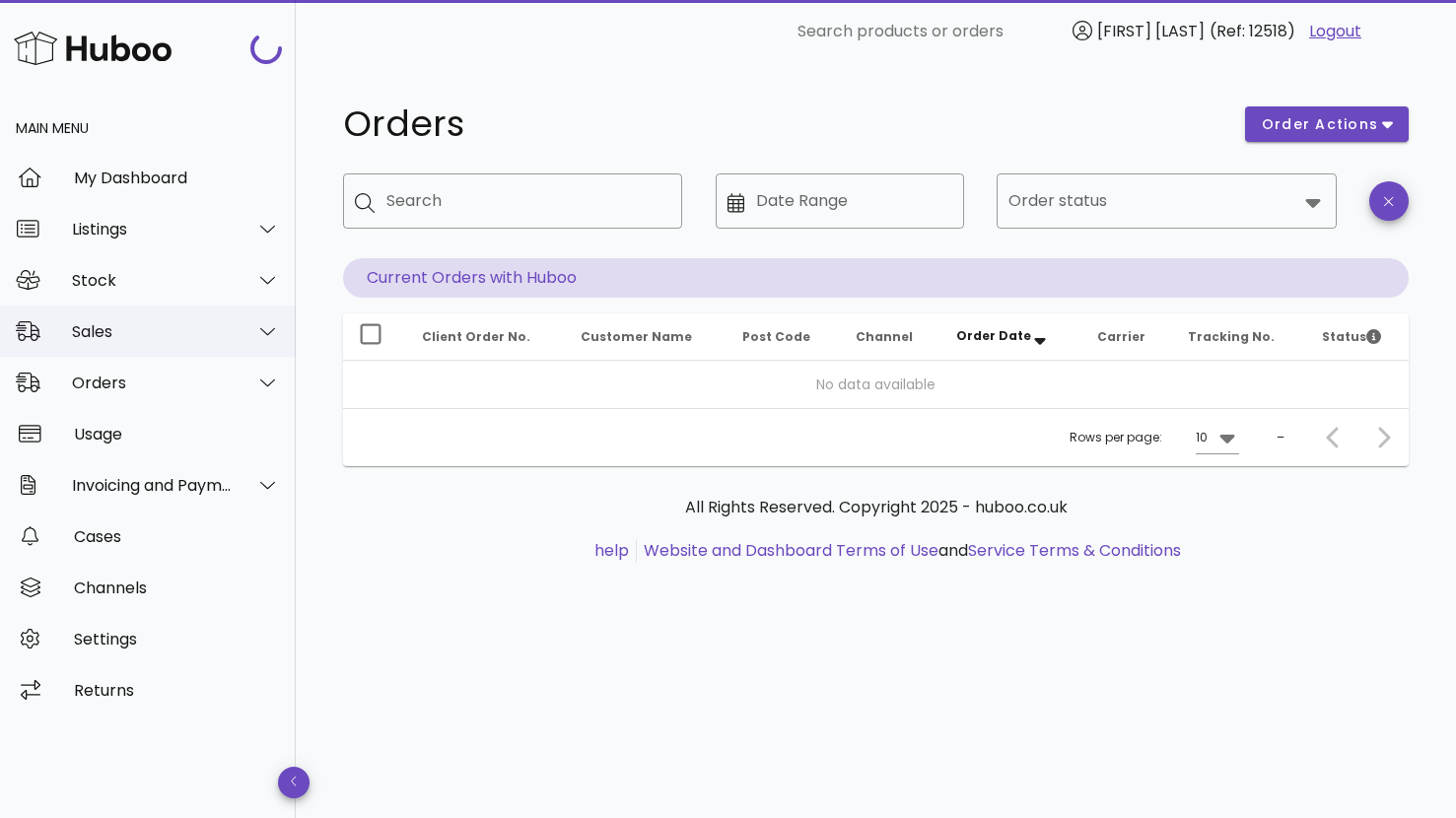 click on "Sales" at bounding box center (152, 331) 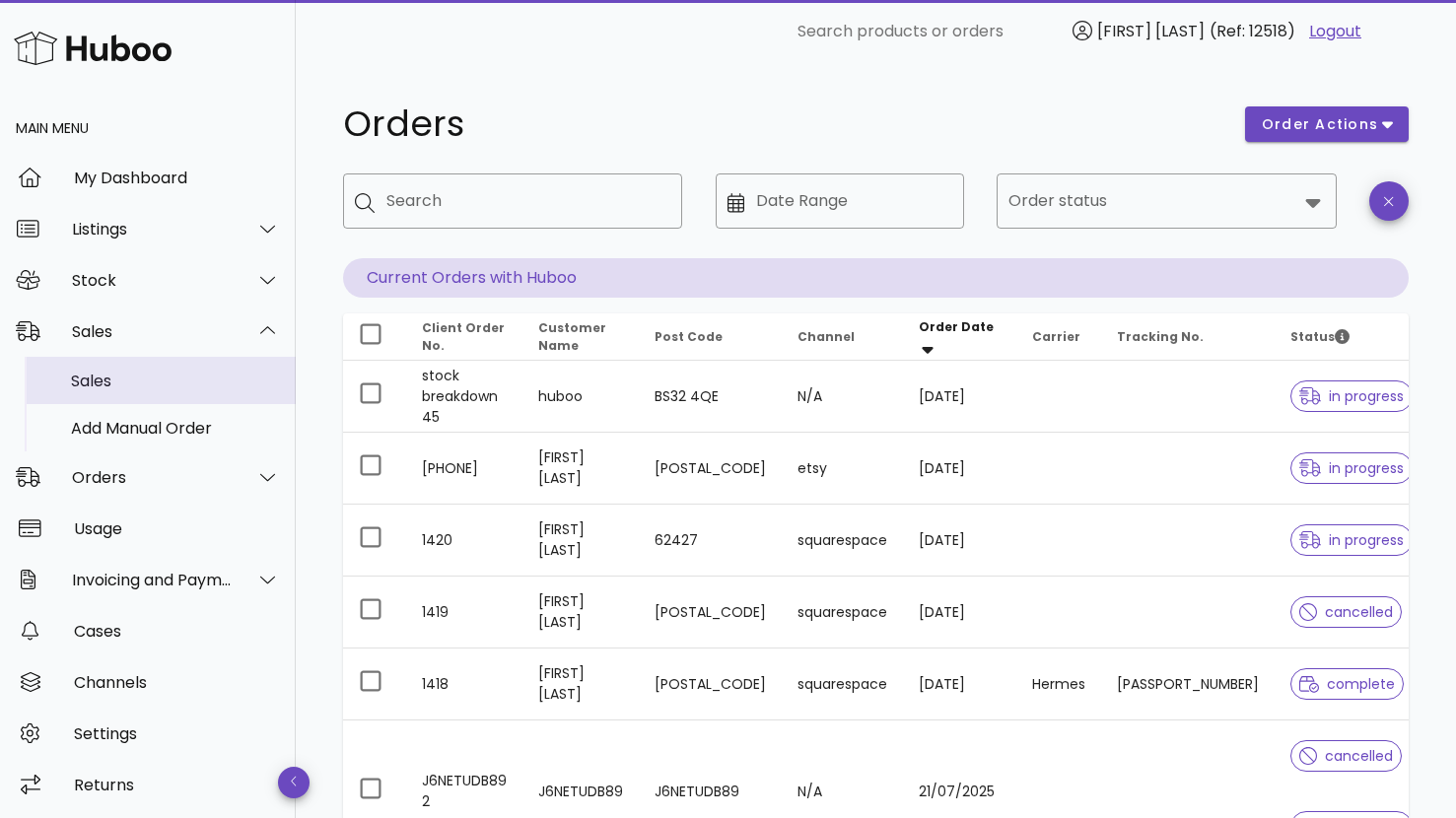 click on "Sales" at bounding box center [175, 380] 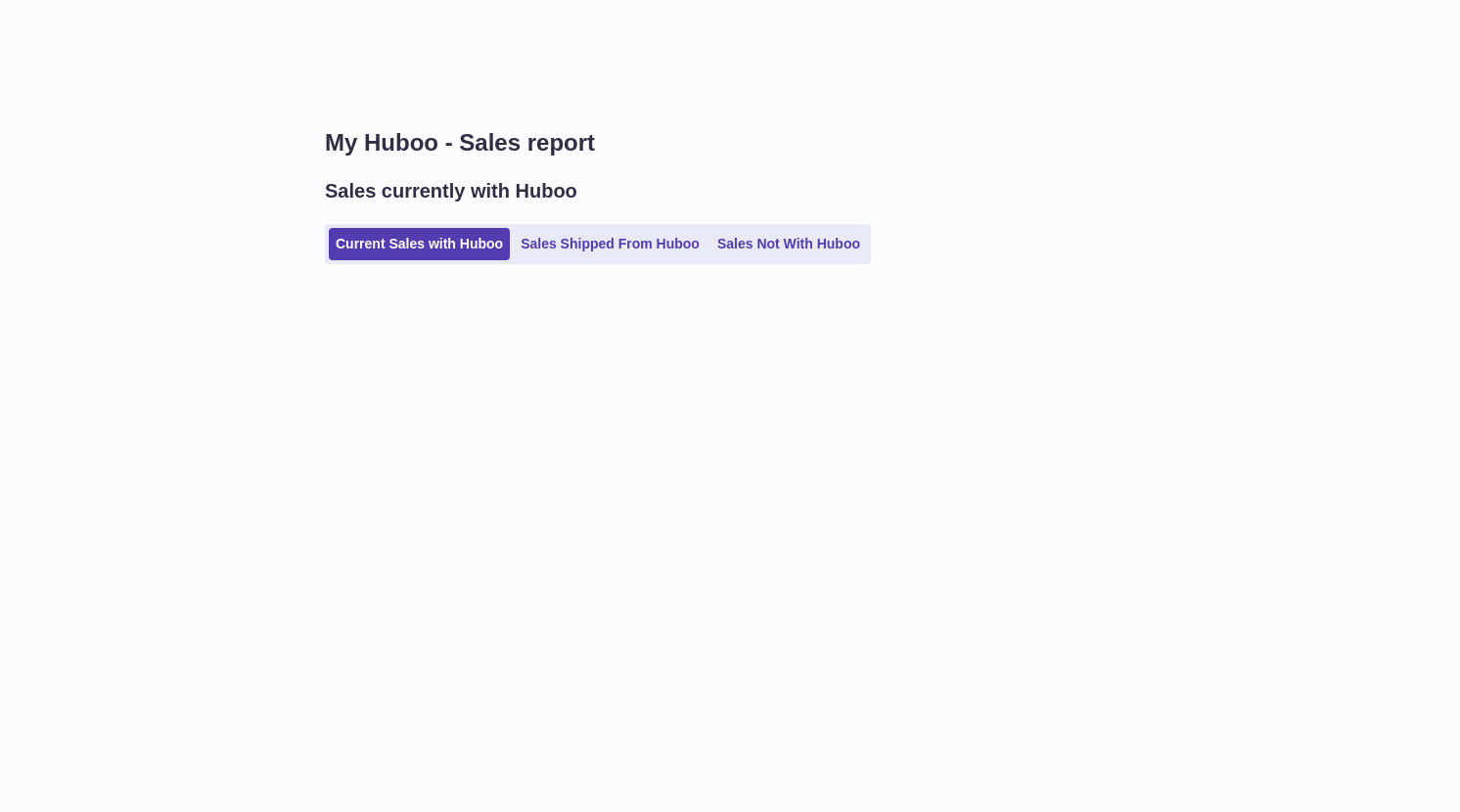 scroll, scrollTop: 0, scrollLeft: 0, axis: both 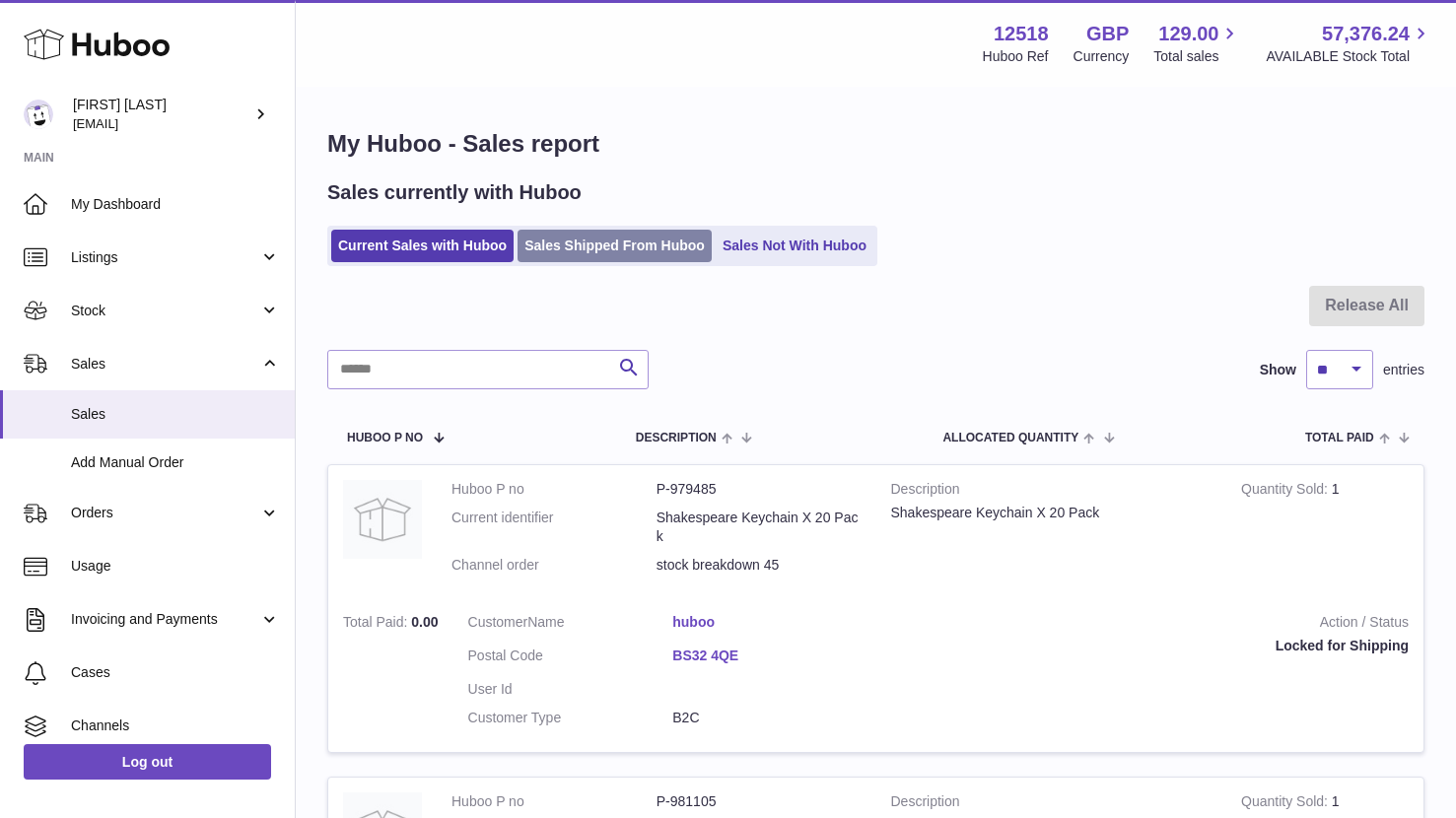 click on "Sales Shipped From Huboo" at bounding box center (614, 245) 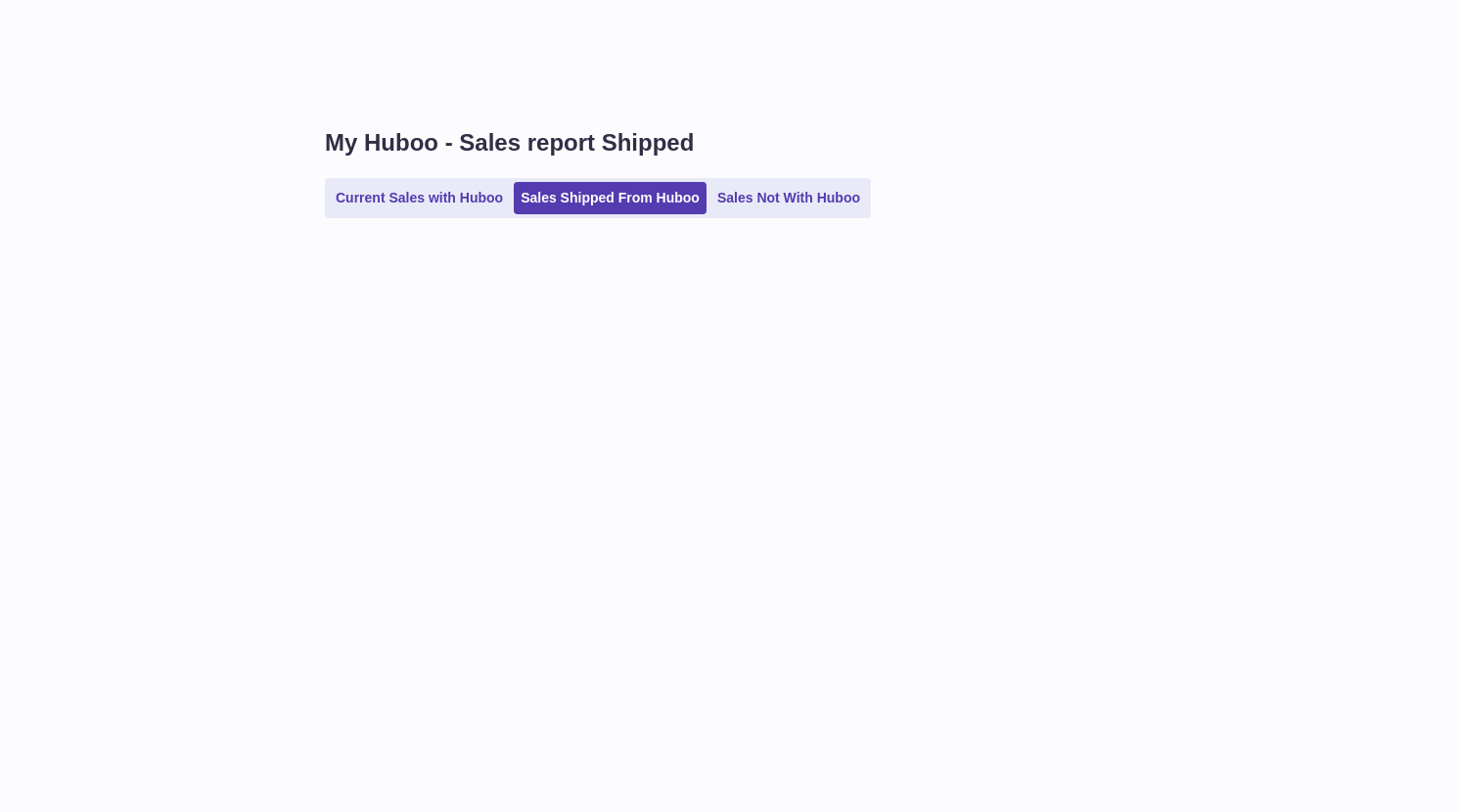 scroll, scrollTop: 0, scrollLeft: 0, axis: both 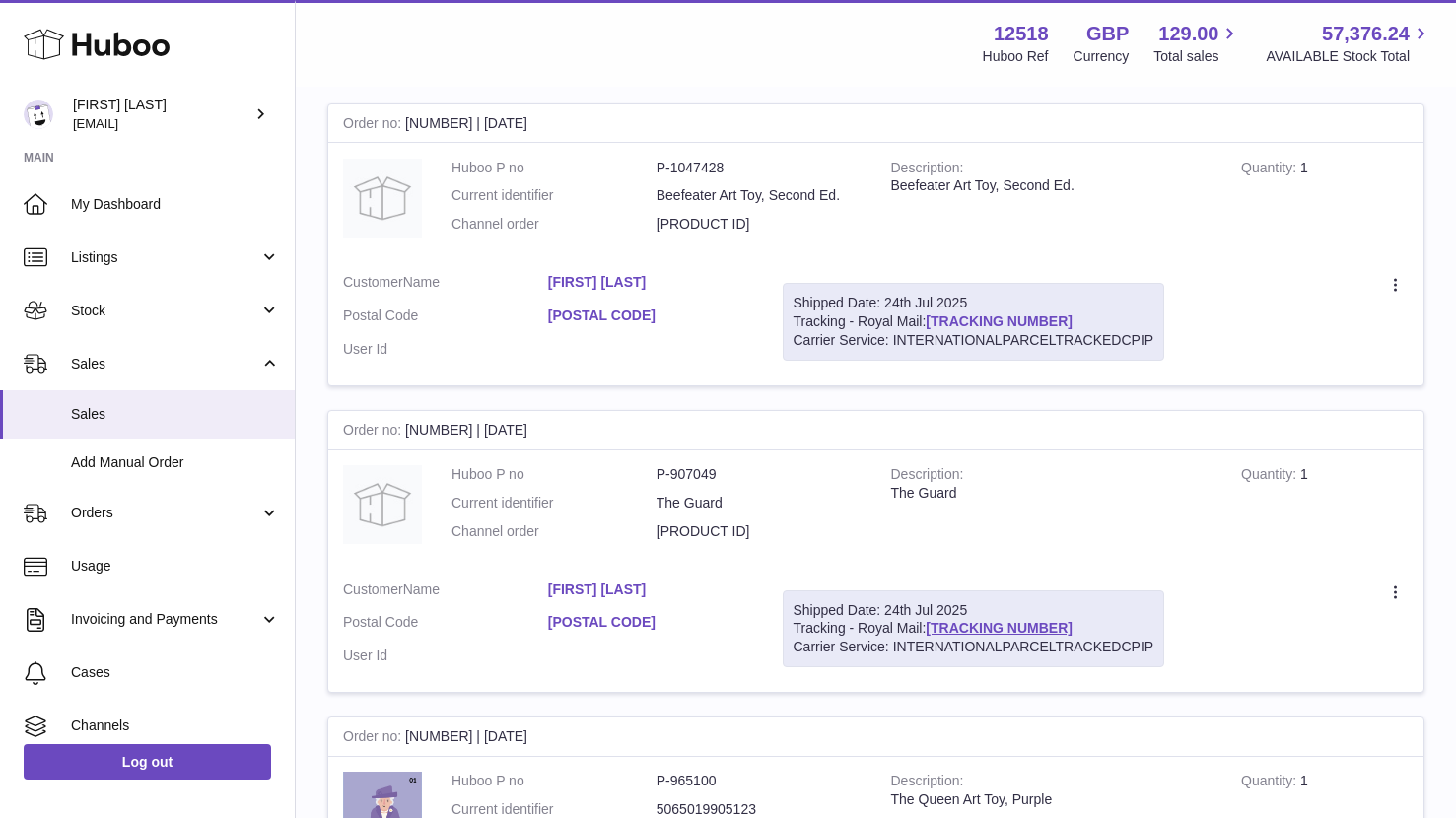 drag, startPoint x: 1081, startPoint y: 318, endPoint x: 933, endPoint y: 322, distance: 148.05404 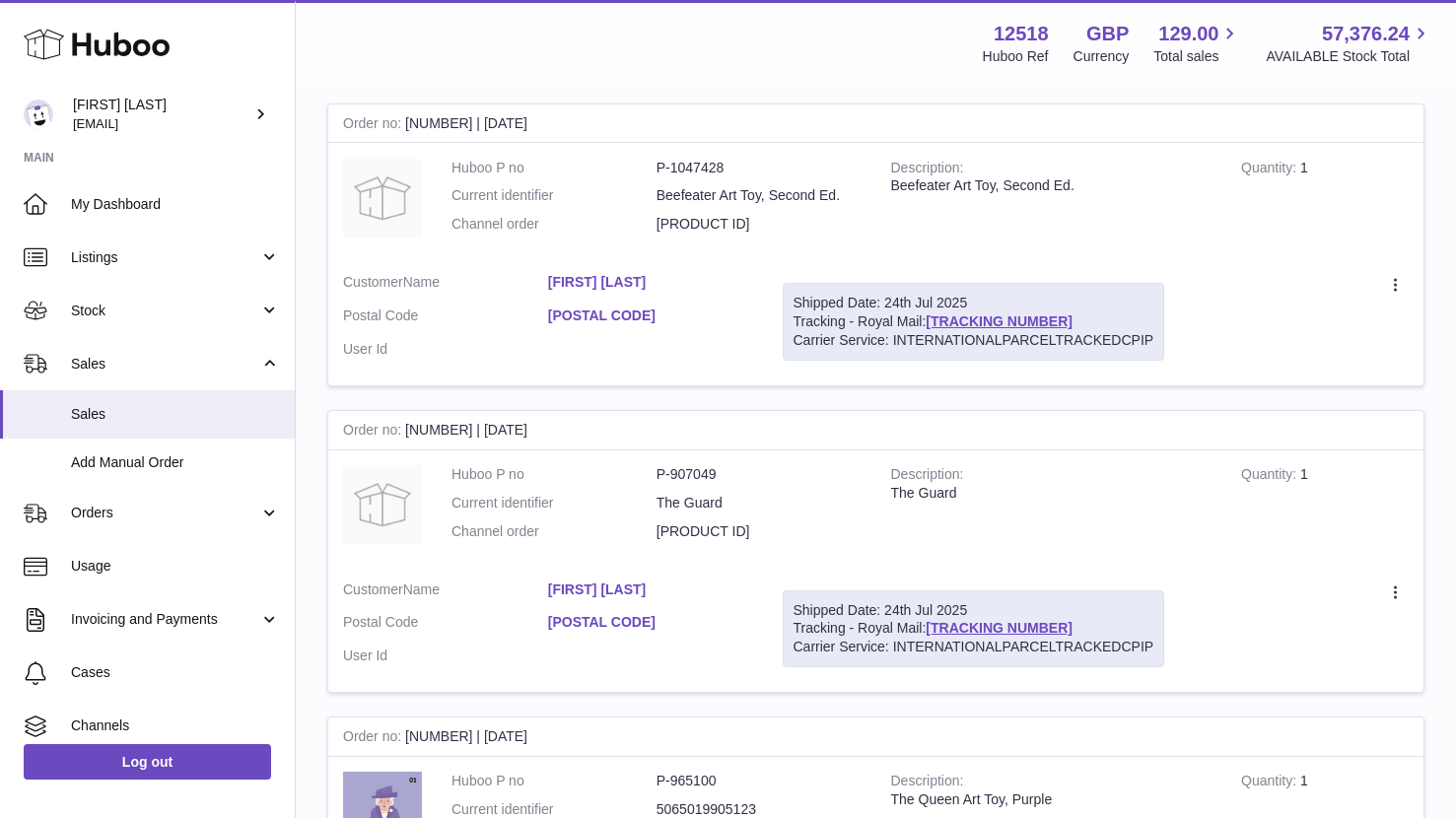 copy on "LA068642422GB" 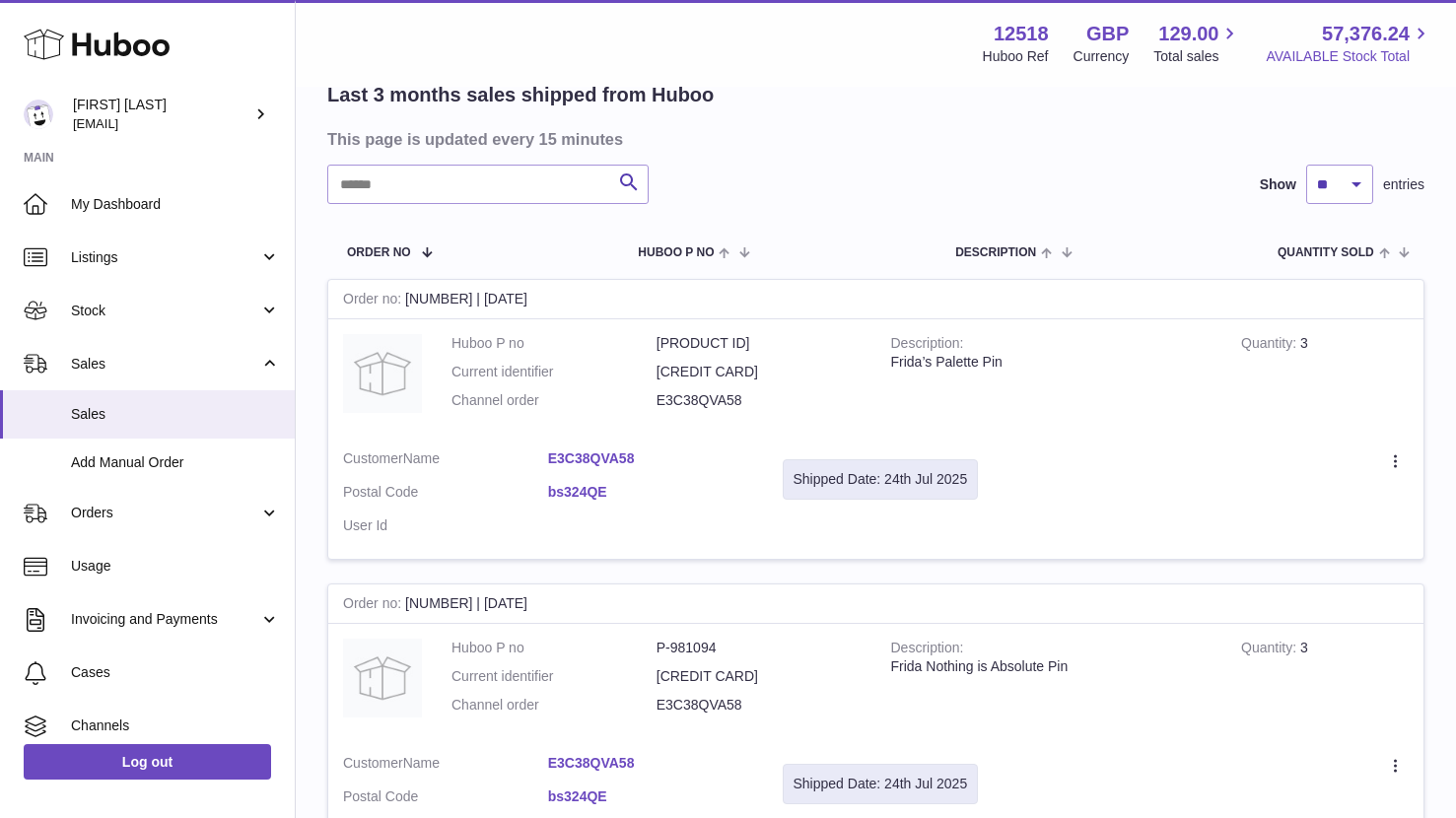 scroll, scrollTop: 26, scrollLeft: 0, axis: vertical 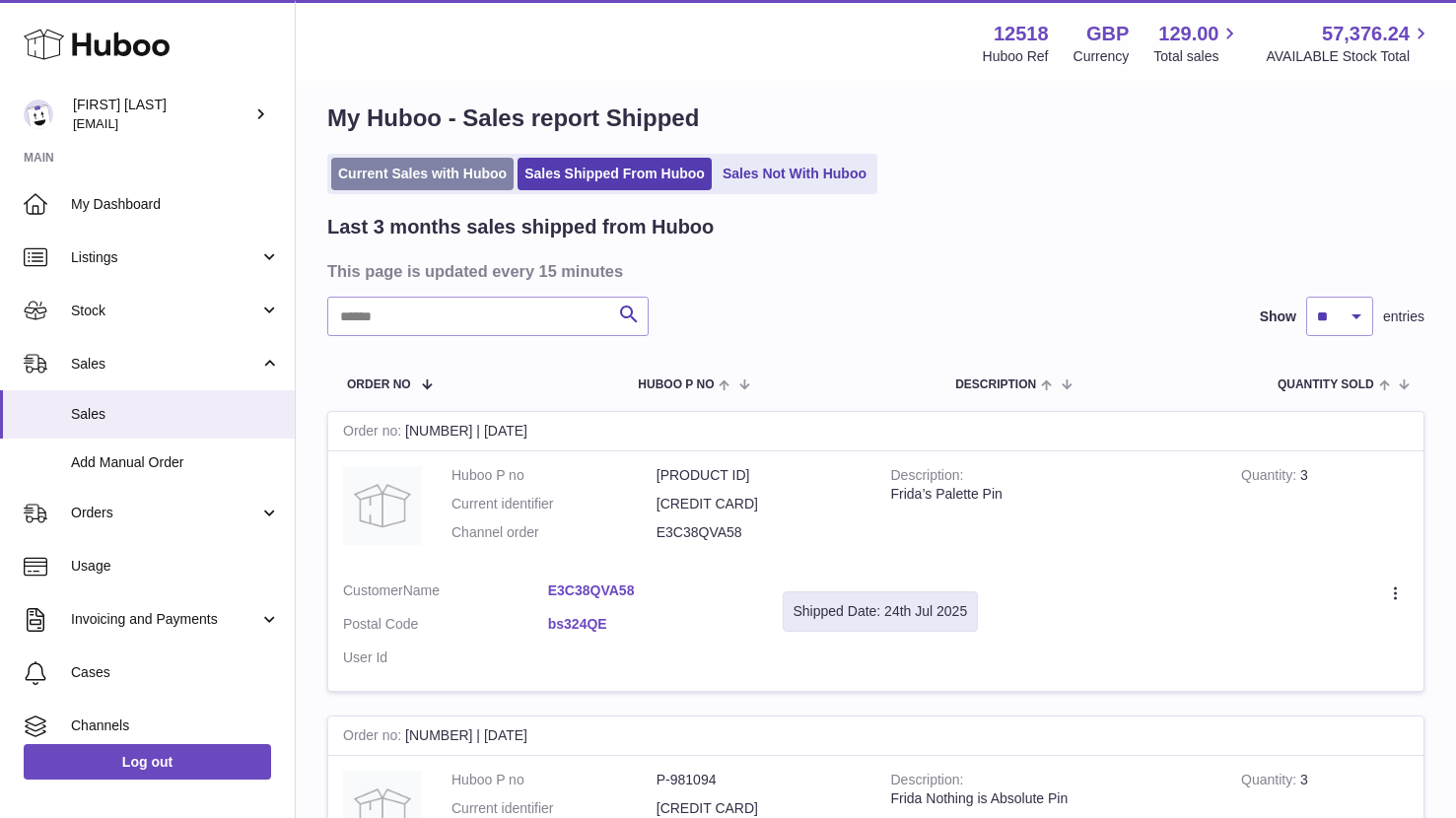 click on "Current Sales with Huboo" at bounding box center (422, 173) 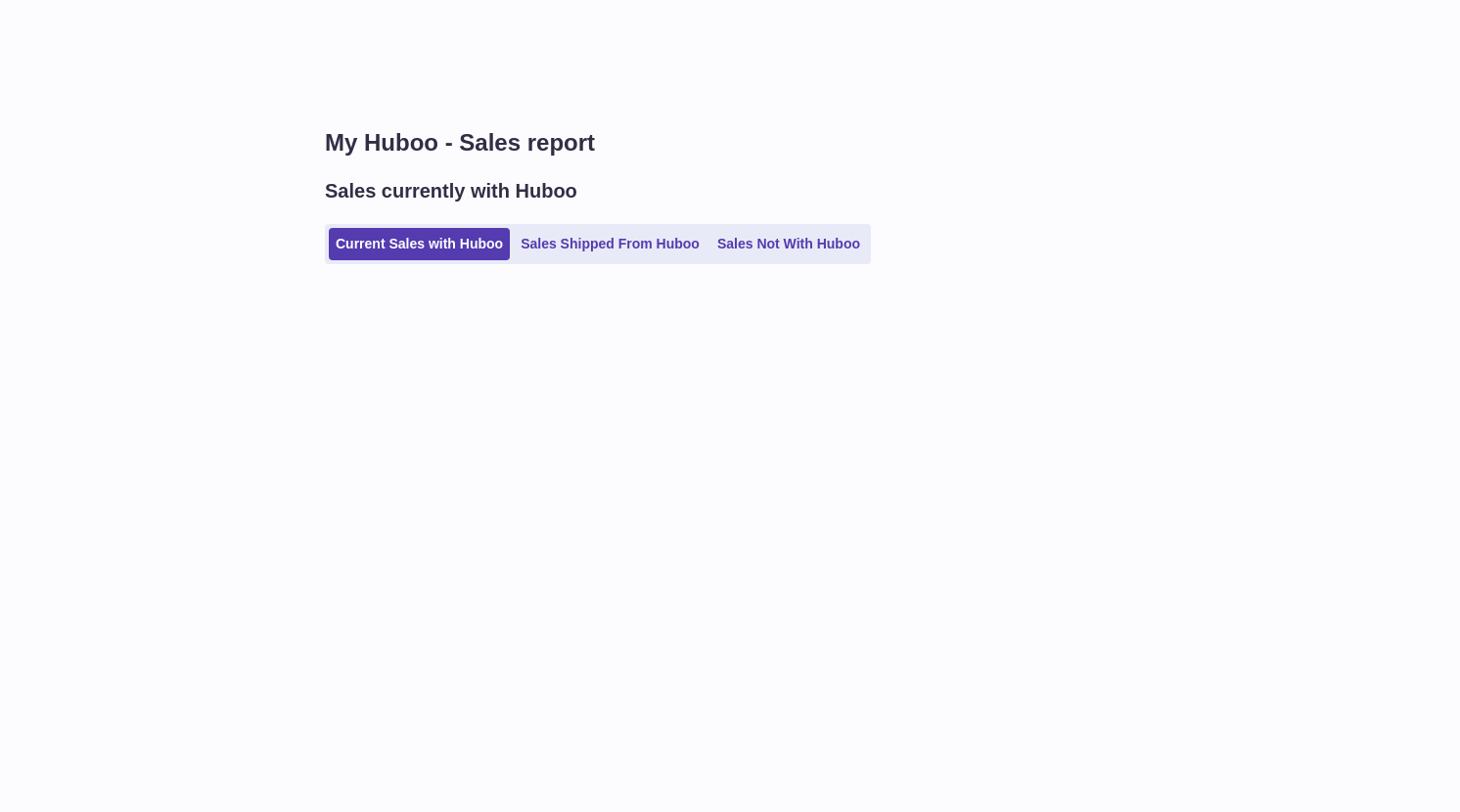 scroll, scrollTop: 0, scrollLeft: 0, axis: both 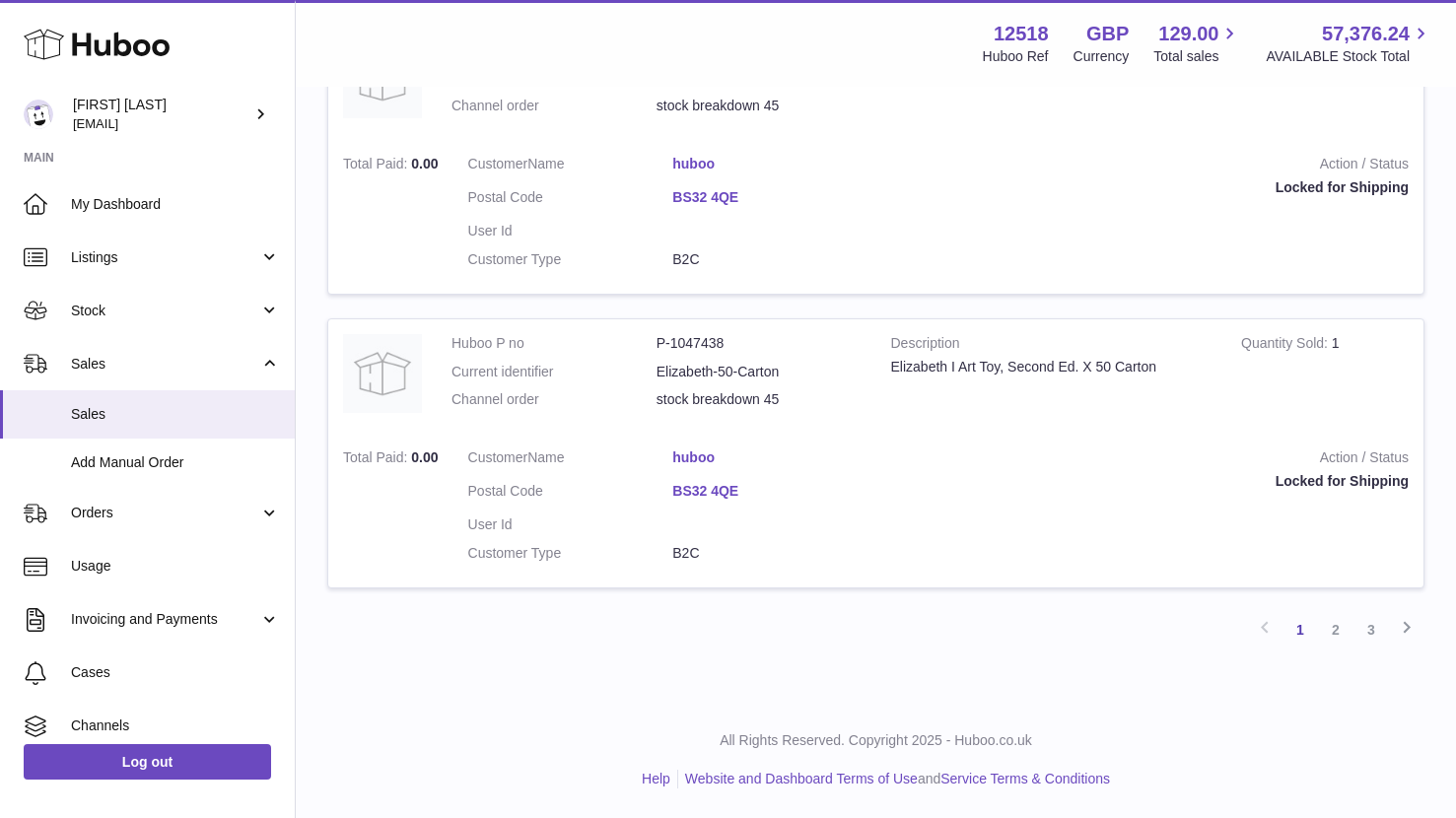click on "2" at bounding box center [1336, 630] 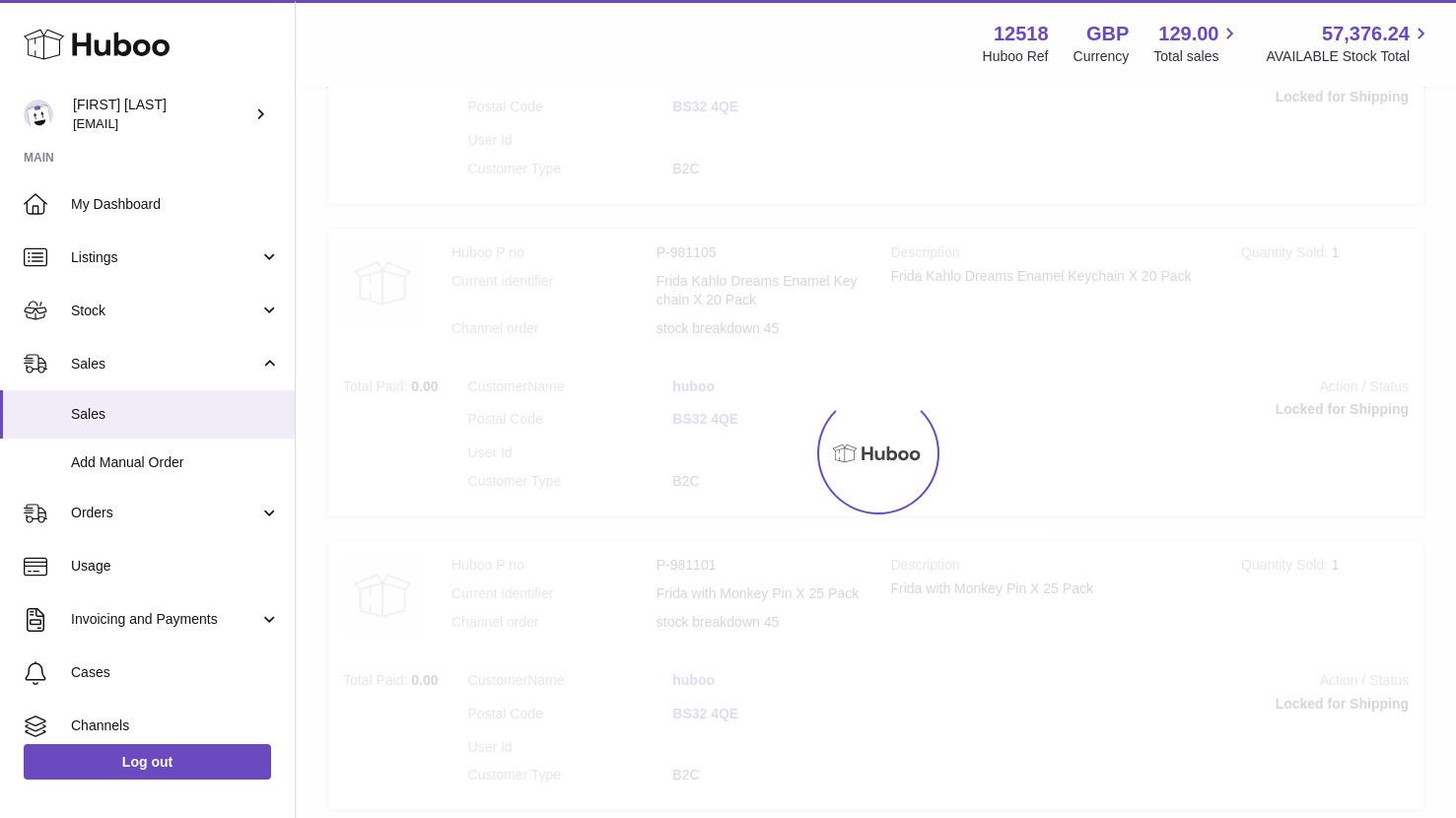 scroll, scrollTop: 89, scrollLeft: 0, axis: vertical 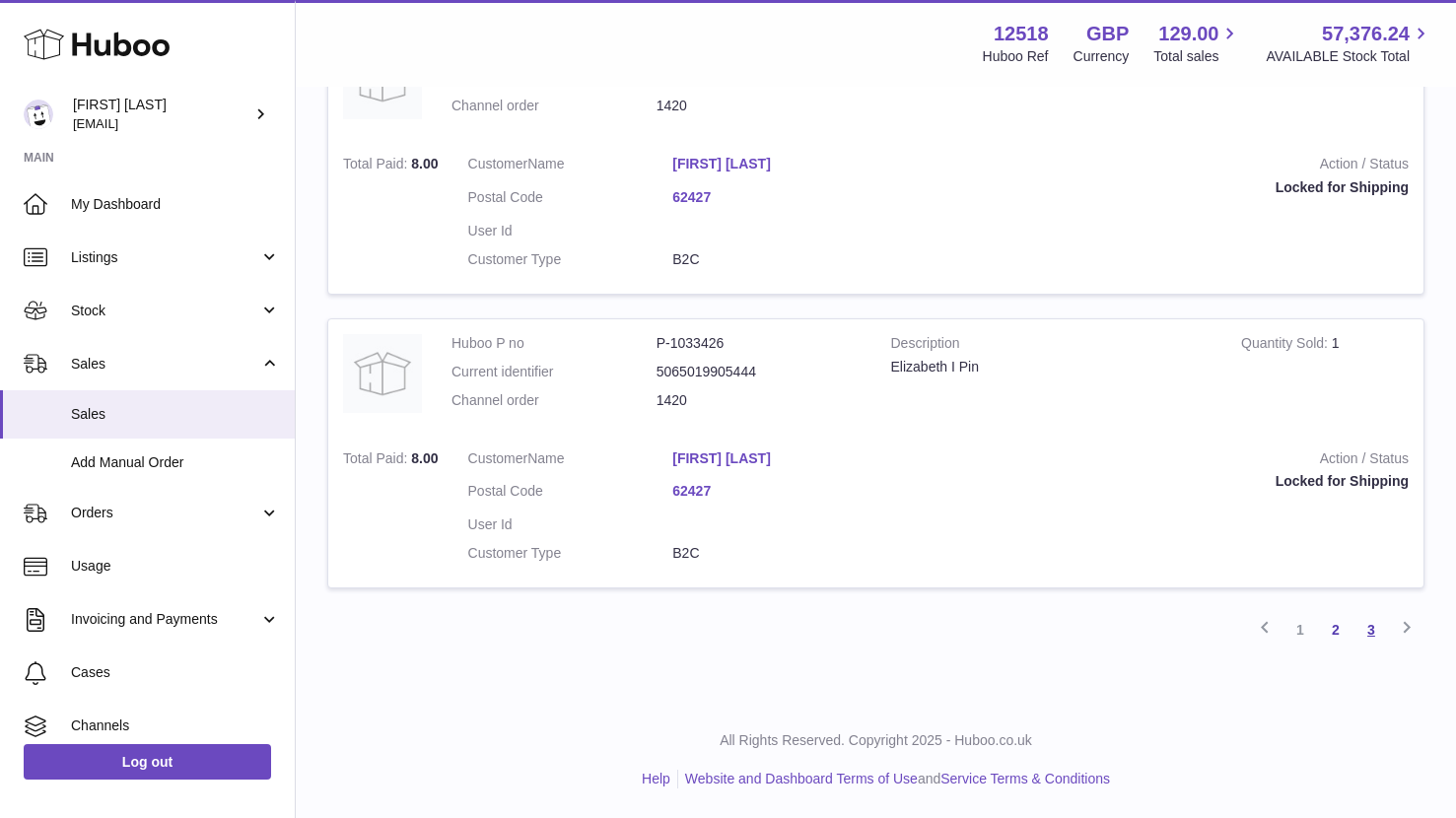 click on "3" at bounding box center [1371, 630] 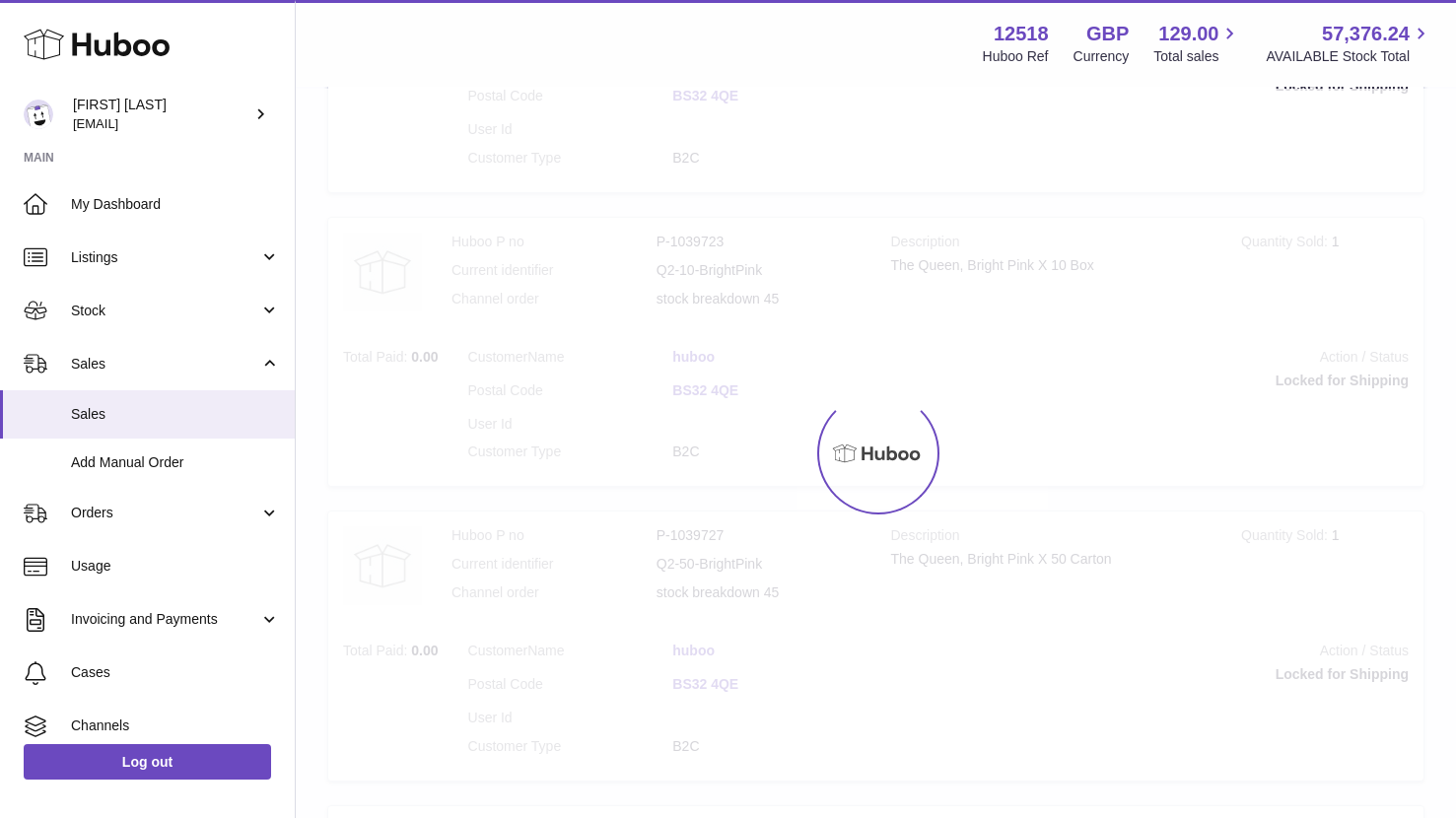 scroll, scrollTop: 89, scrollLeft: 0, axis: vertical 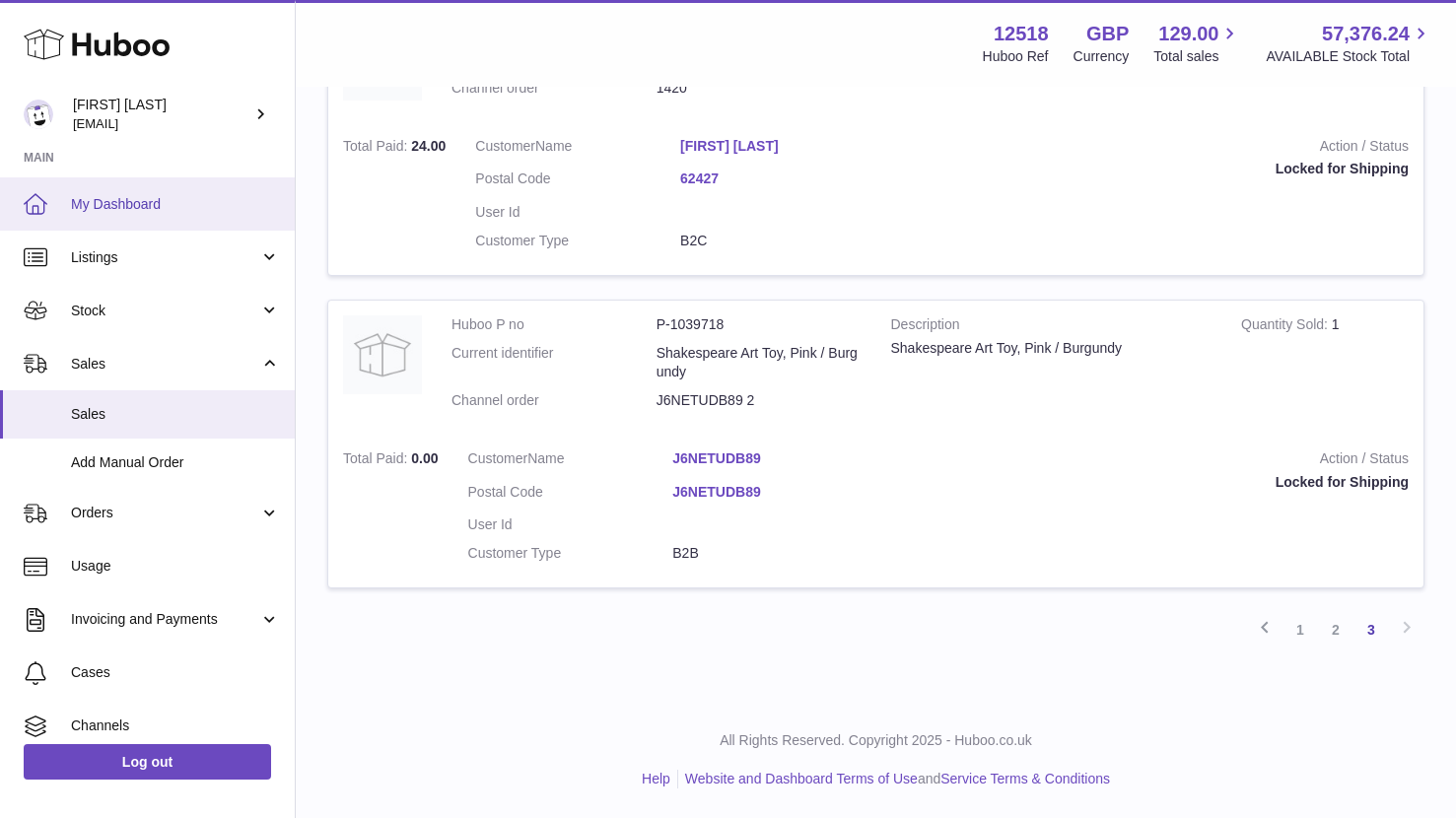 click on "My Dashboard" at bounding box center [175, 204] 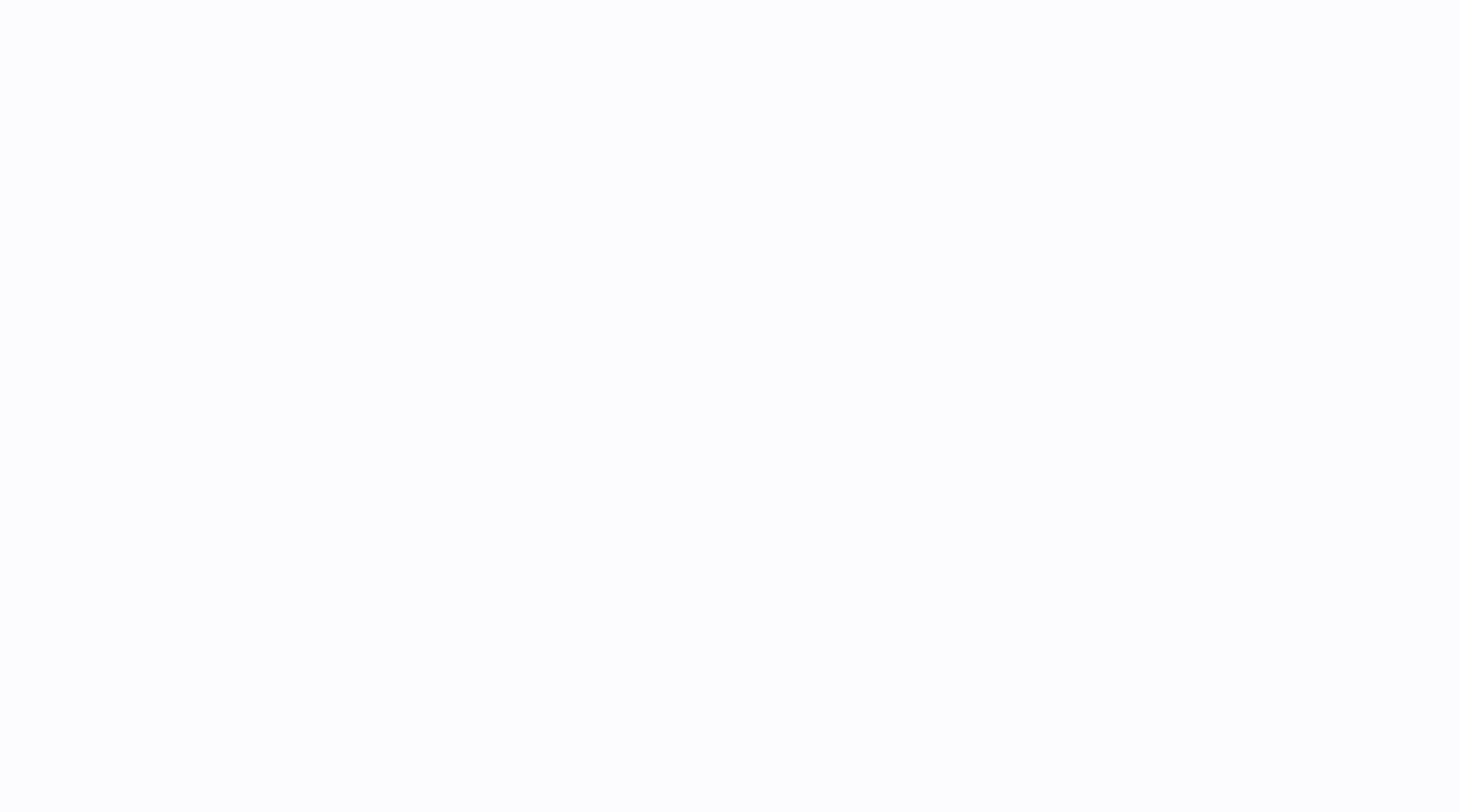 scroll, scrollTop: 0, scrollLeft: 0, axis: both 